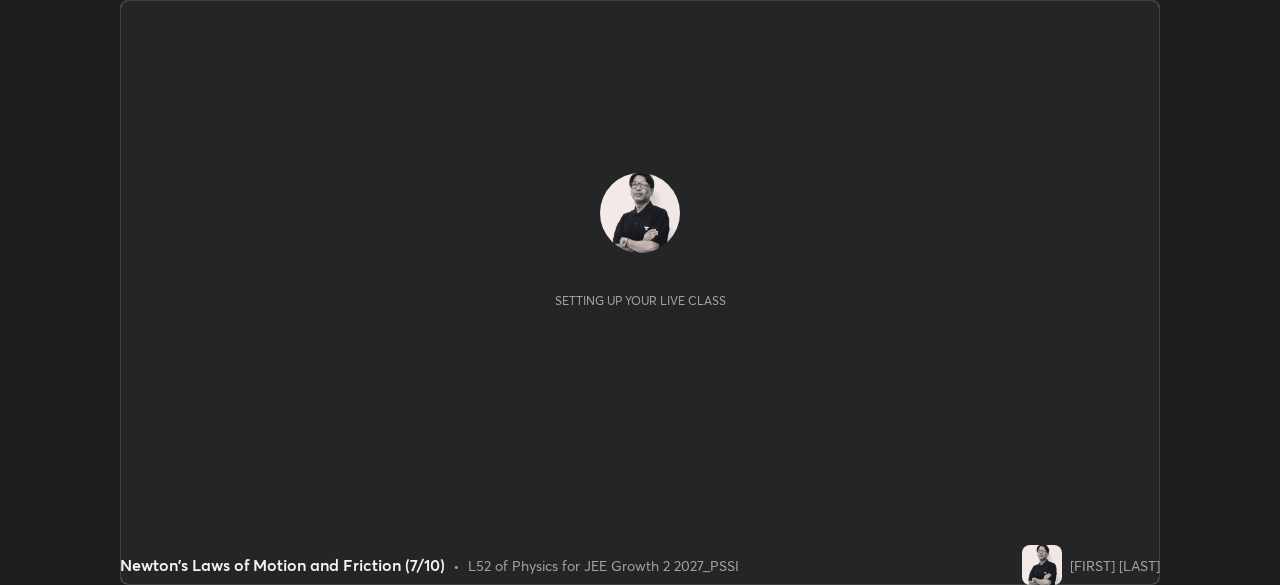 scroll, scrollTop: 0, scrollLeft: 0, axis: both 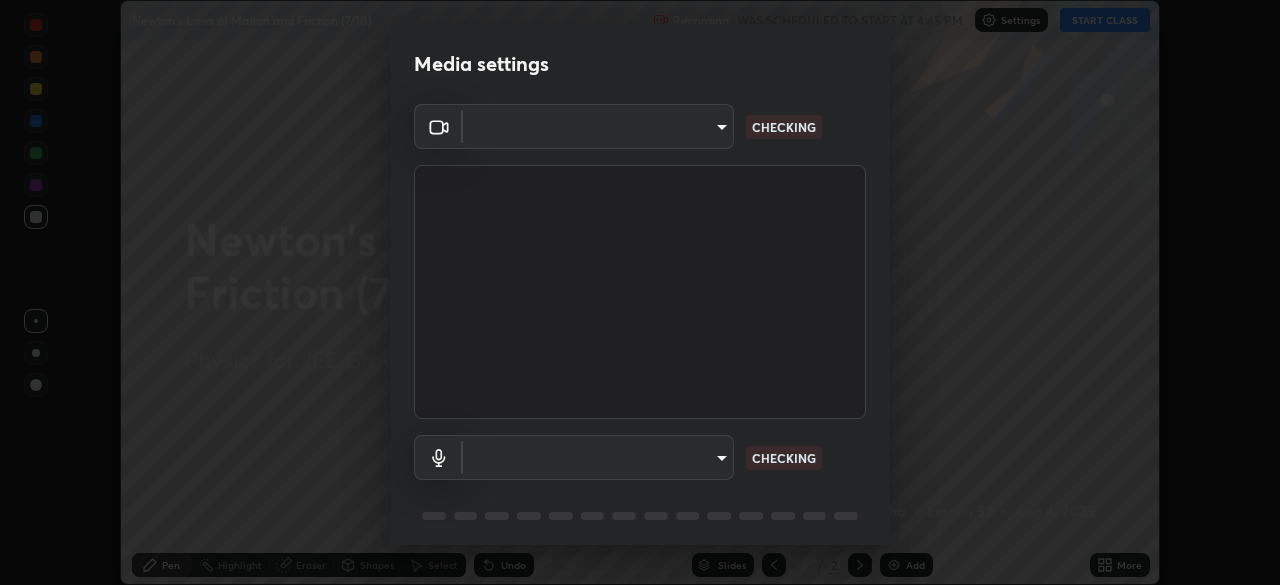 type on "fb57174be8733929c779687b6c747b251f50b7e0b4cf35f724d7f1923dedf309" 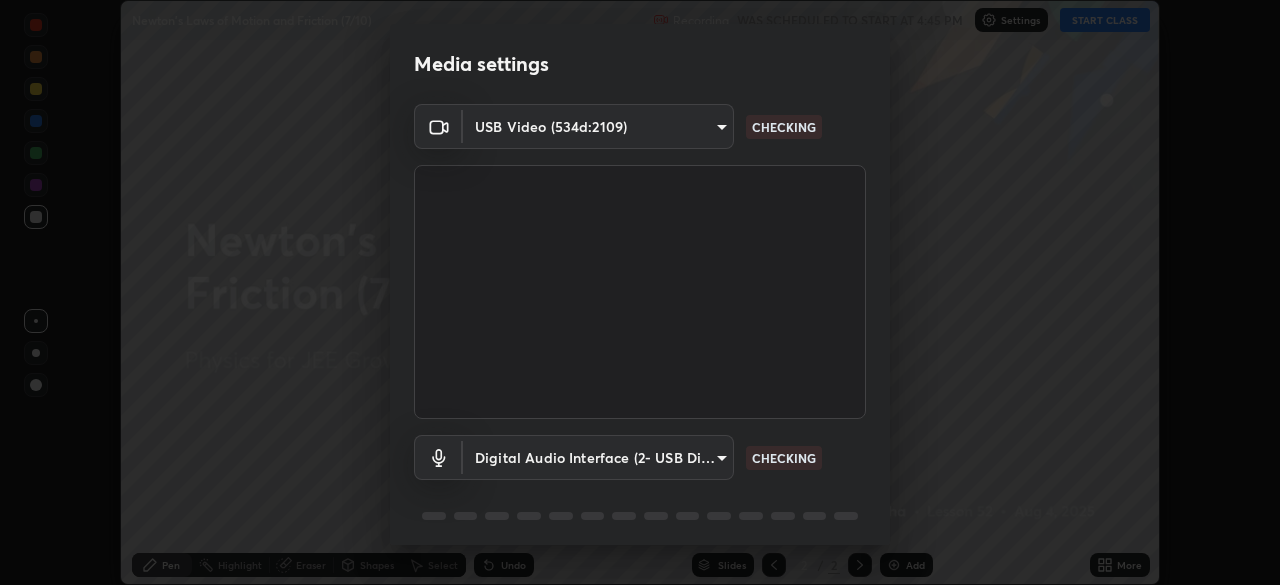 scroll, scrollTop: 71, scrollLeft: 0, axis: vertical 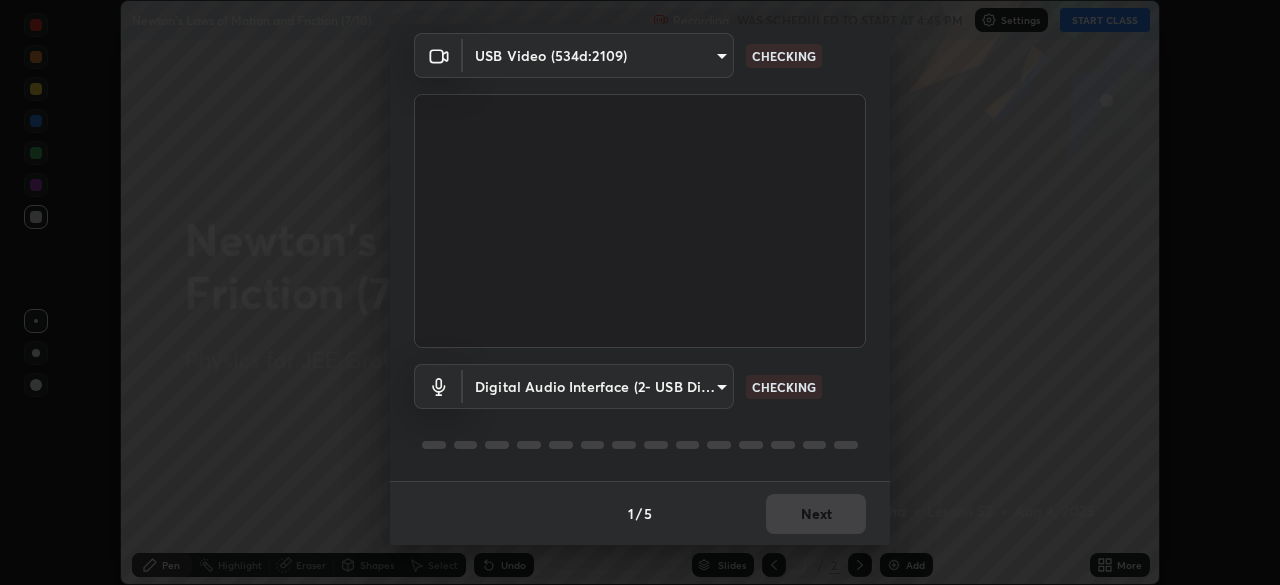 click on "Erase all Newton's Laws of Motion and Friction (7/10) Recording WAS SCHEDULED TO START AT  4:45 PM Settings START CLASS Setting up your live class Newton's Laws of Motion and Friction (7/10) • L52 of Physics for JEE Growth 2 2027_PSSI [FIRST] [LAST] Pen Highlight Eraser Shapes Select Undo Slides 2 / 2 Add More No doubts shared Encourage your learners to ask a doubt for better clarity Report an issue Reason for reporting Buffering Chat not working Audio - Video sync issue Educator video quality low ​ Attach an image Report Media settings USB Video (534d:2109) fb57174be8733929c779687b6c747b251f50b7e0b4cf35f724d7f1923dedf309 CHECKING Digital Audio Interface (2- USB Digital Audio) 054dcff9a364f7d7b915c2693b29439440450d60e64e8afb4aa16a23ef9e7aff CHECKING 1 / 5 Next" at bounding box center (640, 292) 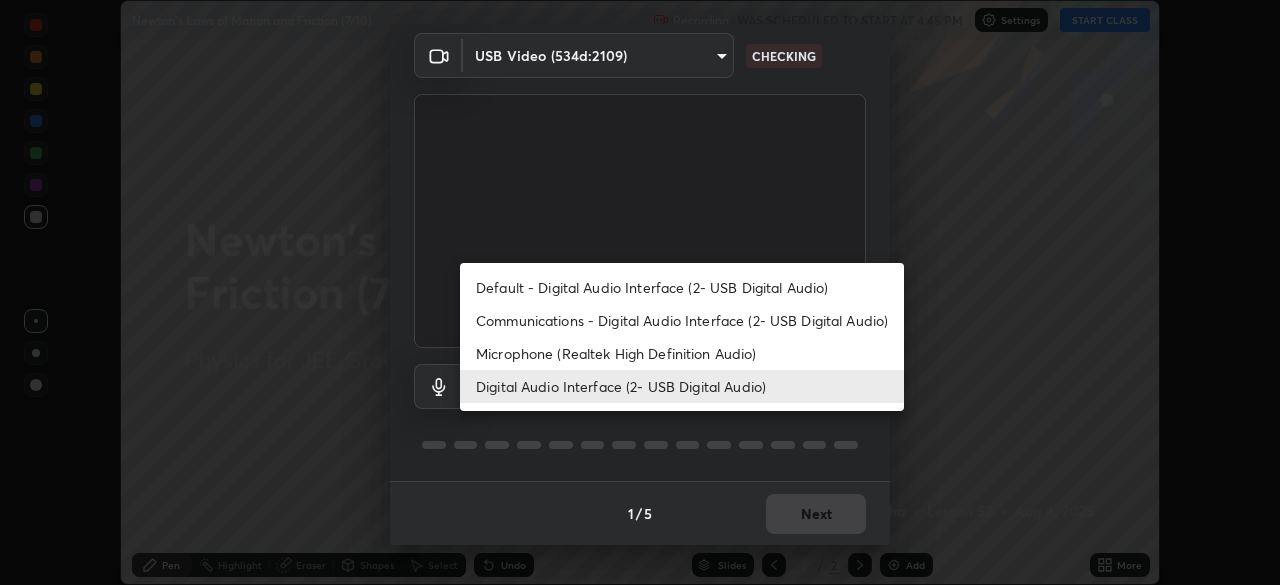 click on "Default - Digital Audio Interface (2- USB Digital Audio)" at bounding box center [682, 287] 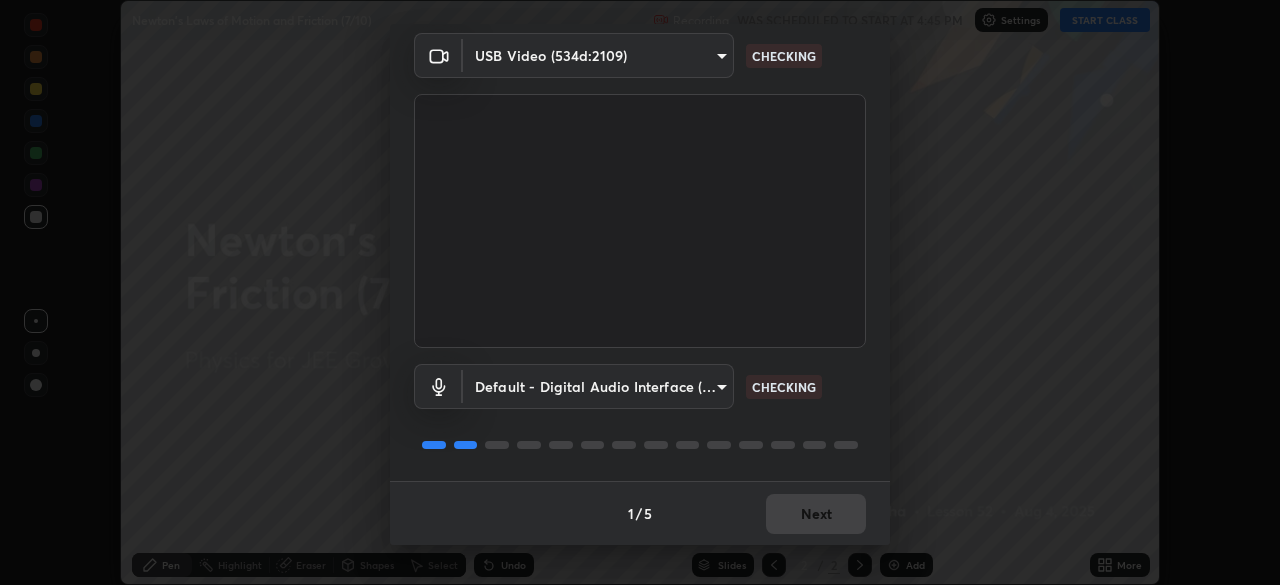 click on "Erase all Newton's Laws of Motion and Friction (7/10) Recording WAS SCHEDULED TO START AT  4:45 PM Settings START CLASS Setting up your live class Newton's Laws of Motion and Friction (7/10) • L52 of Physics for JEE Growth 2 2027_PSSI [FIRST] [LAST] Pen Highlight Eraser Shapes Select Undo Slides 2 / 2 Add More No doubts shared Encourage your learners to ask a doubt for better clarity Report an issue Reason for reporting Buffering Chat not working Audio - Video sync issue Educator video quality low ​ Attach an image Report Media settings USB Video (534d:2109) fb57174be8733929c779687b6c747b251f50b7e0b4cf35f724d7f1923dedf309 CHECKING Default - Digital Audio Interface (2- USB Digital Audio) default CHECKING 1 / 5 Next" at bounding box center [640, 292] 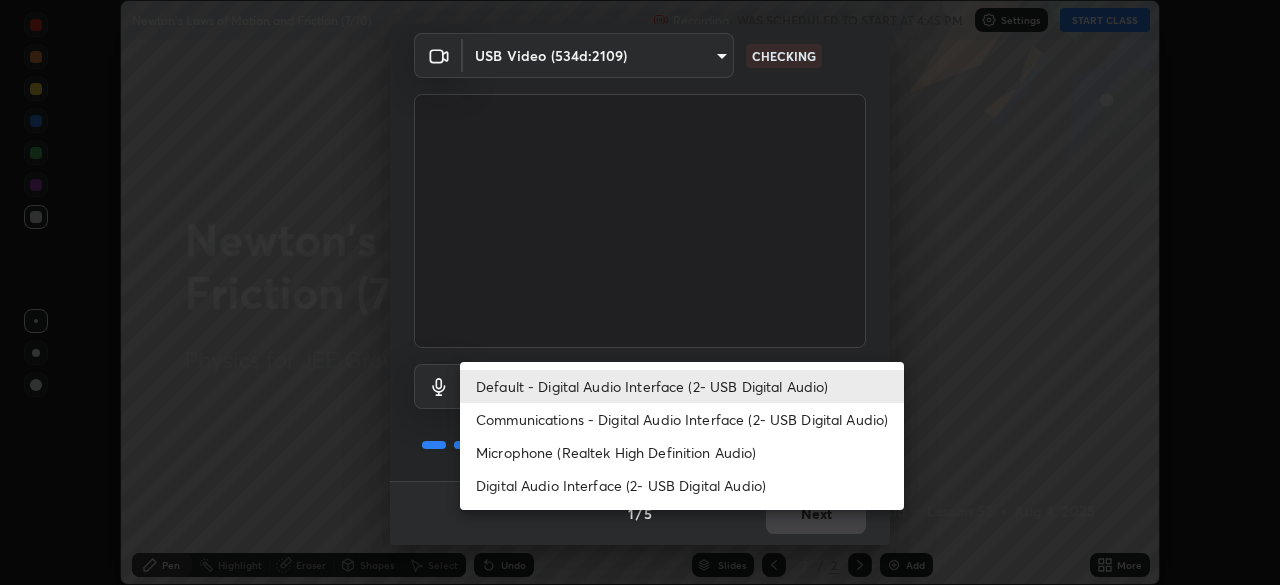 click on "Digital Audio Interface (2- USB Digital Audio)" at bounding box center [682, 485] 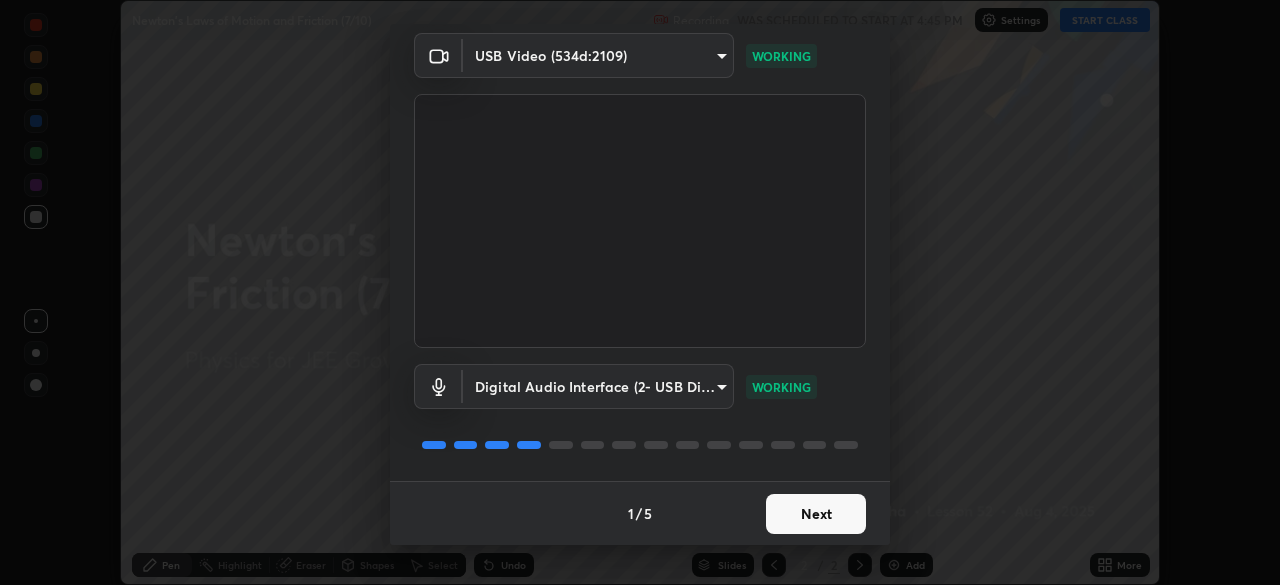 click on "Next" at bounding box center (816, 514) 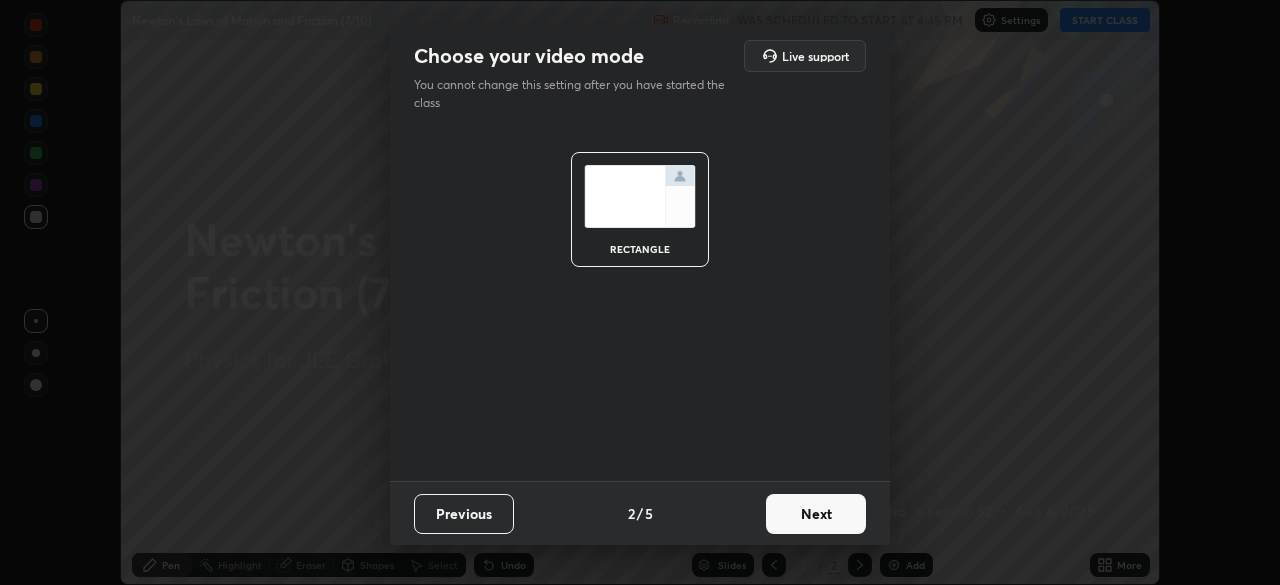 scroll, scrollTop: 0, scrollLeft: 0, axis: both 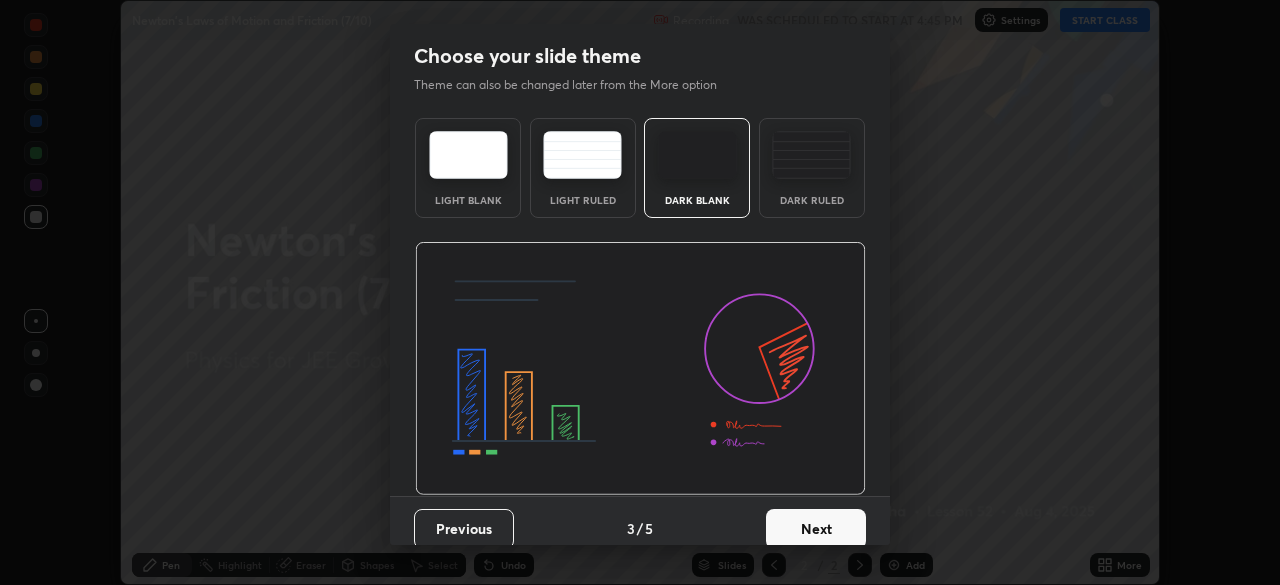 click on "Next" at bounding box center [816, 529] 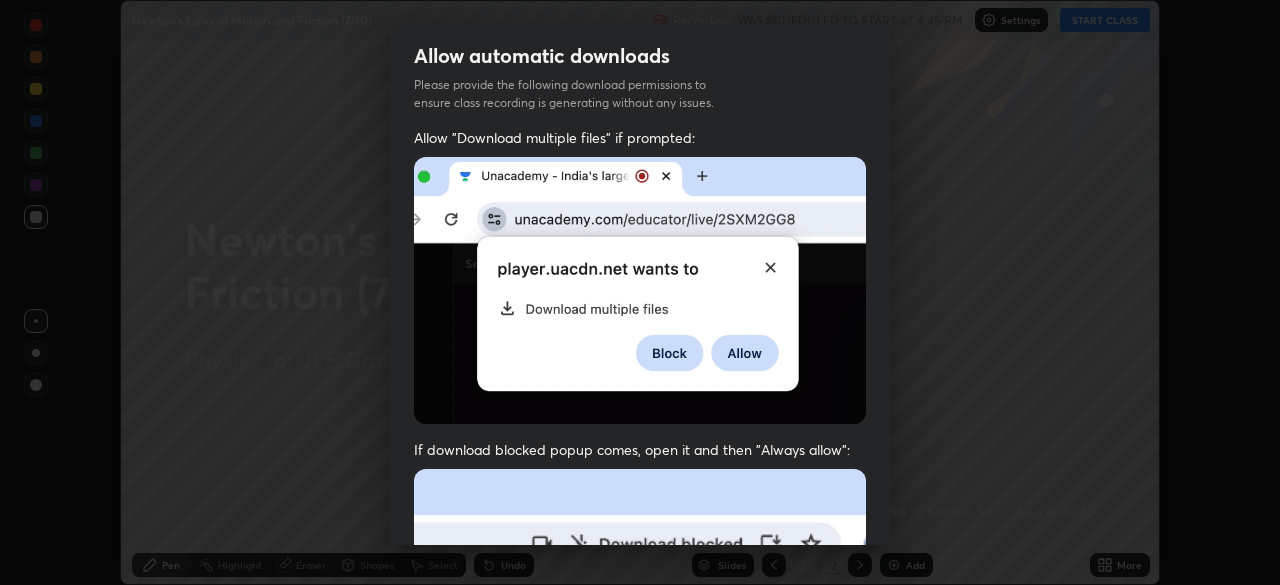 click at bounding box center [640, 687] 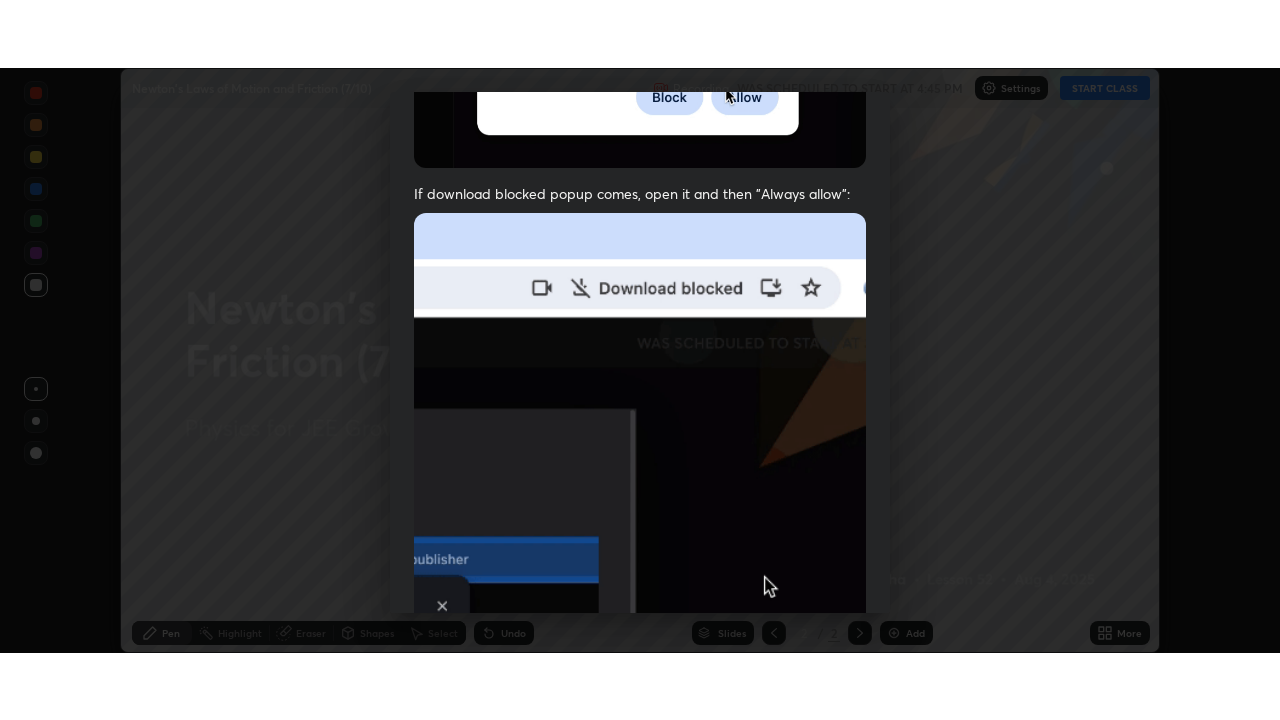 scroll, scrollTop: 479, scrollLeft: 0, axis: vertical 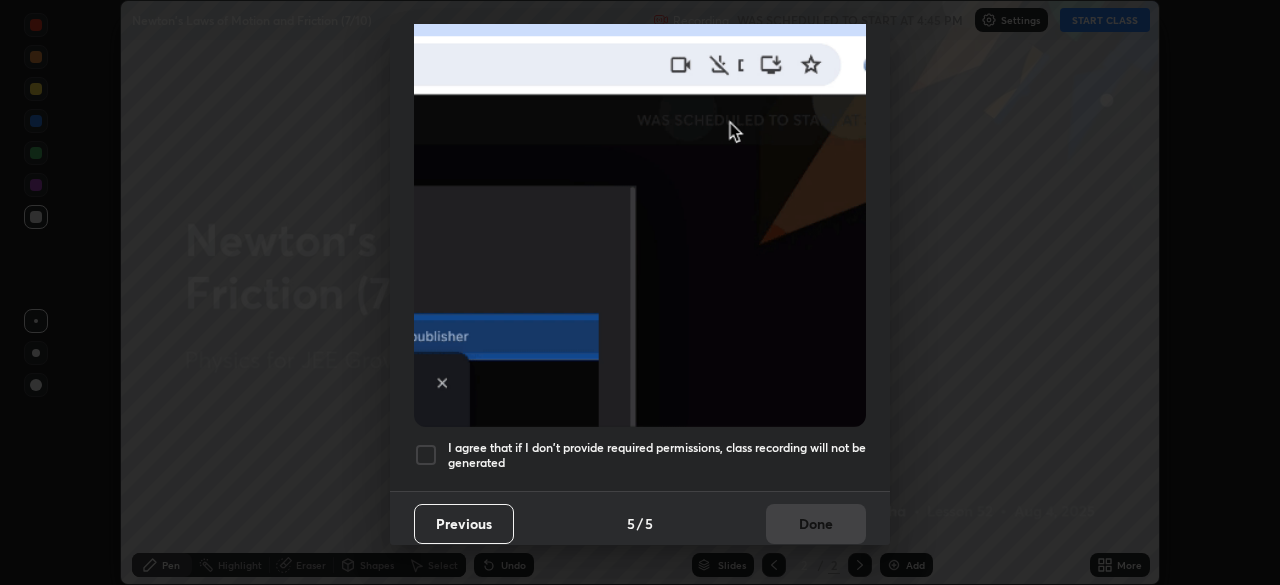 click at bounding box center [426, 455] 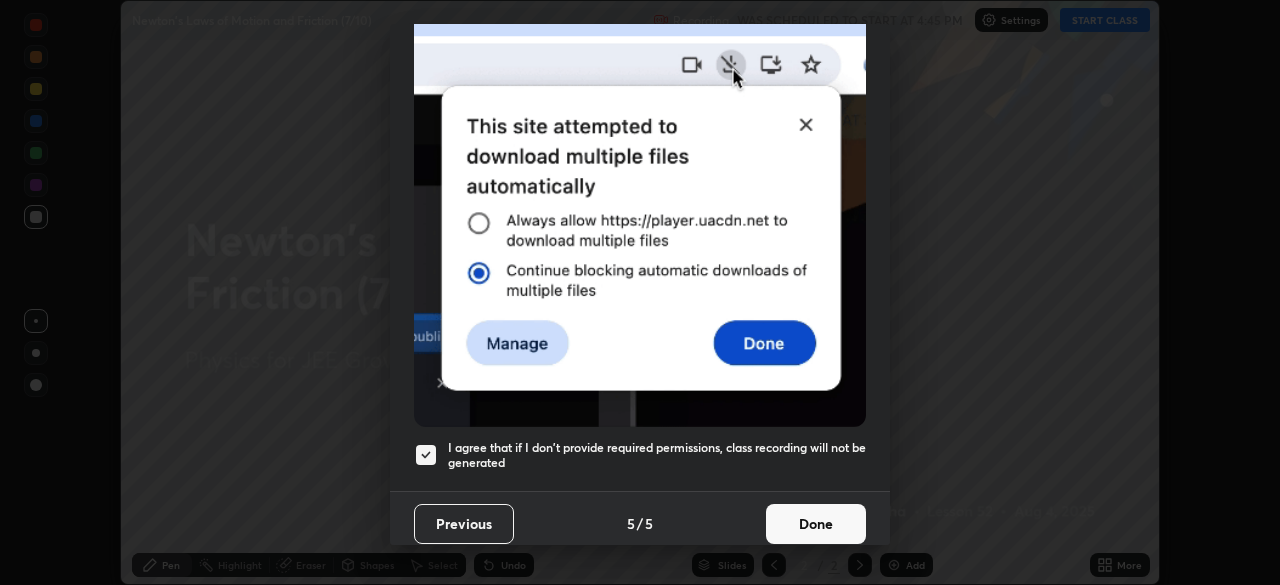 click on "Done" at bounding box center (816, 524) 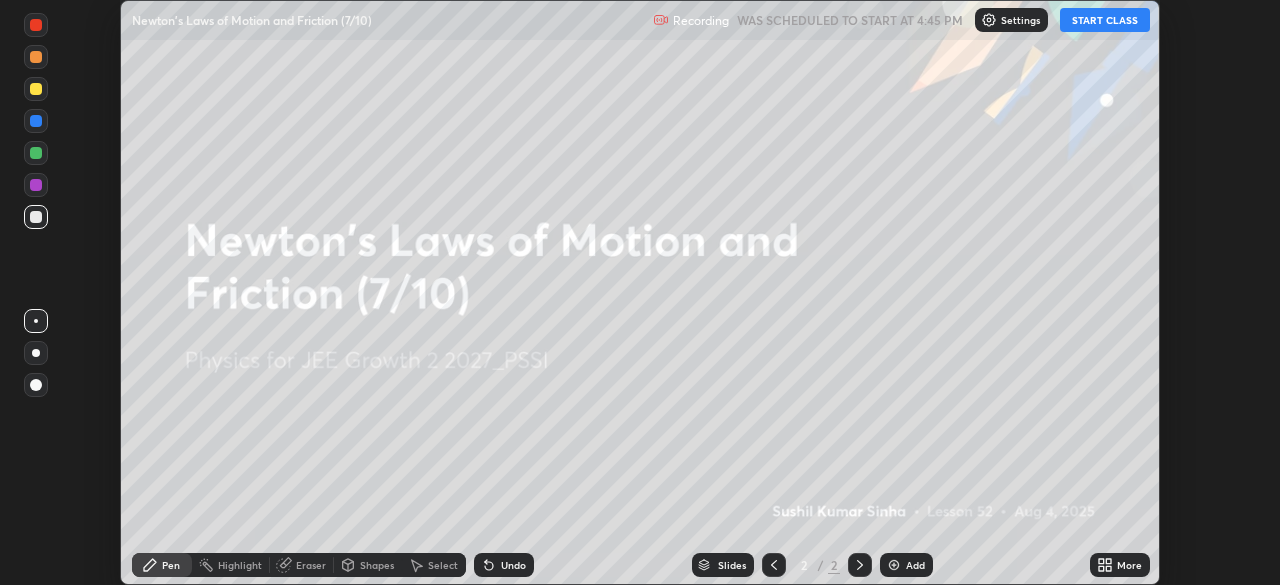 click on "START CLASS" at bounding box center (1105, 20) 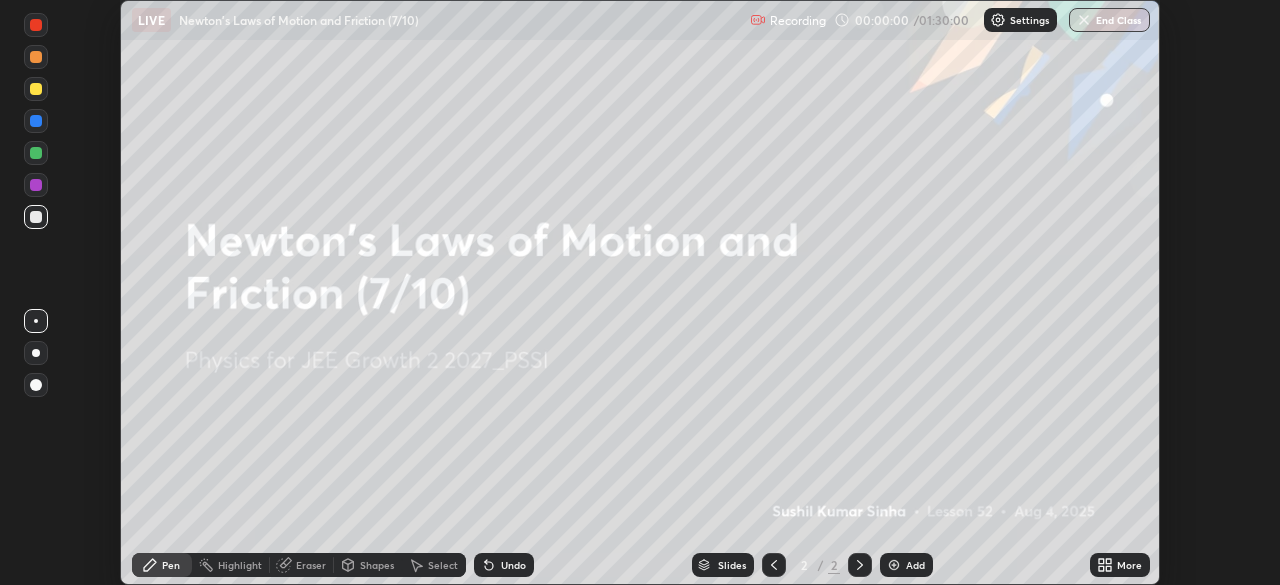 click 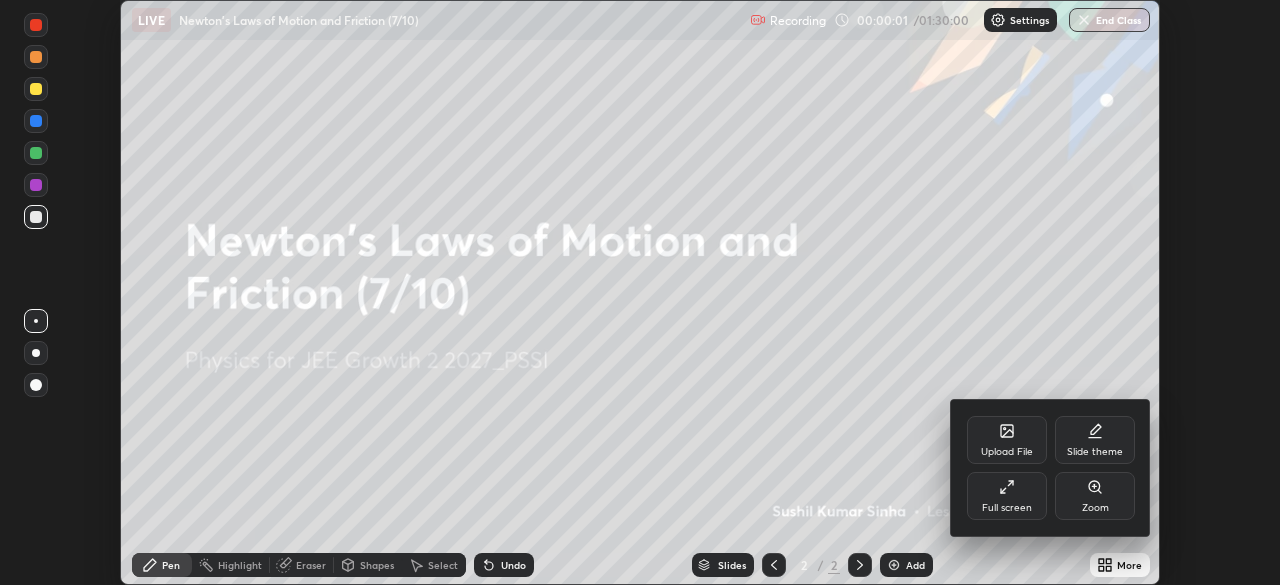 click on "Full screen" at bounding box center (1007, 496) 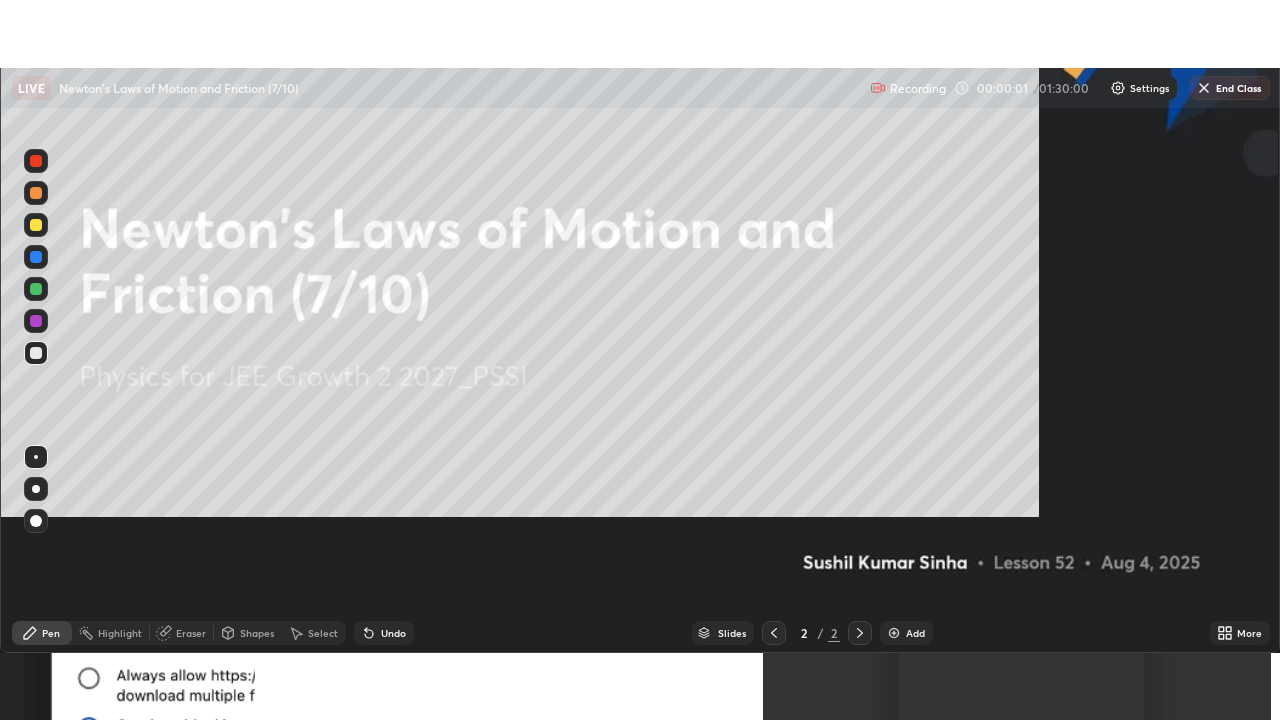 scroll, scrollTop: 99280, scrollLeft: 98720, axis: both 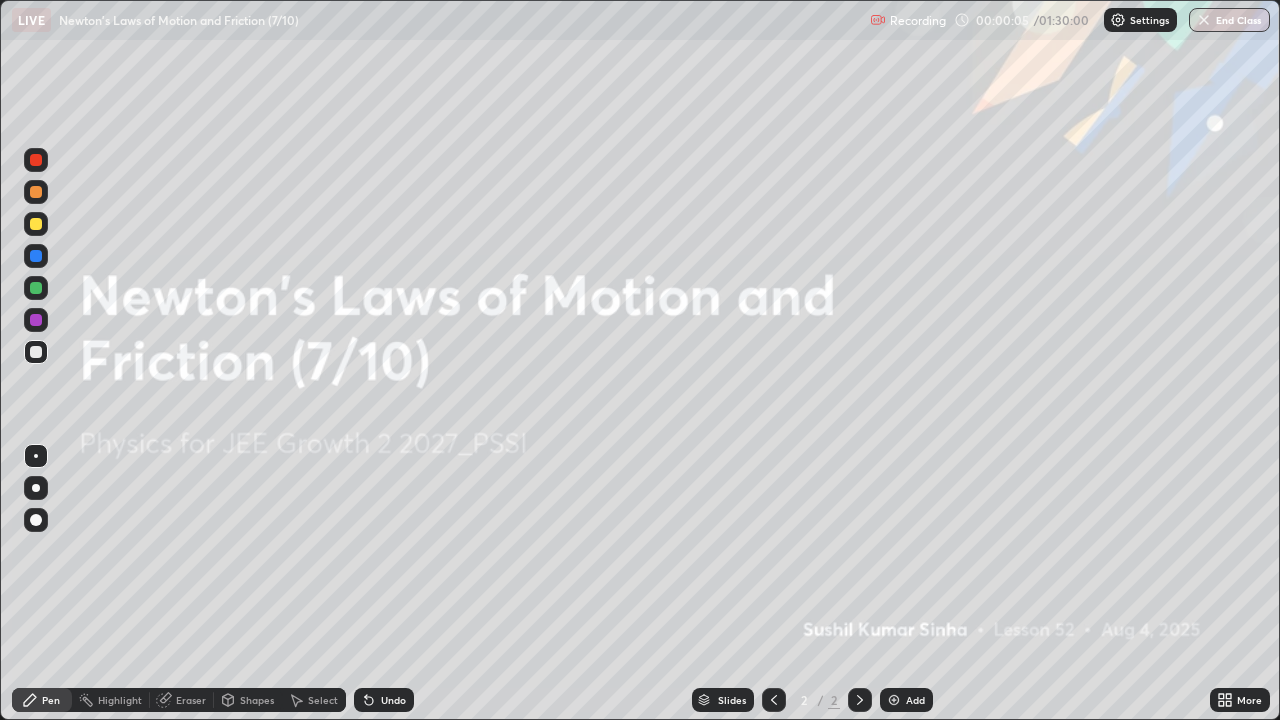 click at bounding box center [894, 700] 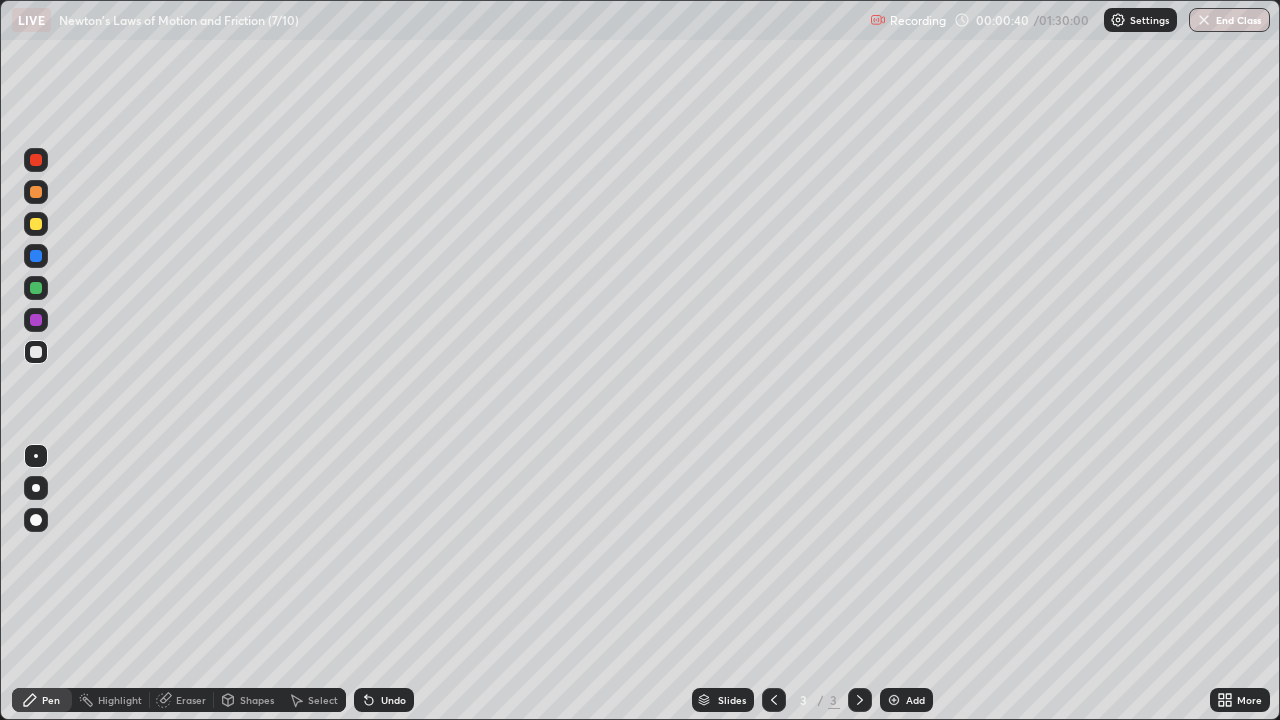 click at bounding box center [36, 224] 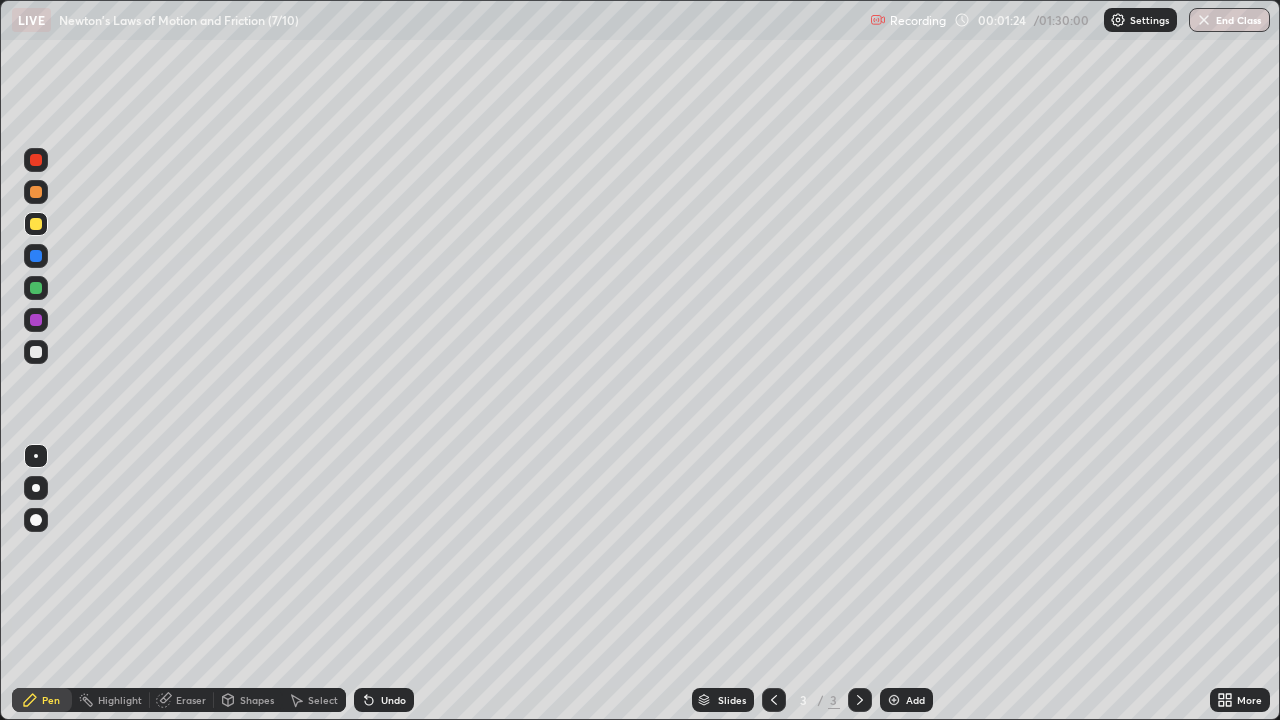 click on "Undo" at bounding box center (393, 700) 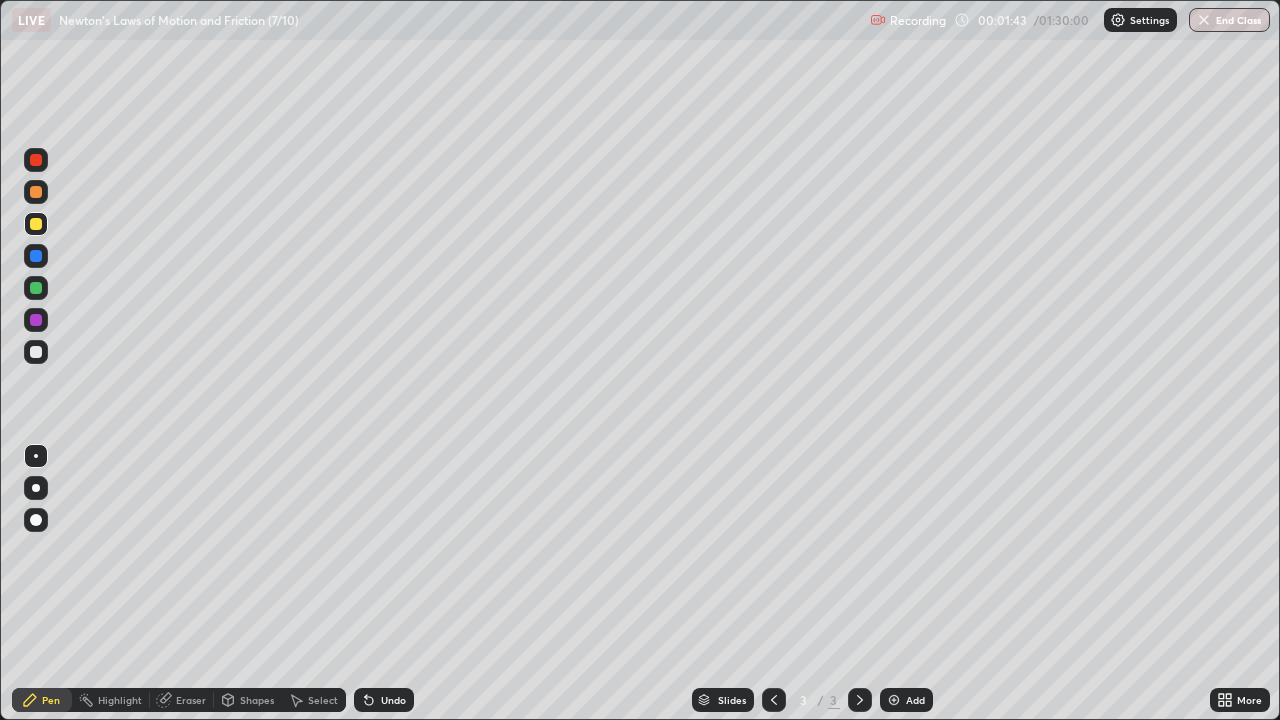 click at bounding box center [36, 320] 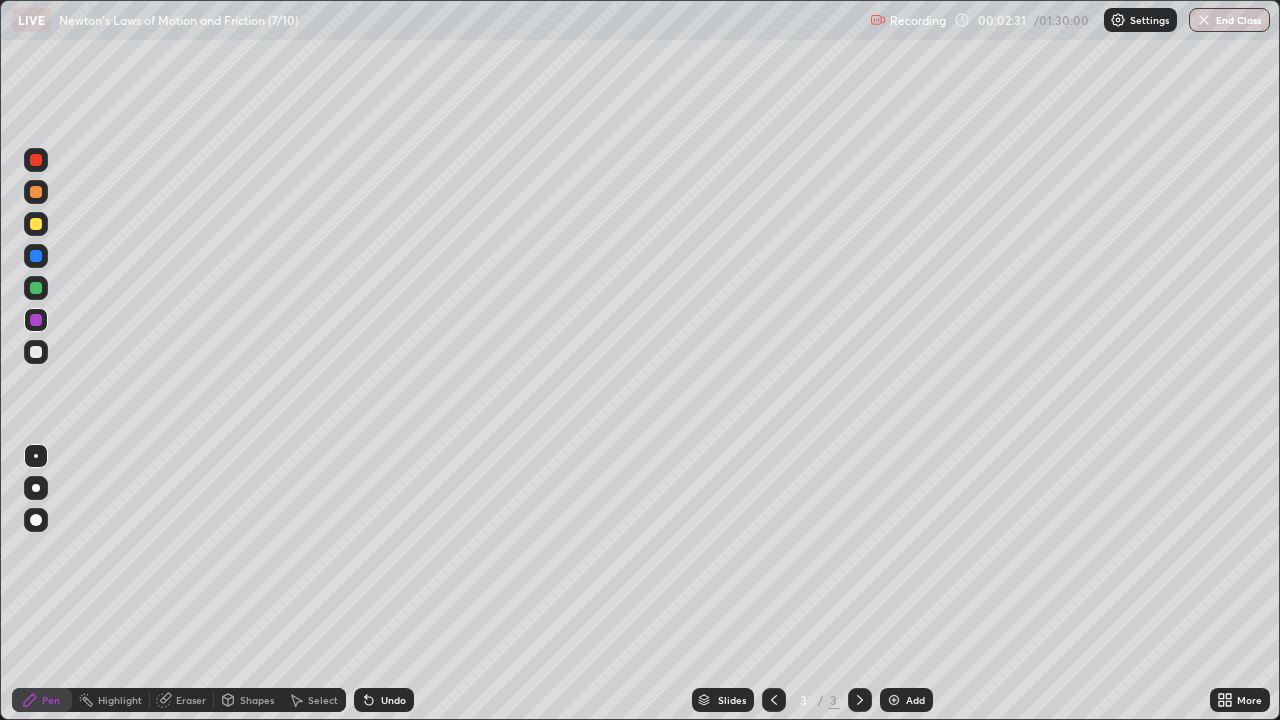click at bounding box center (894, 700) 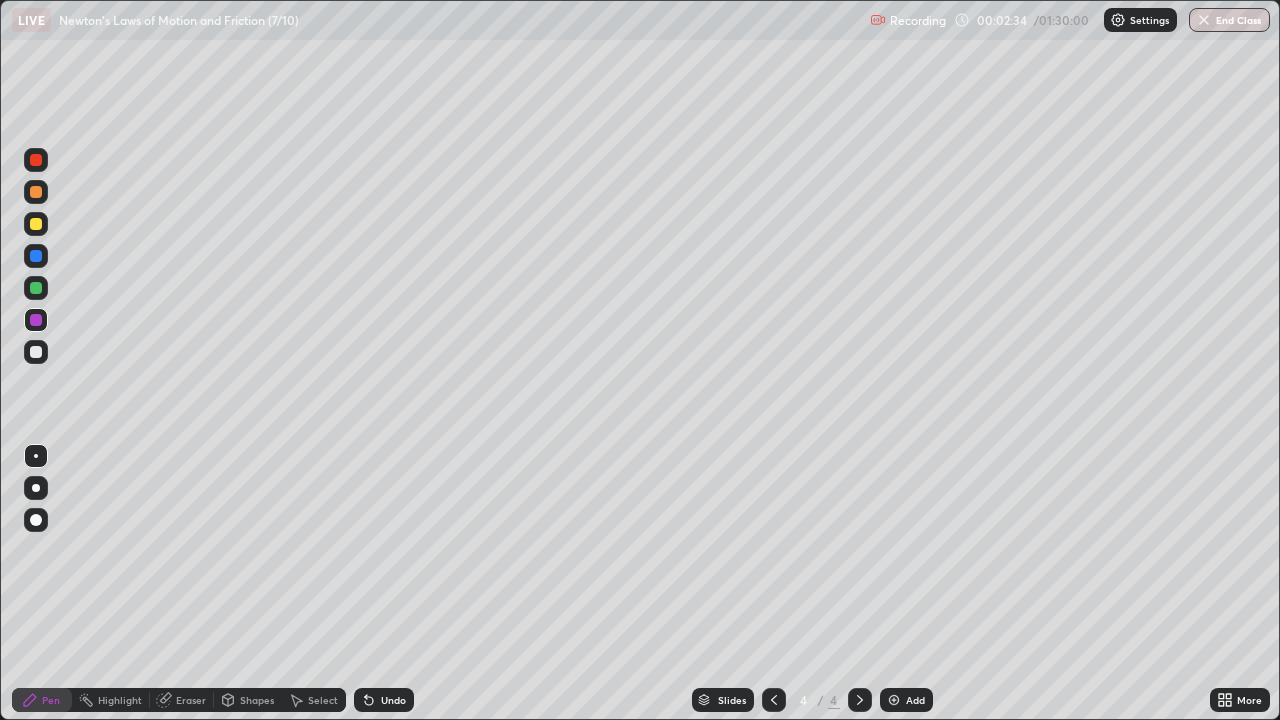 click at bounding box center [36, 224] 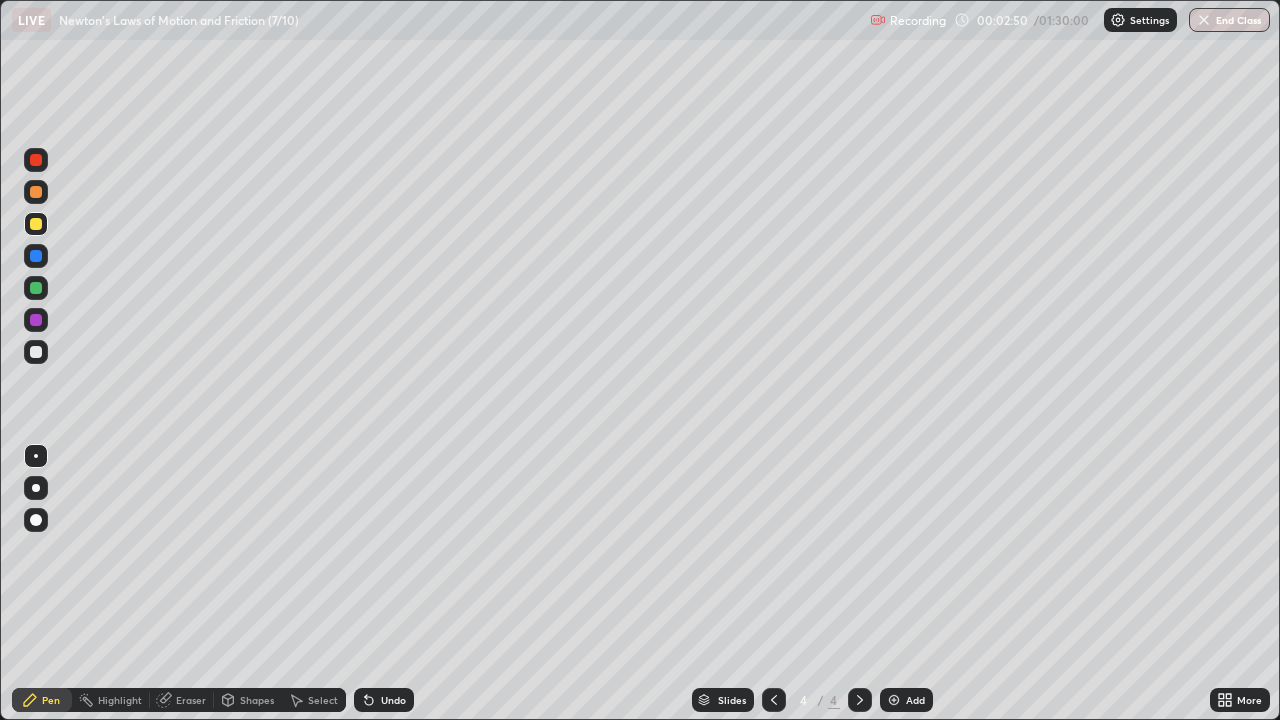 click at bounding box center (36, 352) 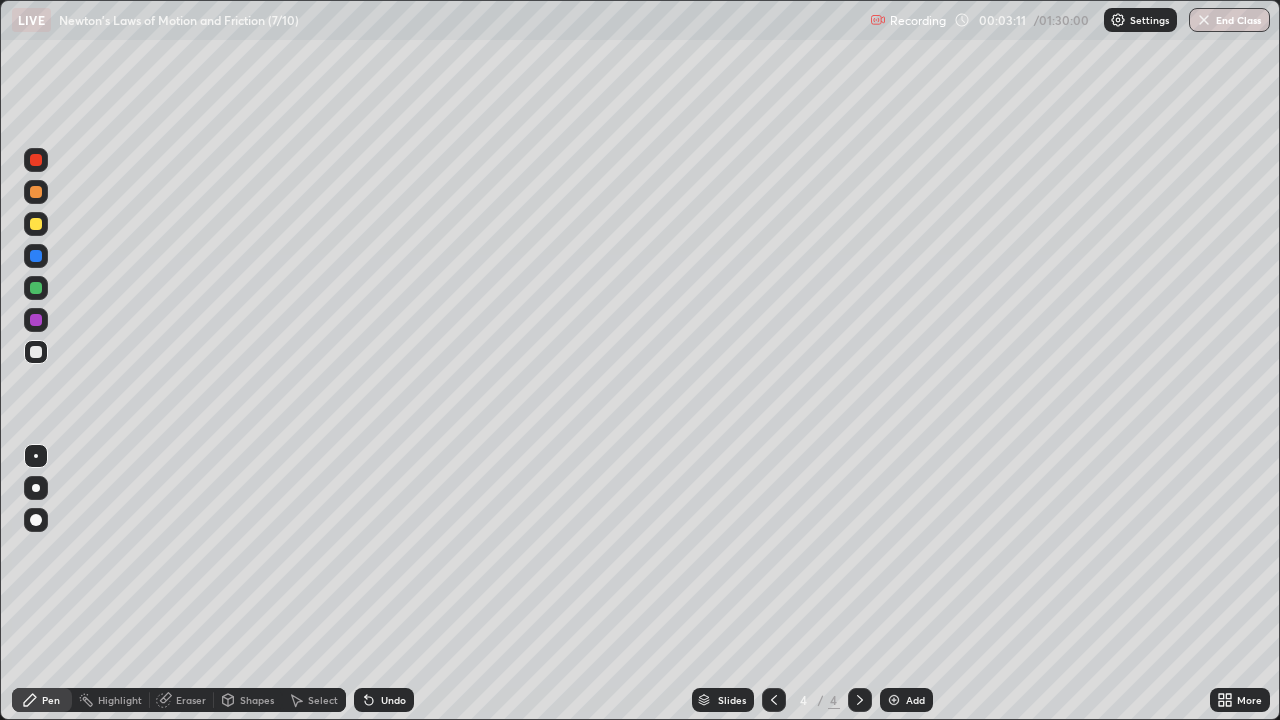 click at bounding box center [36, 224] 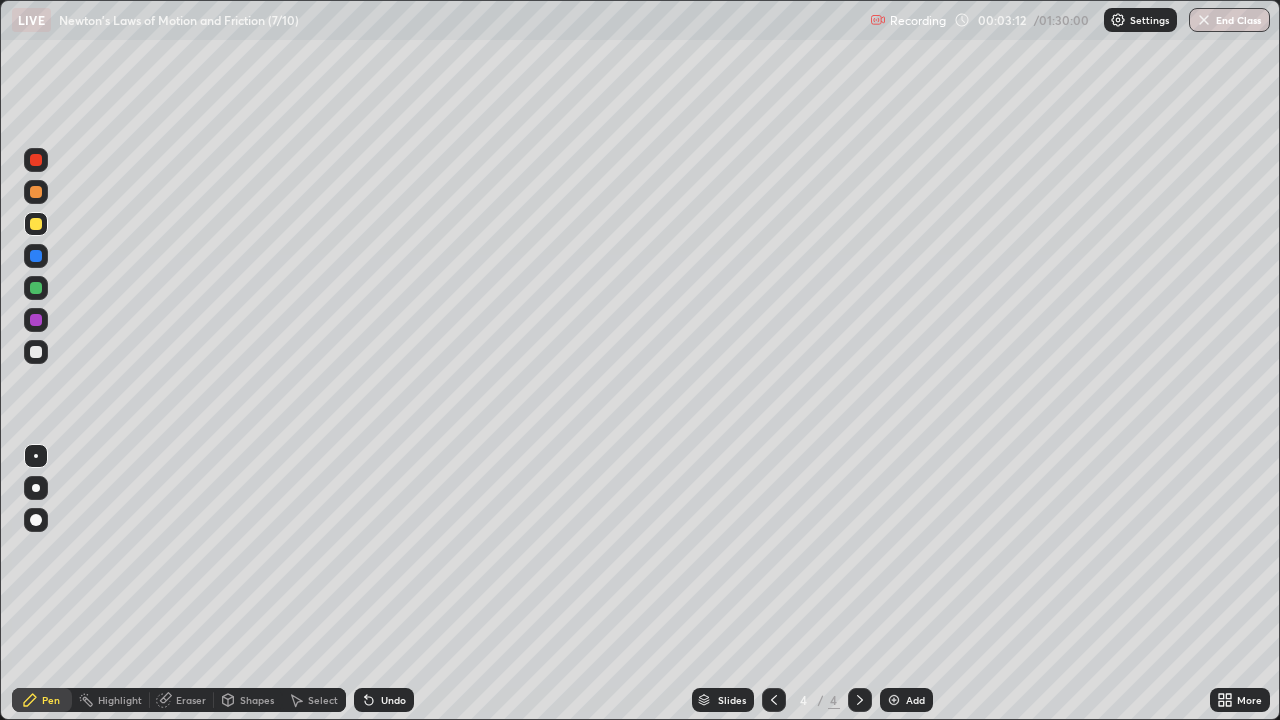 click on "Shapes" at bounding box center (257, 700) 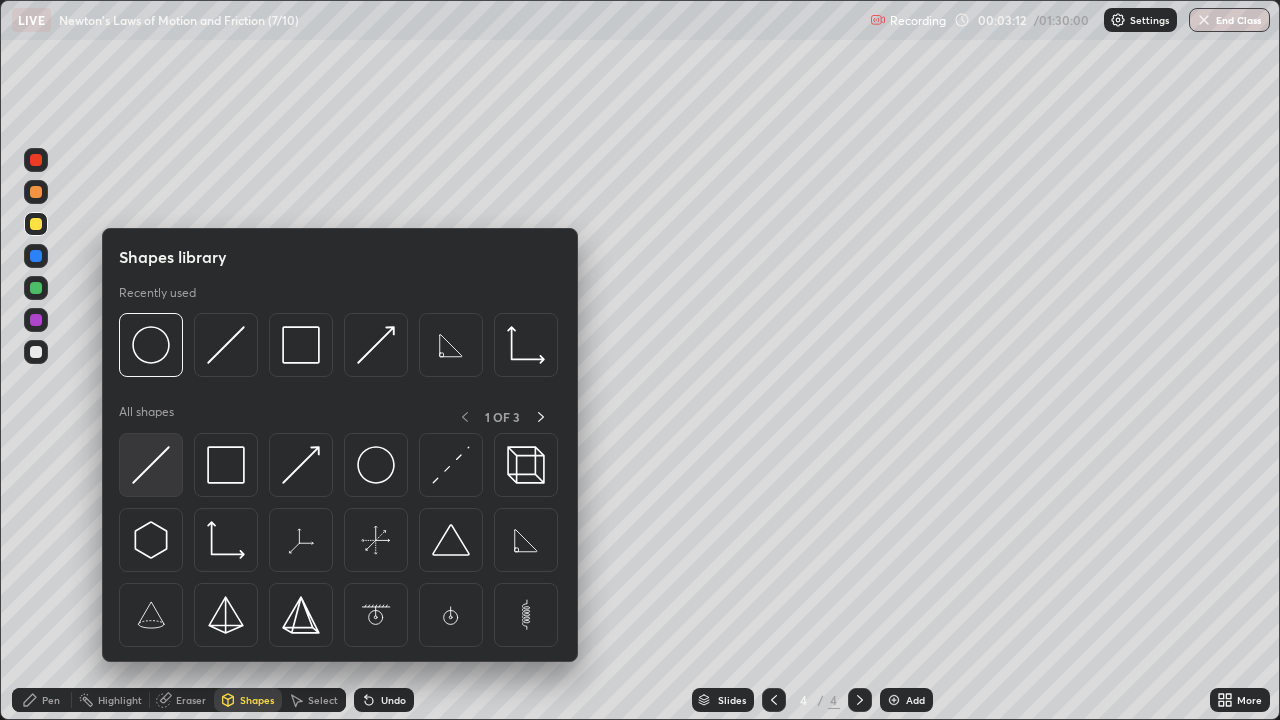click at bounding box center (151, 465) 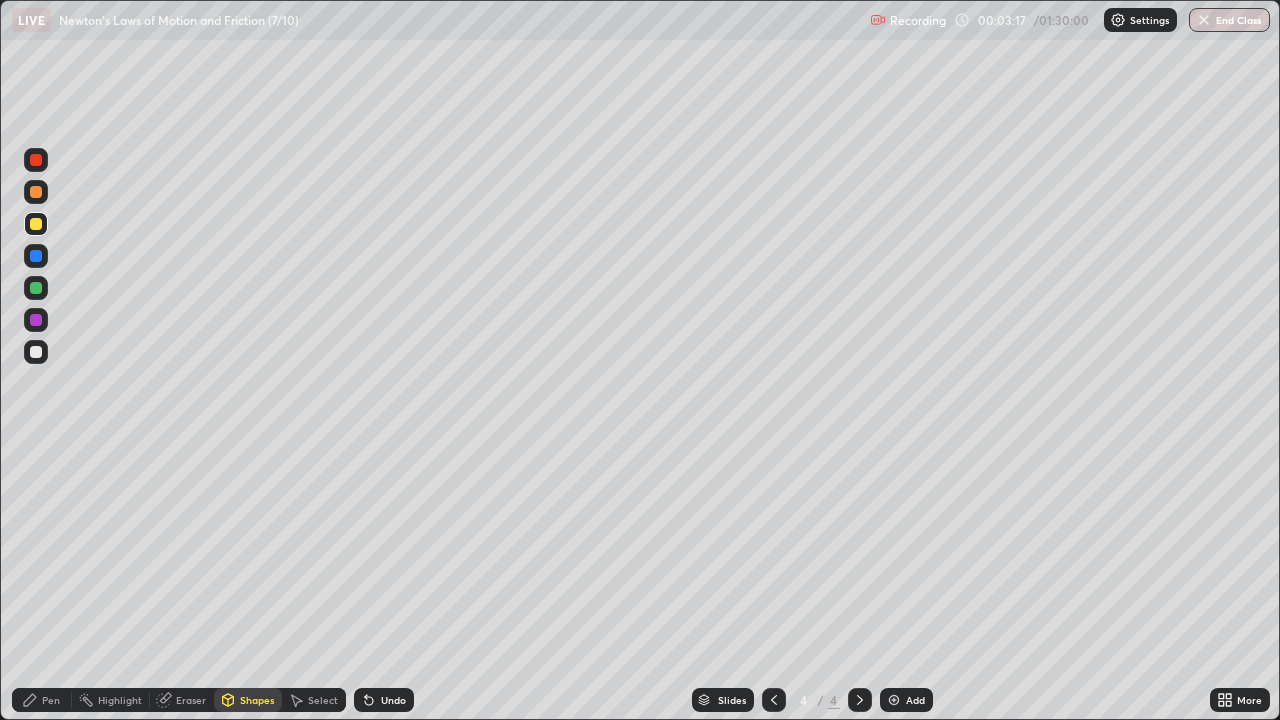 click at bounding box center (36, 288) 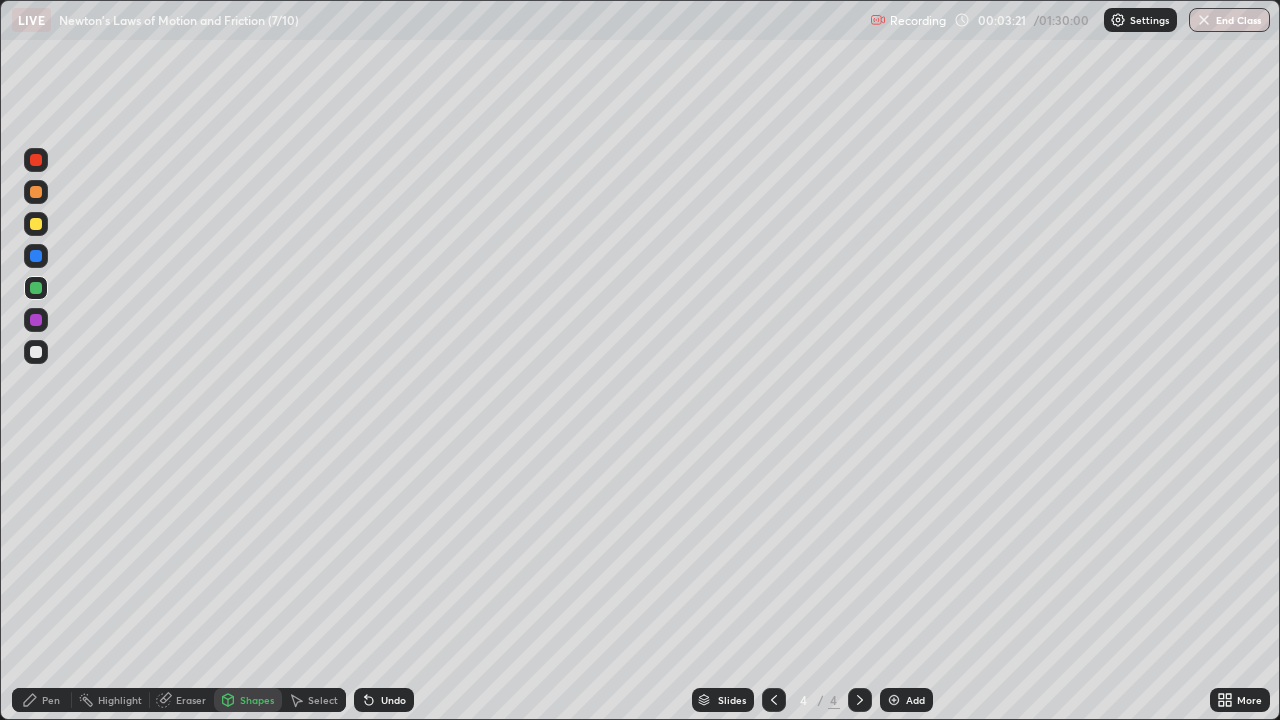 click at bounding box center (36, 320) 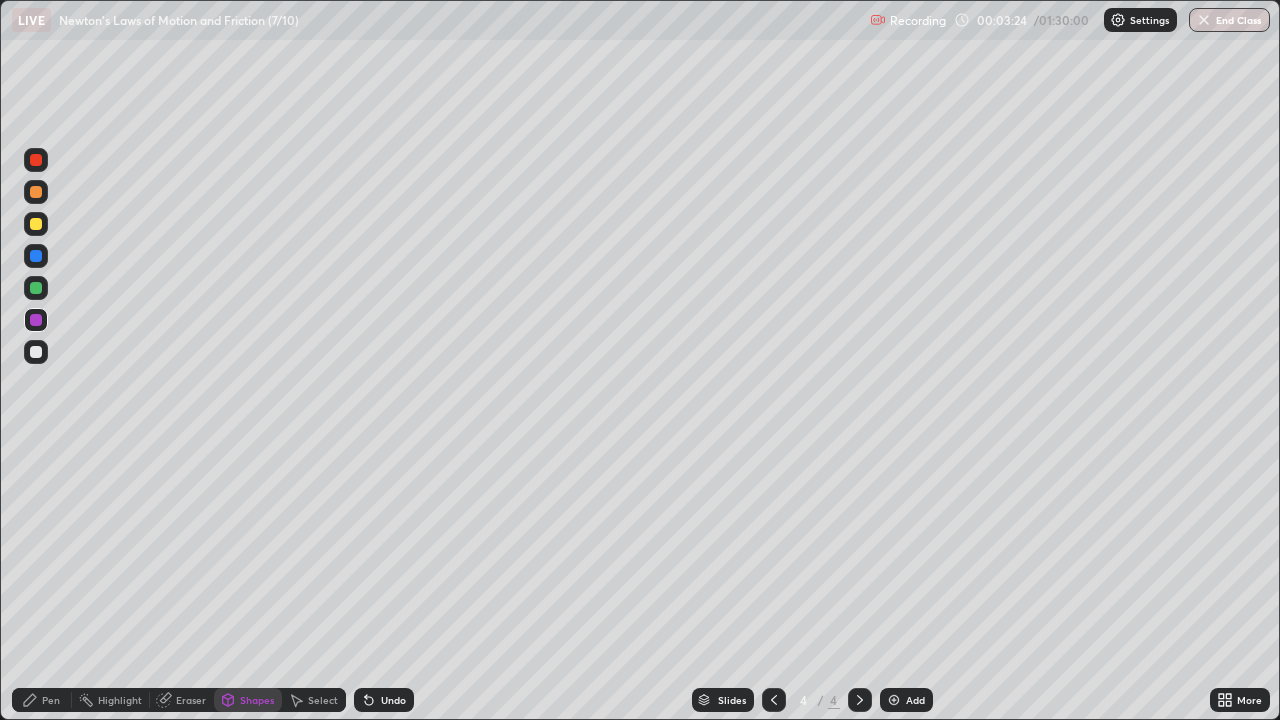 click on "Pen" at bounding box center [51, 700] 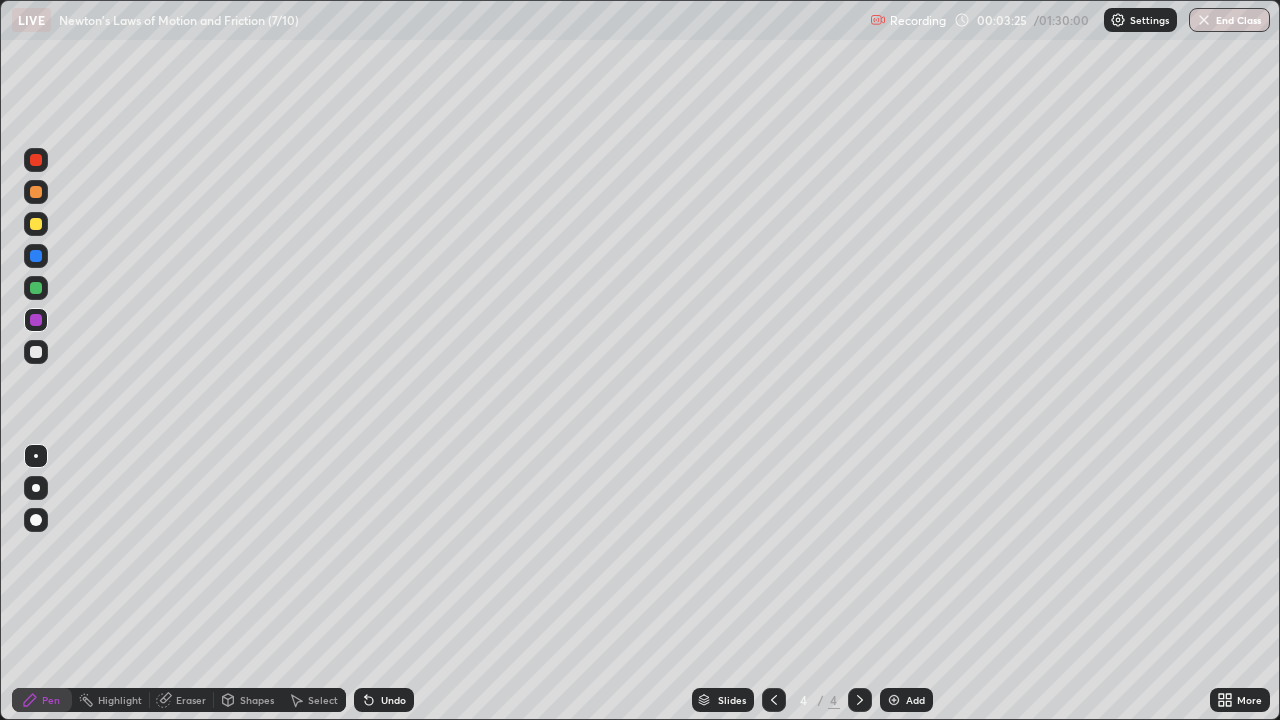 click at bounding box center (36, 352) 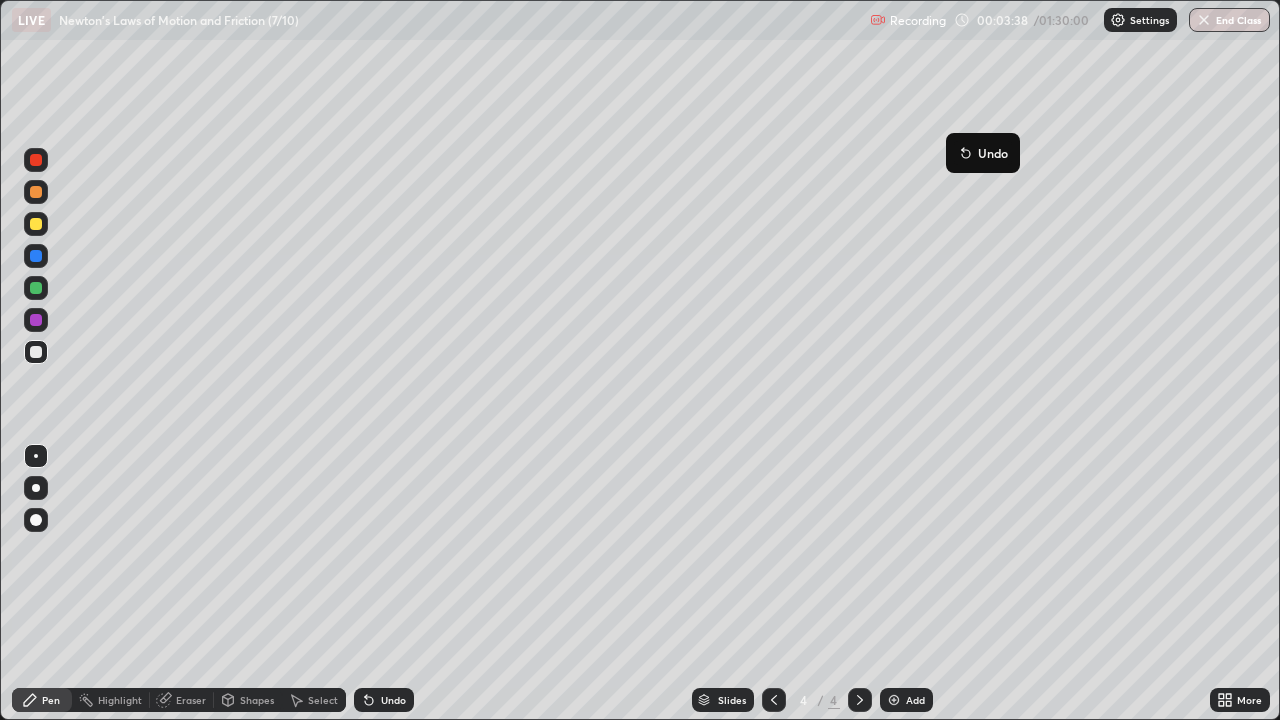 click on "Undo" at bounding box center [983, 153] 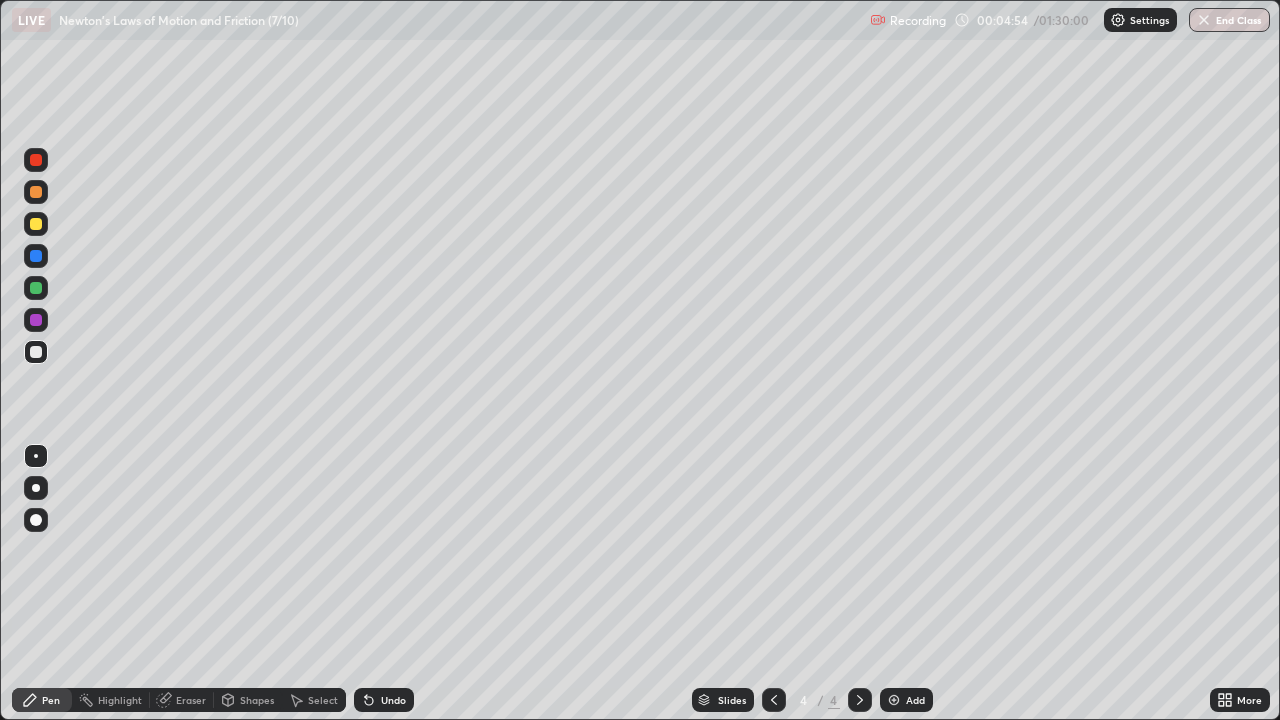 click on "Shapes" at bounding box center [257, 700] 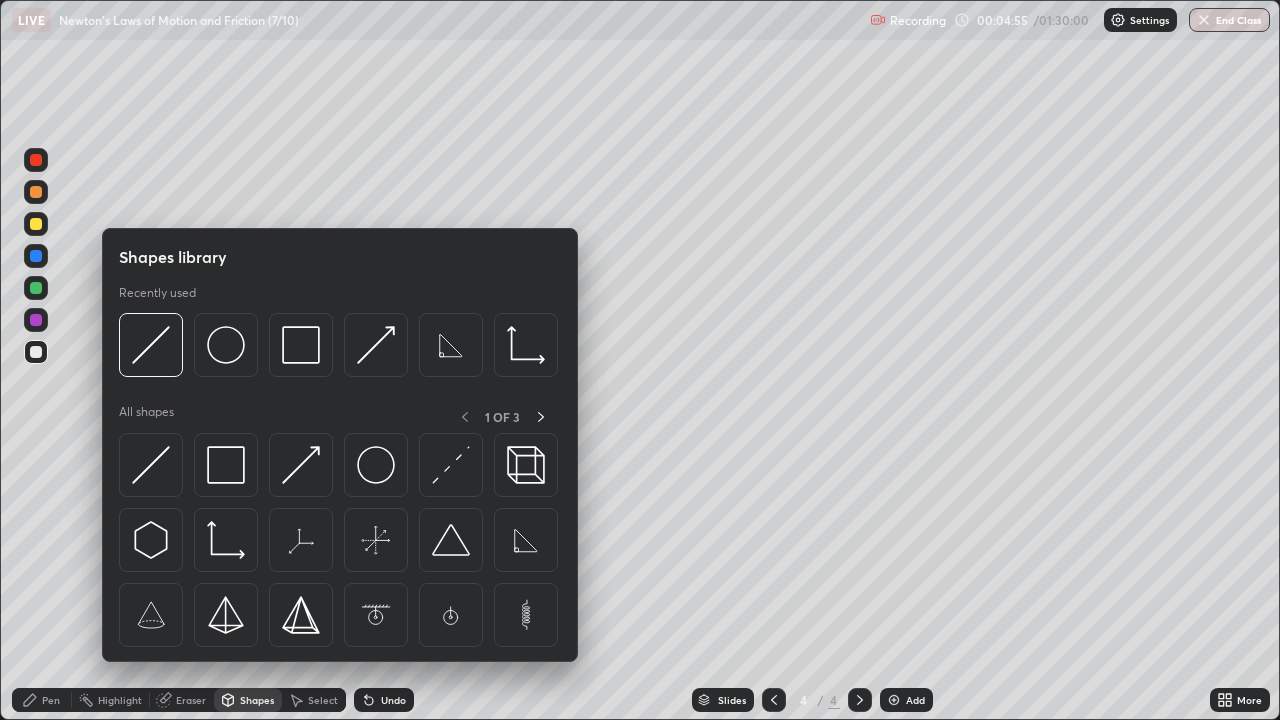 click at bounding box center (226, 465) 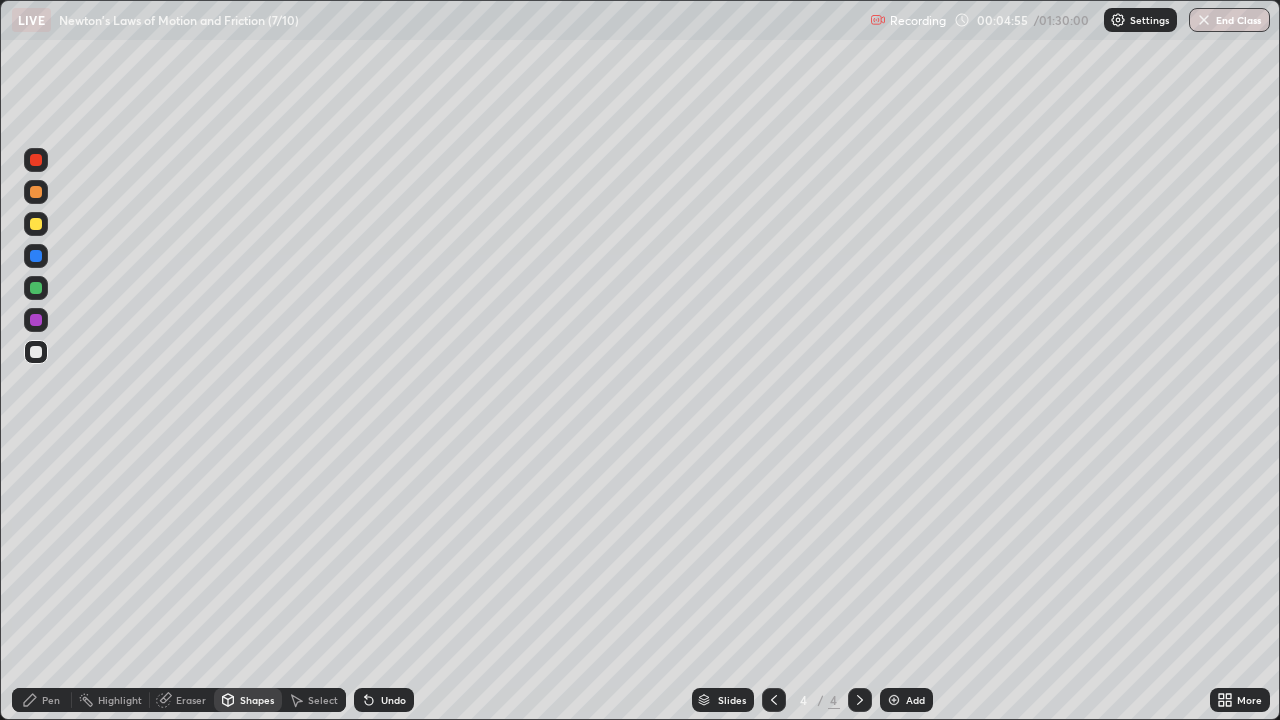 click at bounding box center (36, 288) 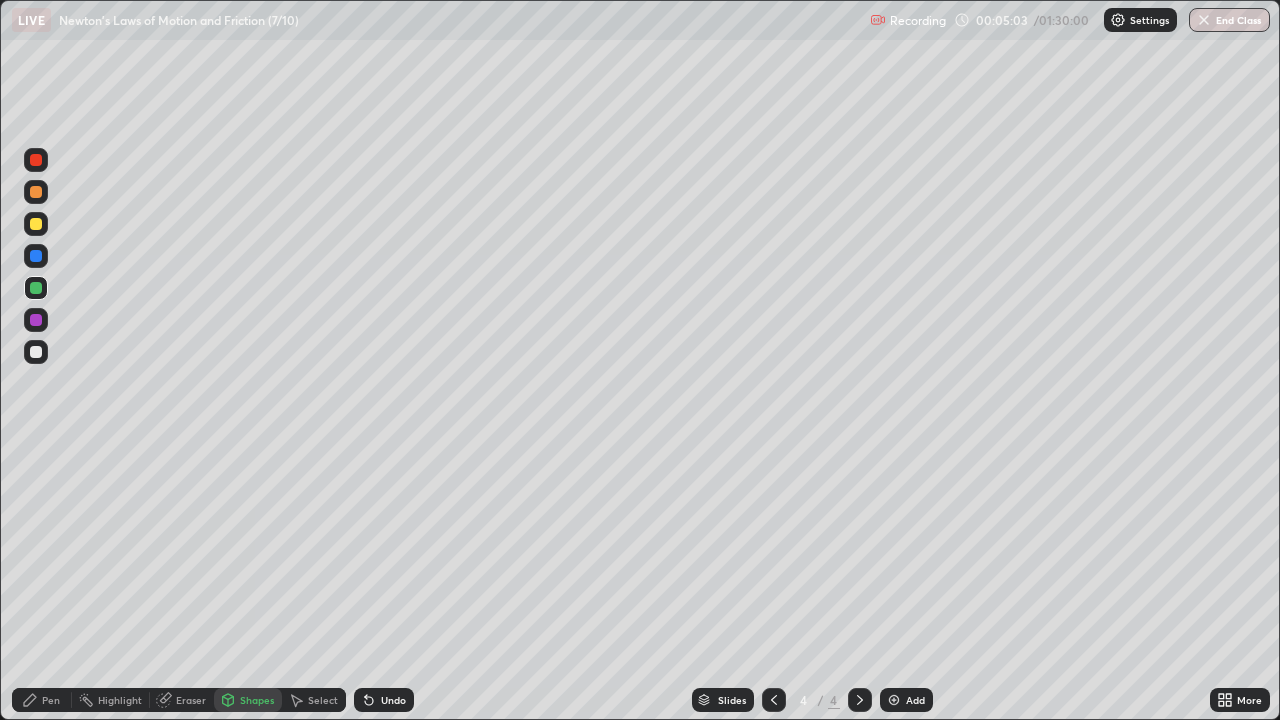 click on "Select" at bounding box center (323, 700) 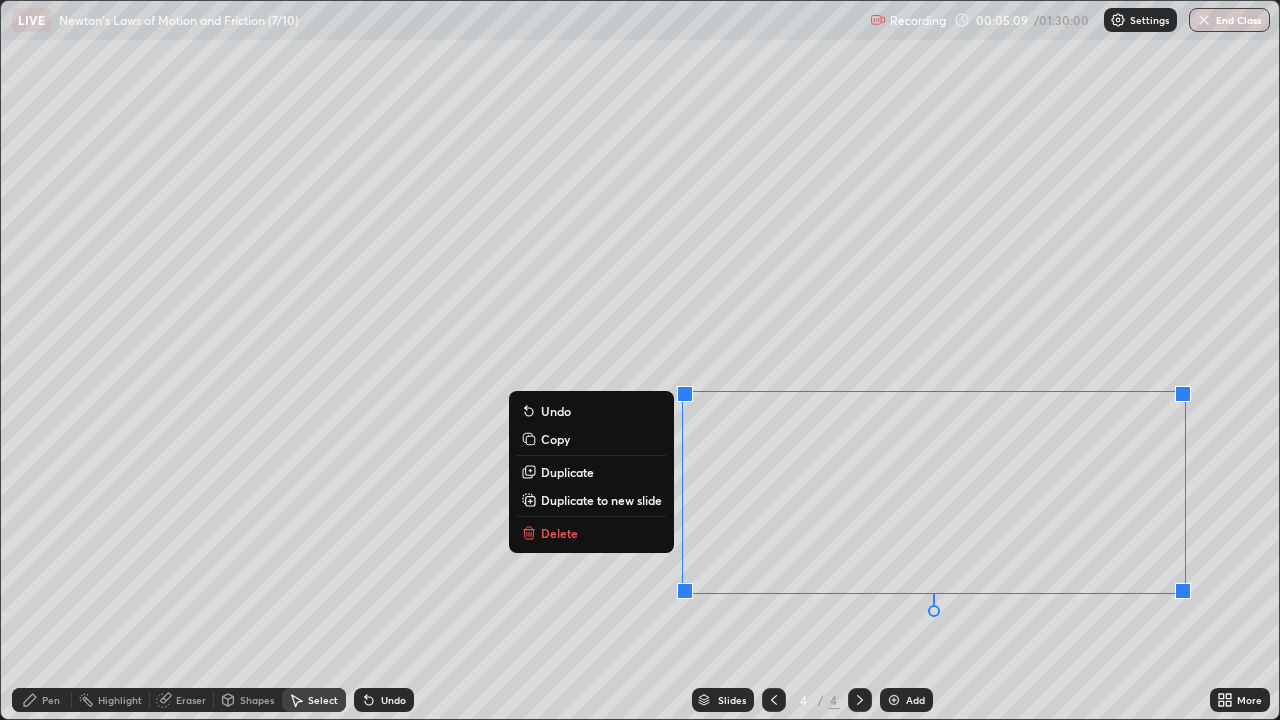 click on "0 ° Undo Copy Duplicate Duplicate to new slide Delete" at bounding box center [640, 360] 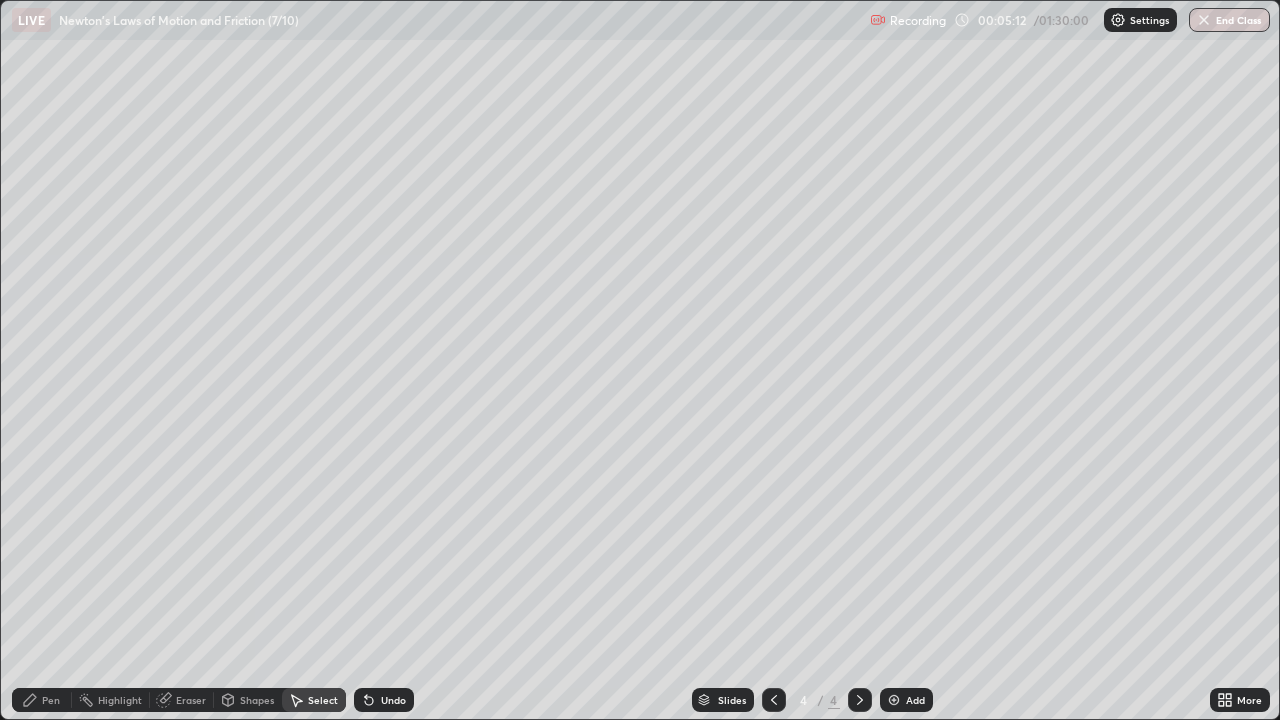 click on "Eraser" at bounding box center (191, 700) 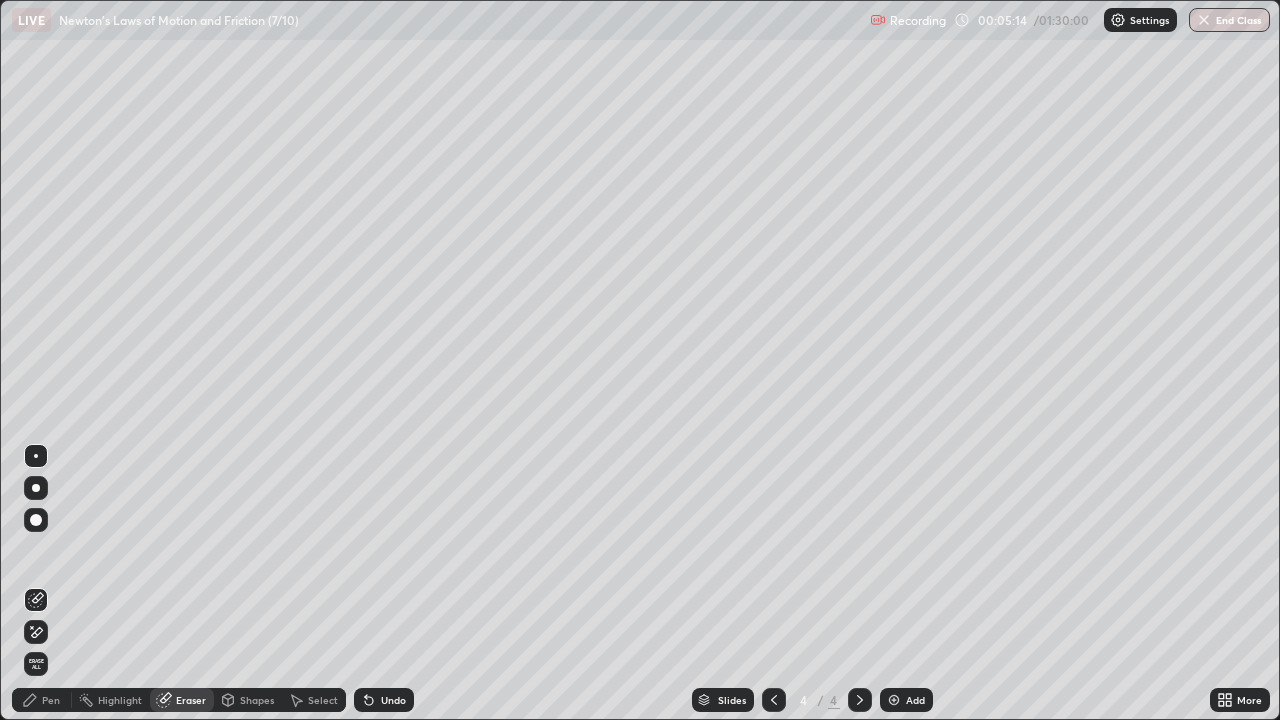 click on "Pen" at bounding box center [51, 700] 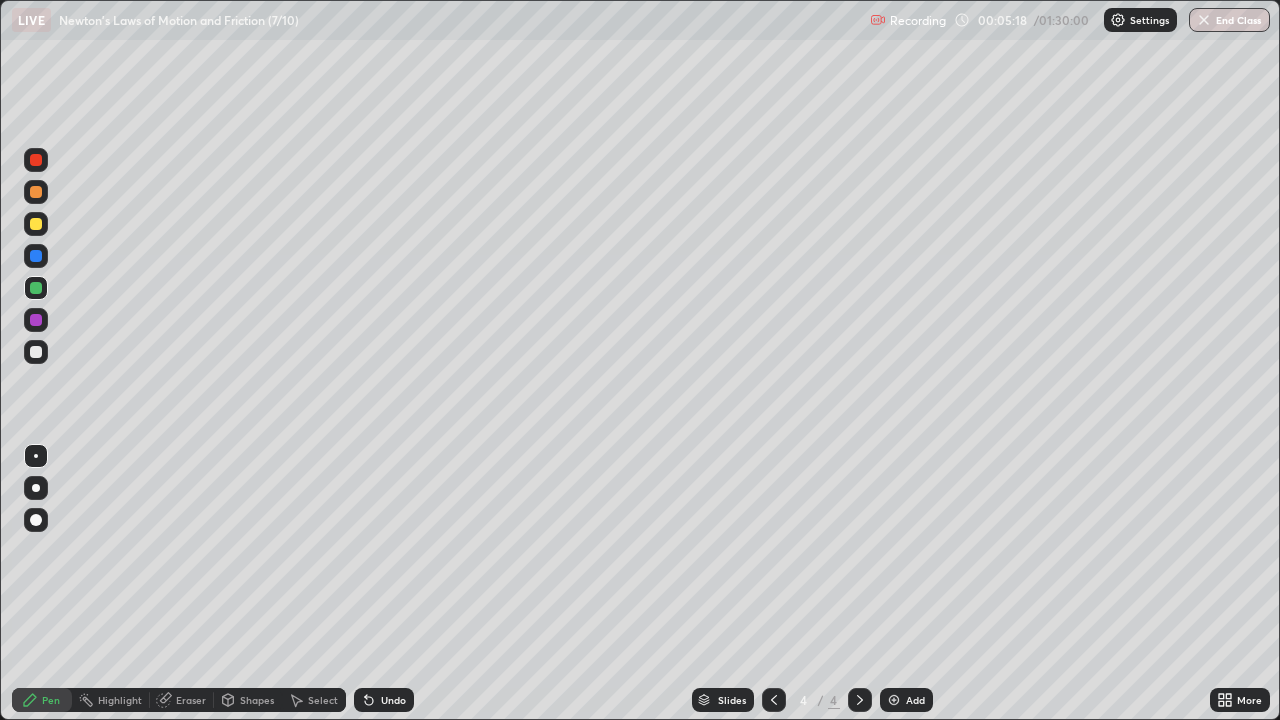 click at bounding box center (36, 224) 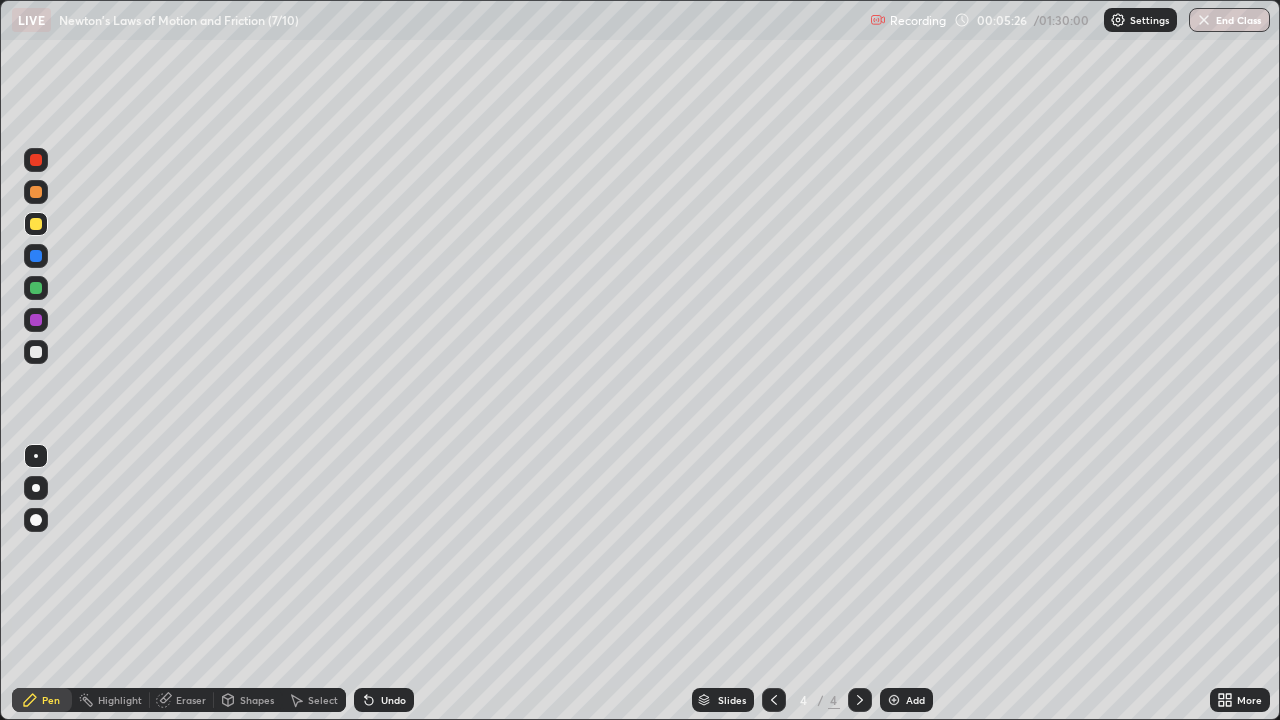 click at bounding box center [36, 352] 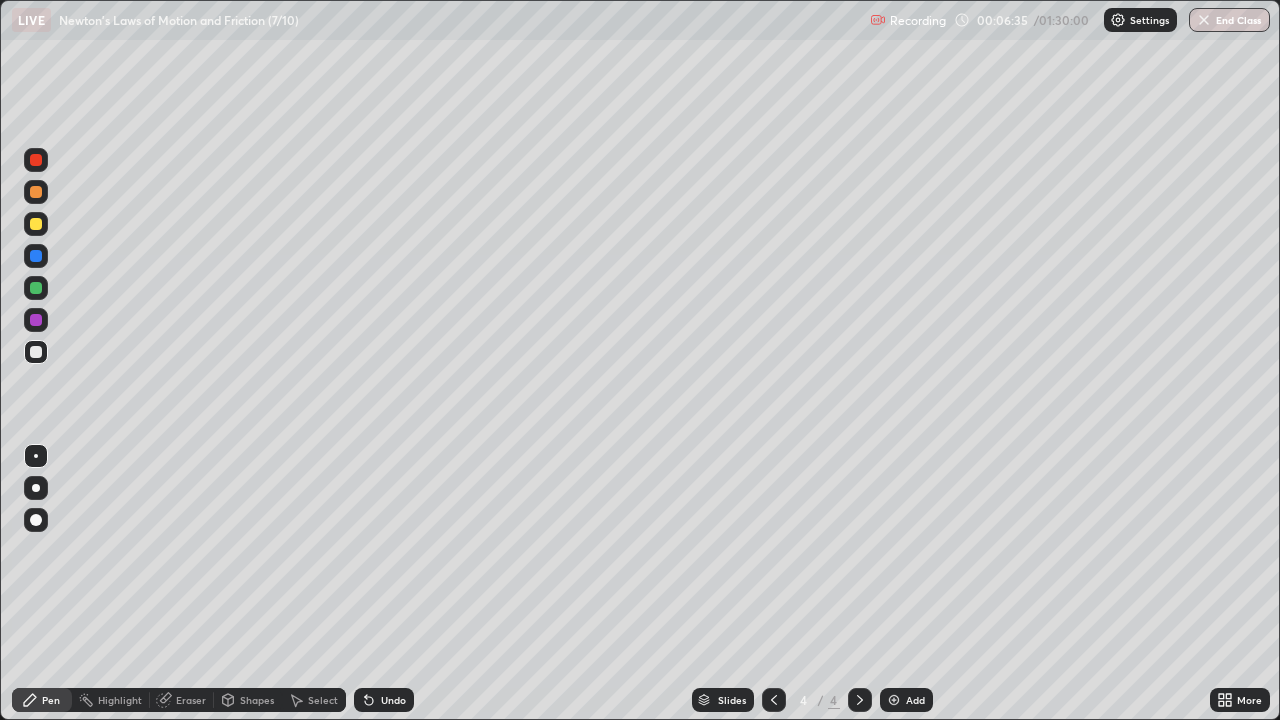 click at bounding box center (894, 700) 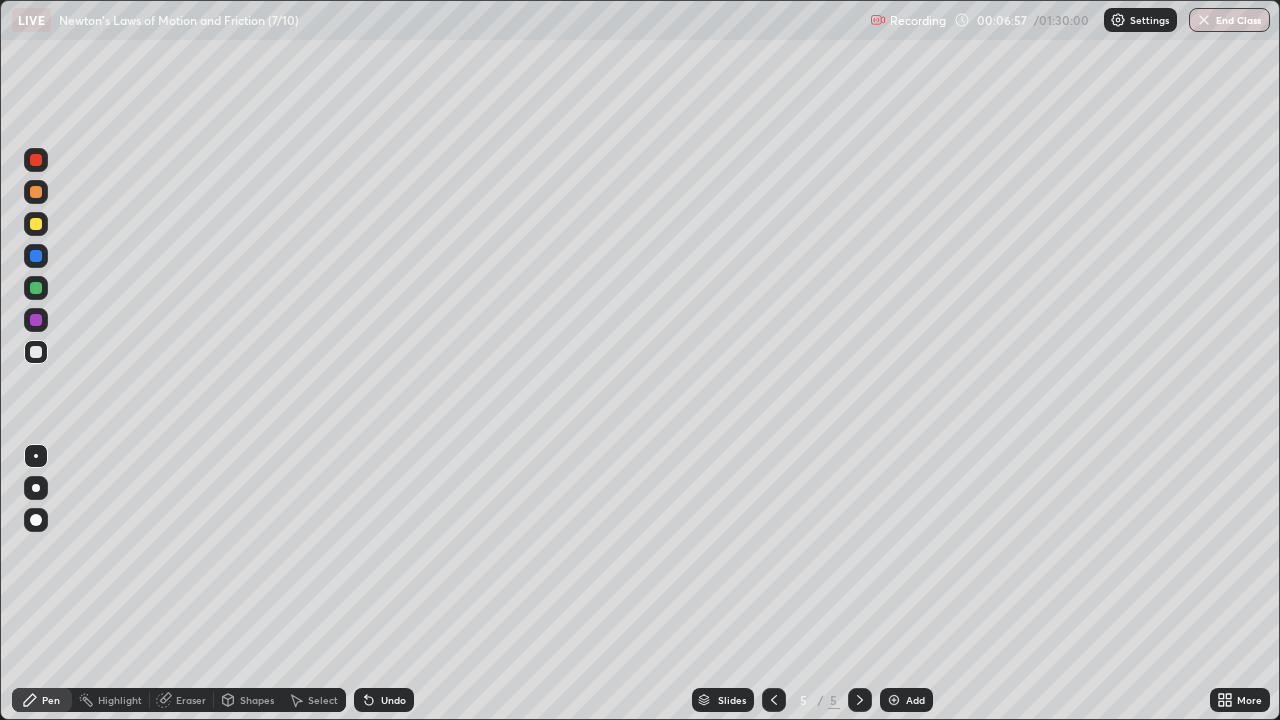 click on "Shapes" at bounding box center [248, 700] 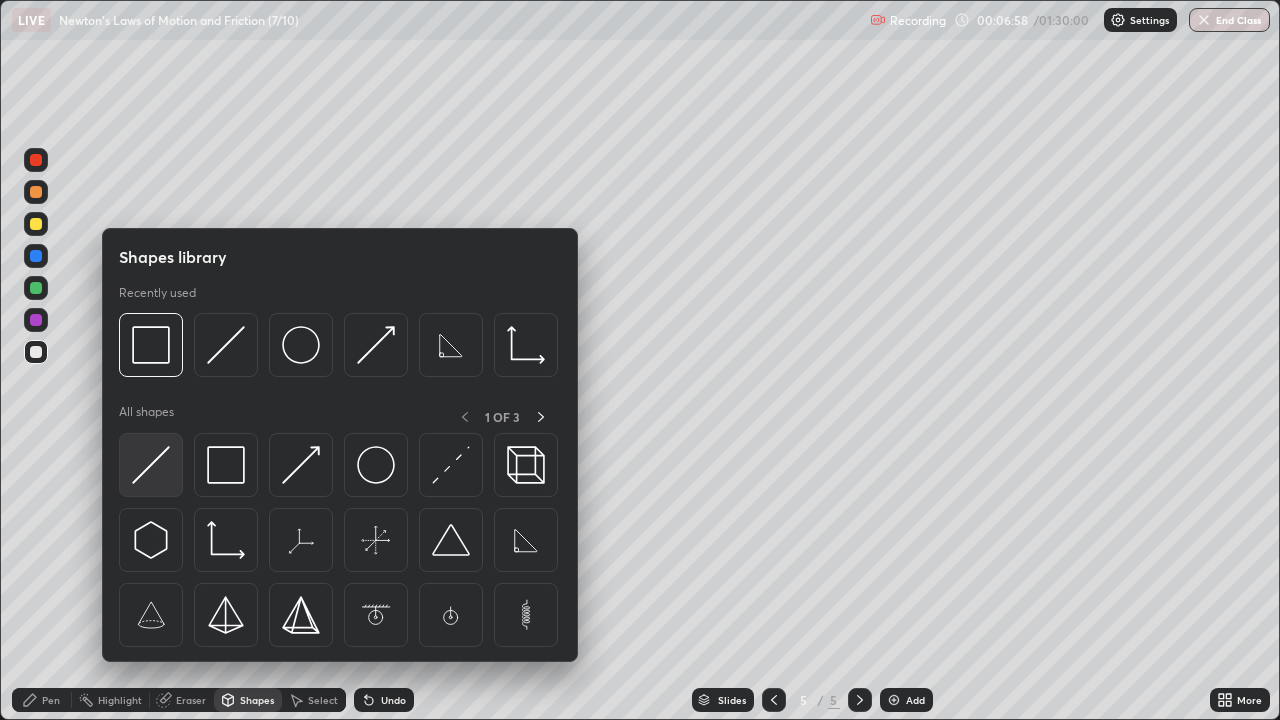 click at bounding box center (151, 465) 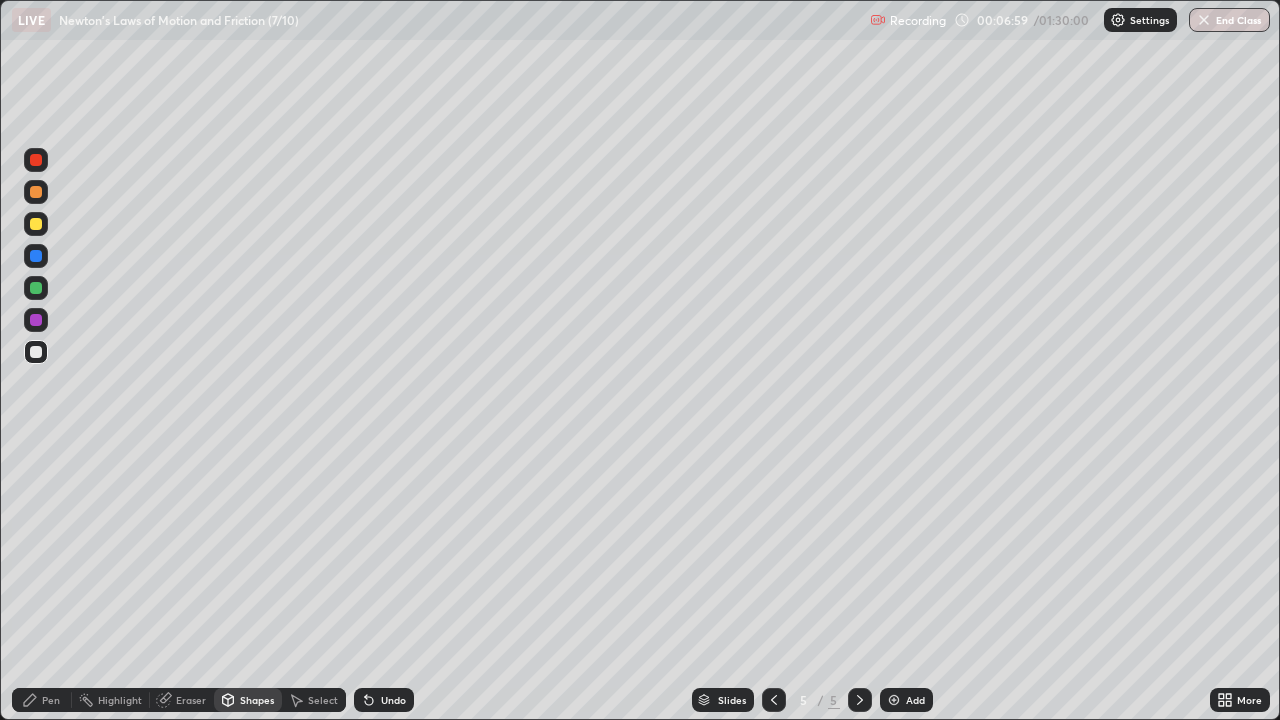 click at bounding box center (36, 224) 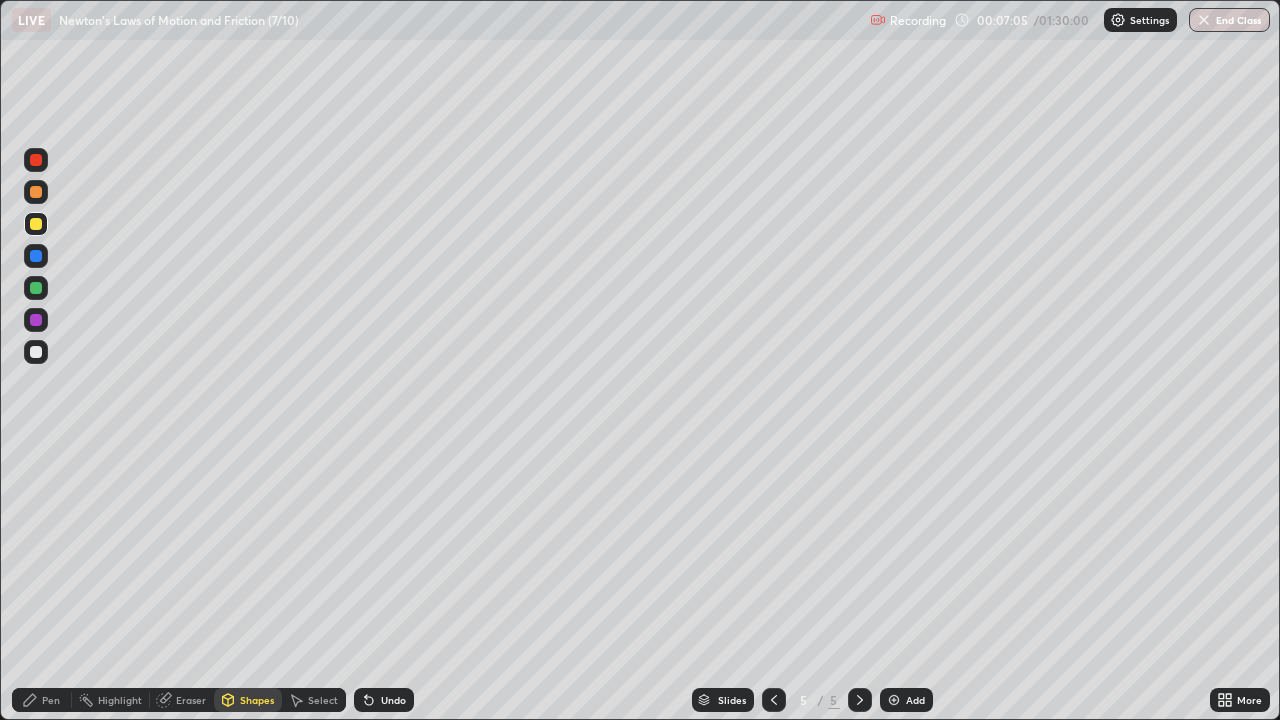 click at bounding box center (36, 320) 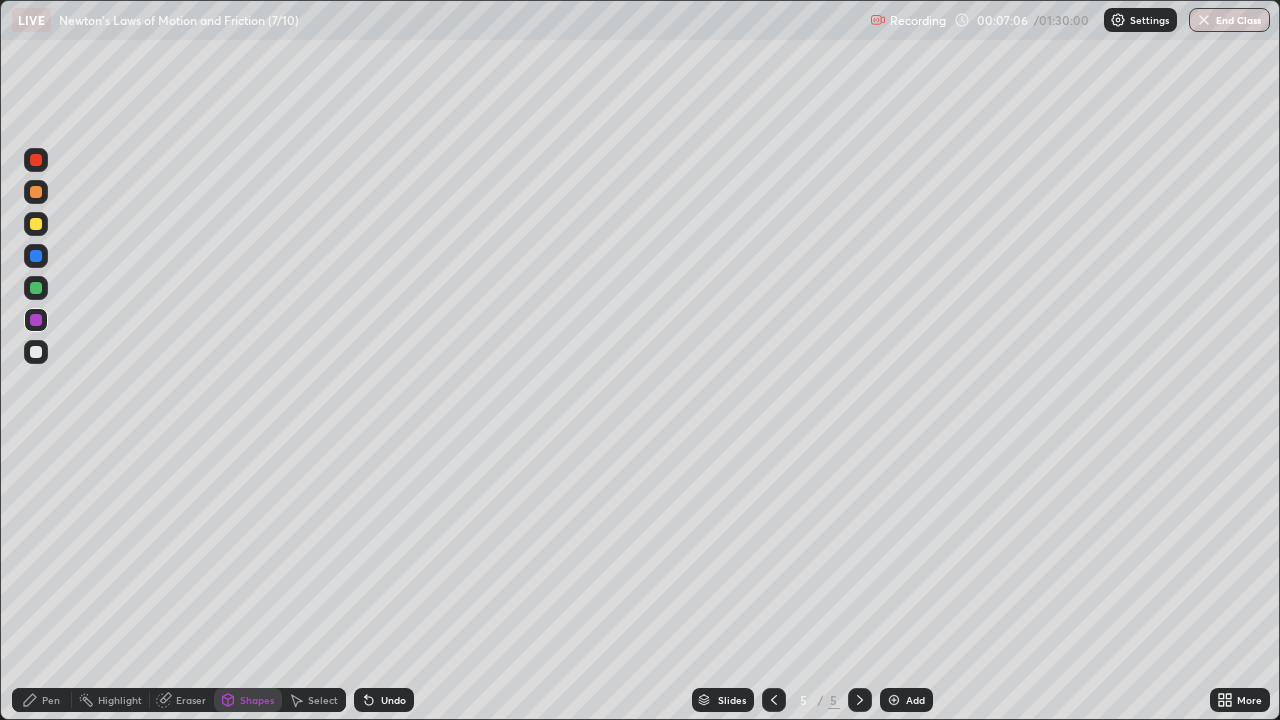 click at bounding box center [36, 288] 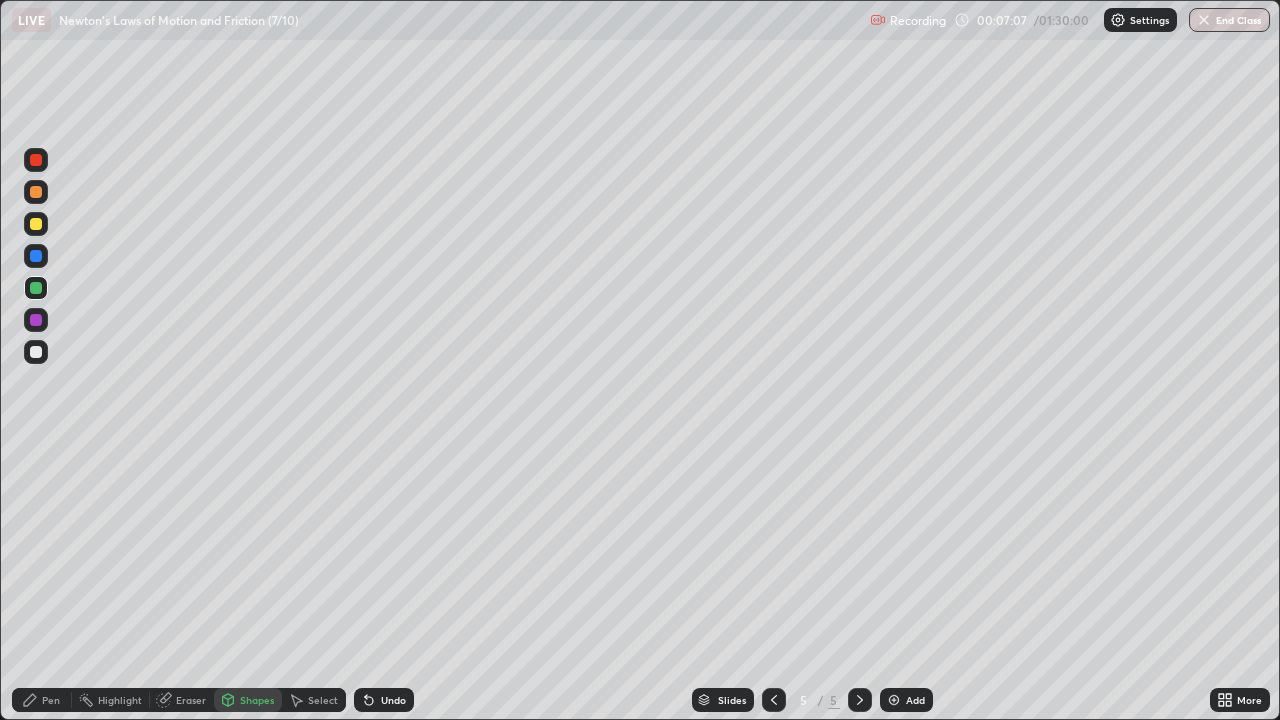 click on "Shapes" at bounding box center [257, 700] 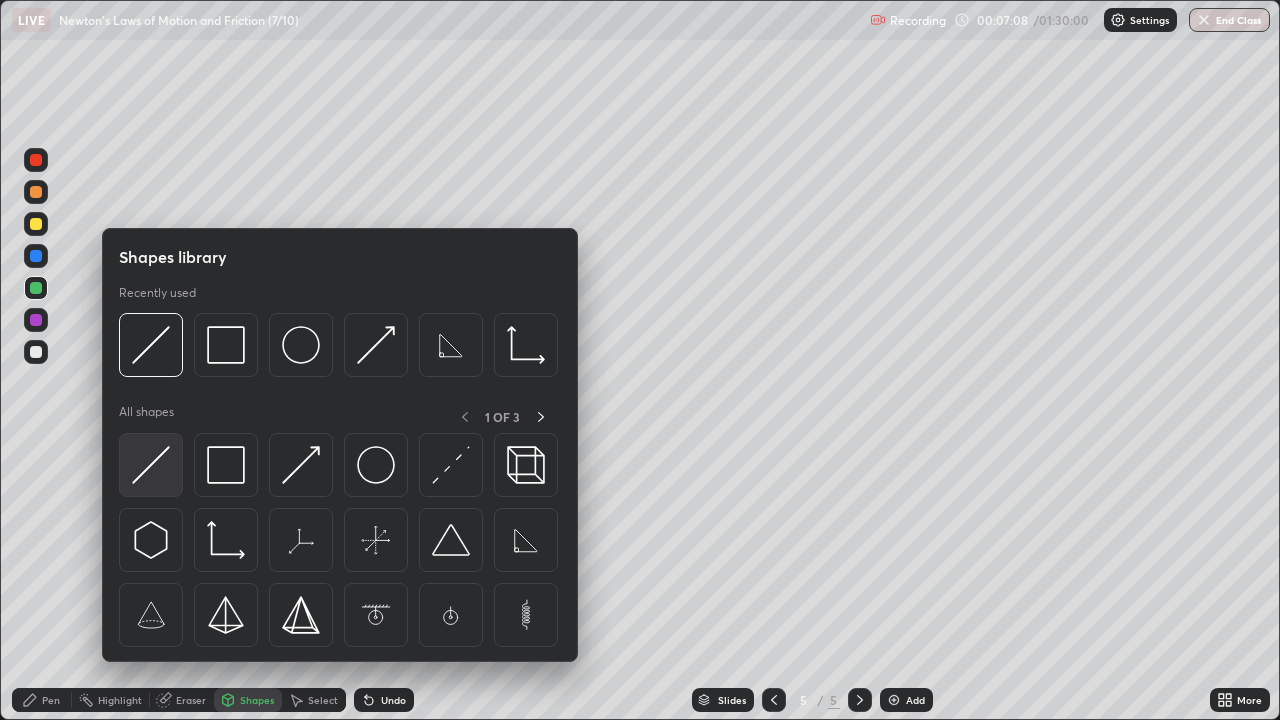 click at bounding box center [151, 465] 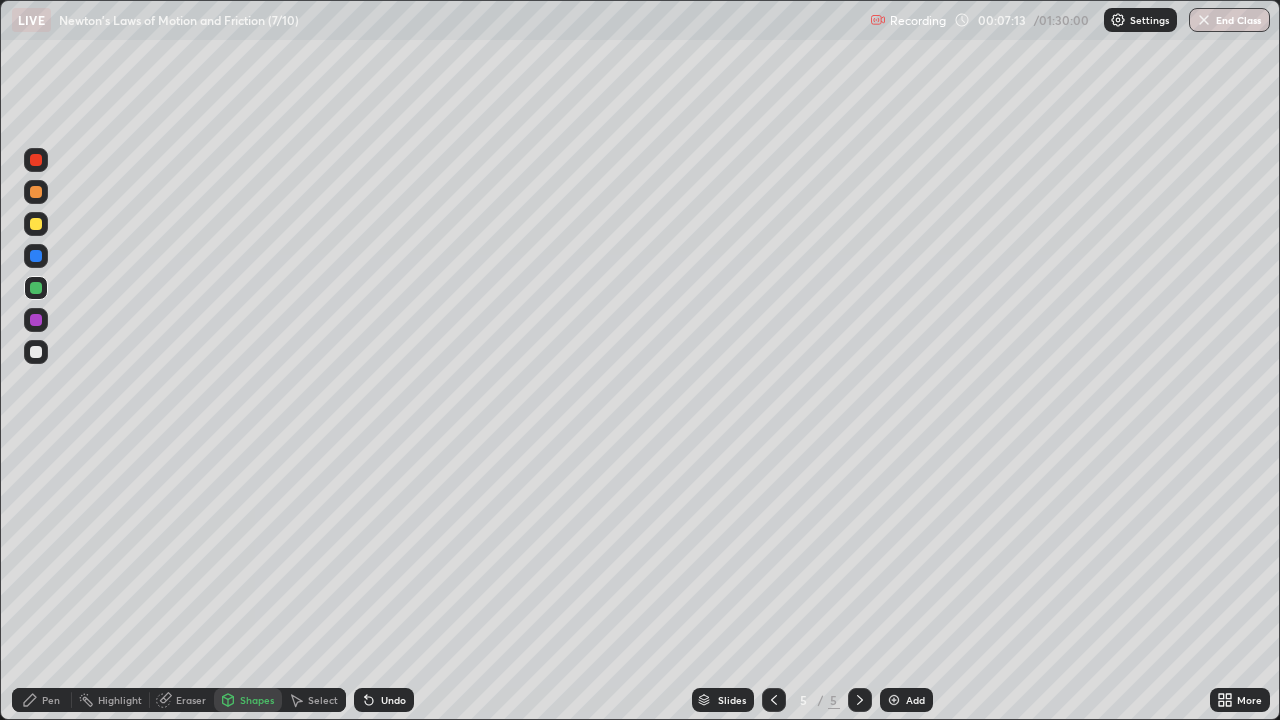 click on "Undo" at bounding box center [384, 700] 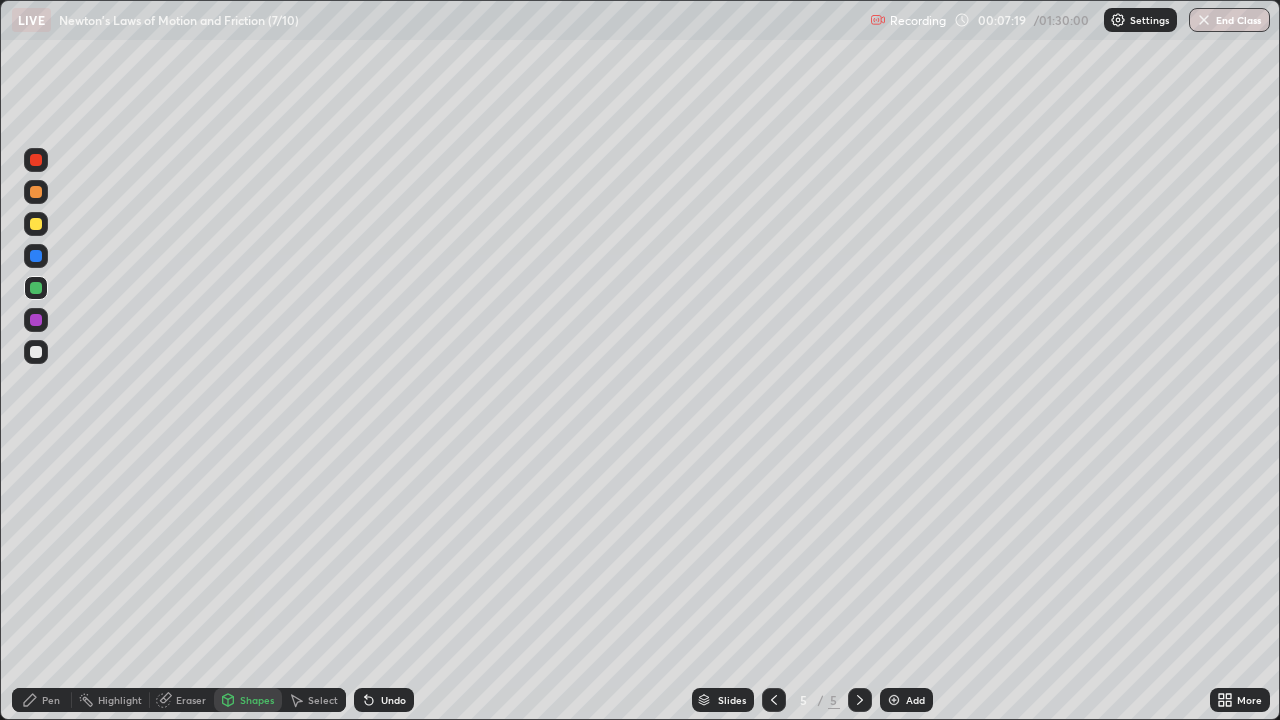 click on "Pen" at bounding box center [42, 700] 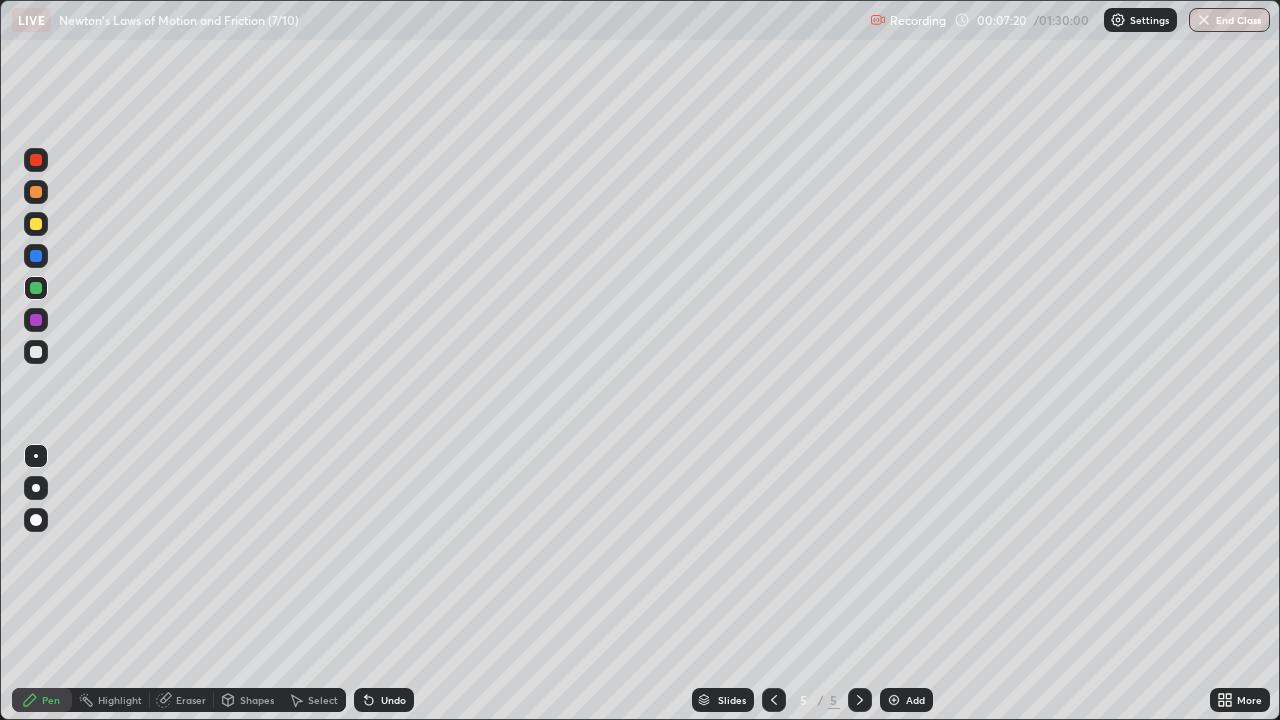 click at bounding box center (36, 320) 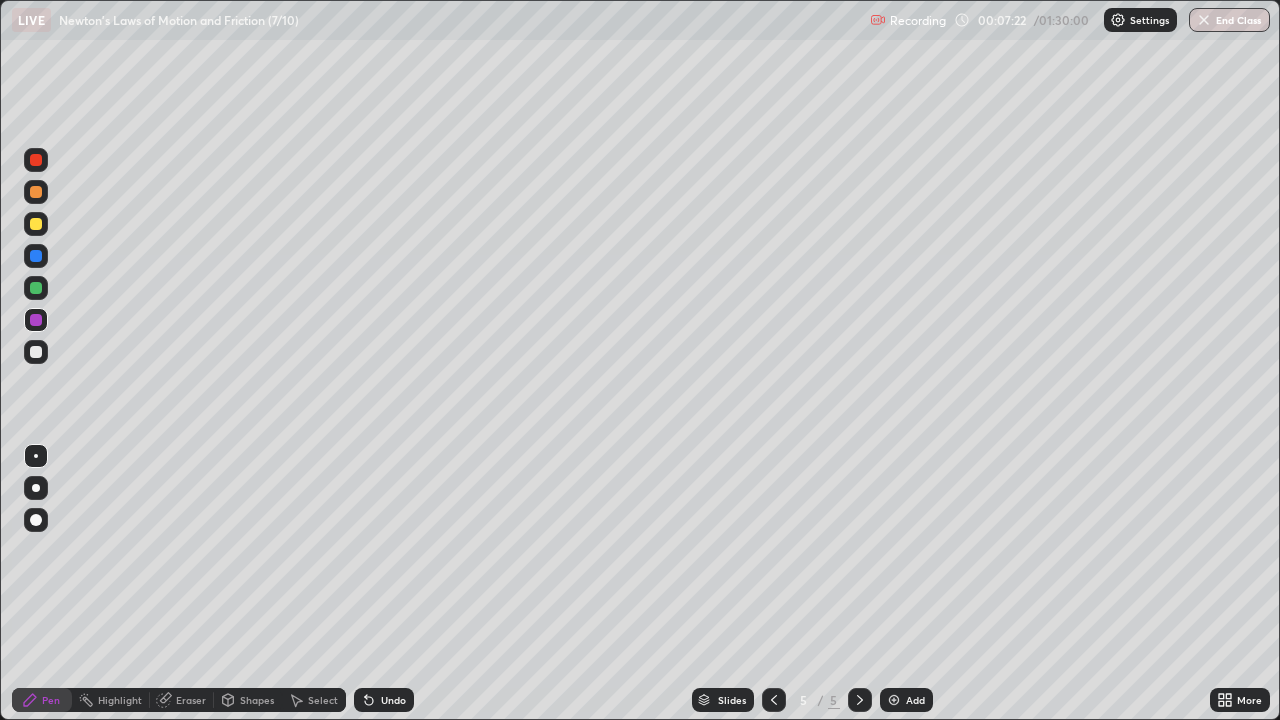 click at bounding box center (36, 352) 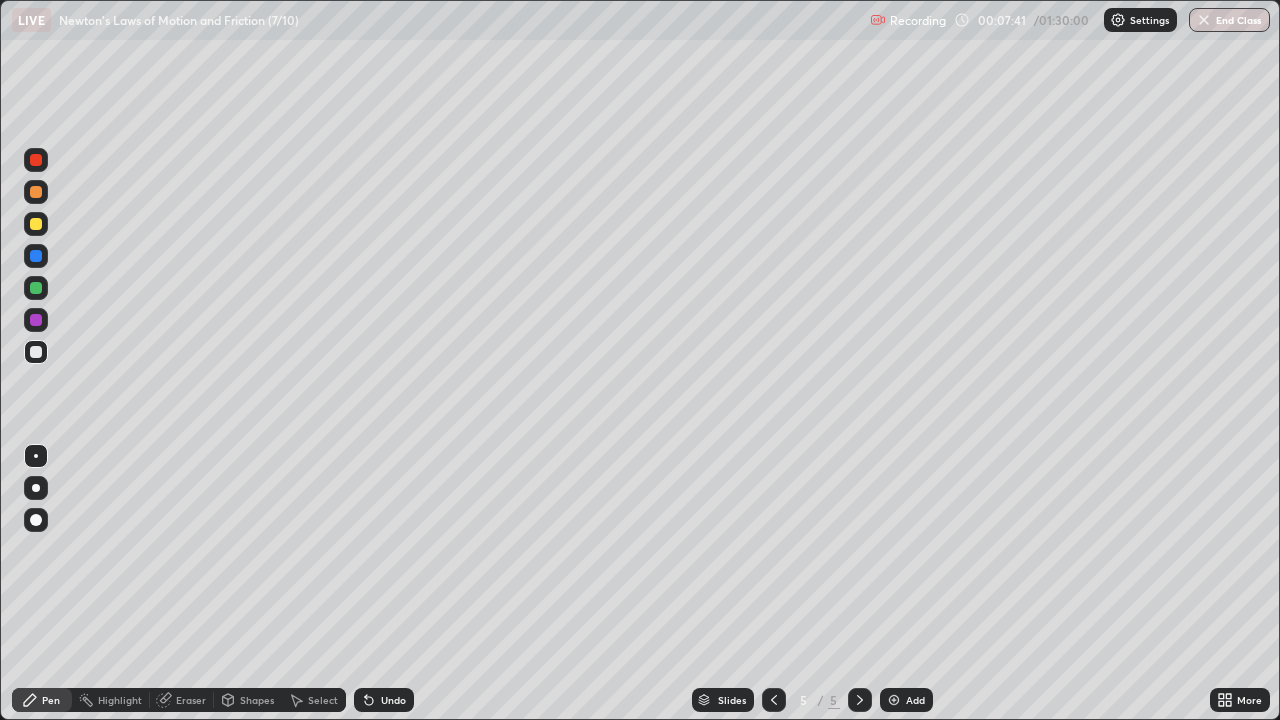 click on "Select" at bounding box center (323, 700) 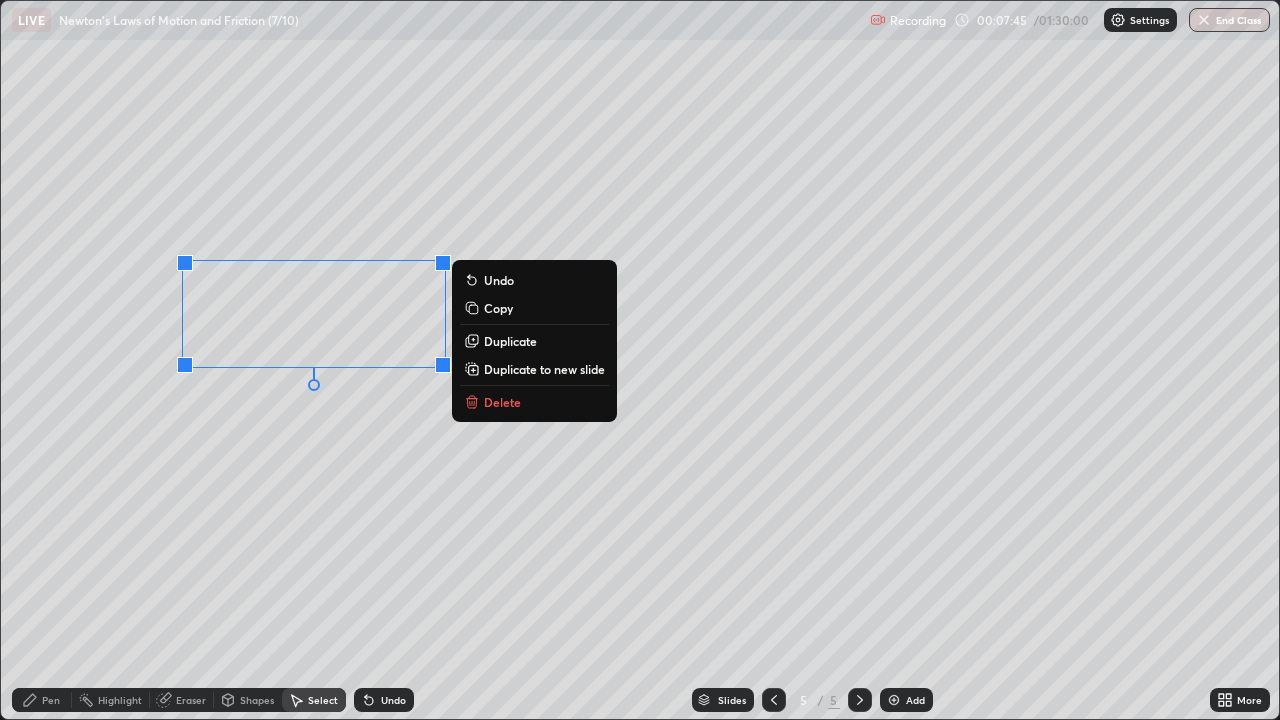 click on "0 ° Undo Copy Duplicate Duplicate to new slide Delete" at bounding box center [640, 360] 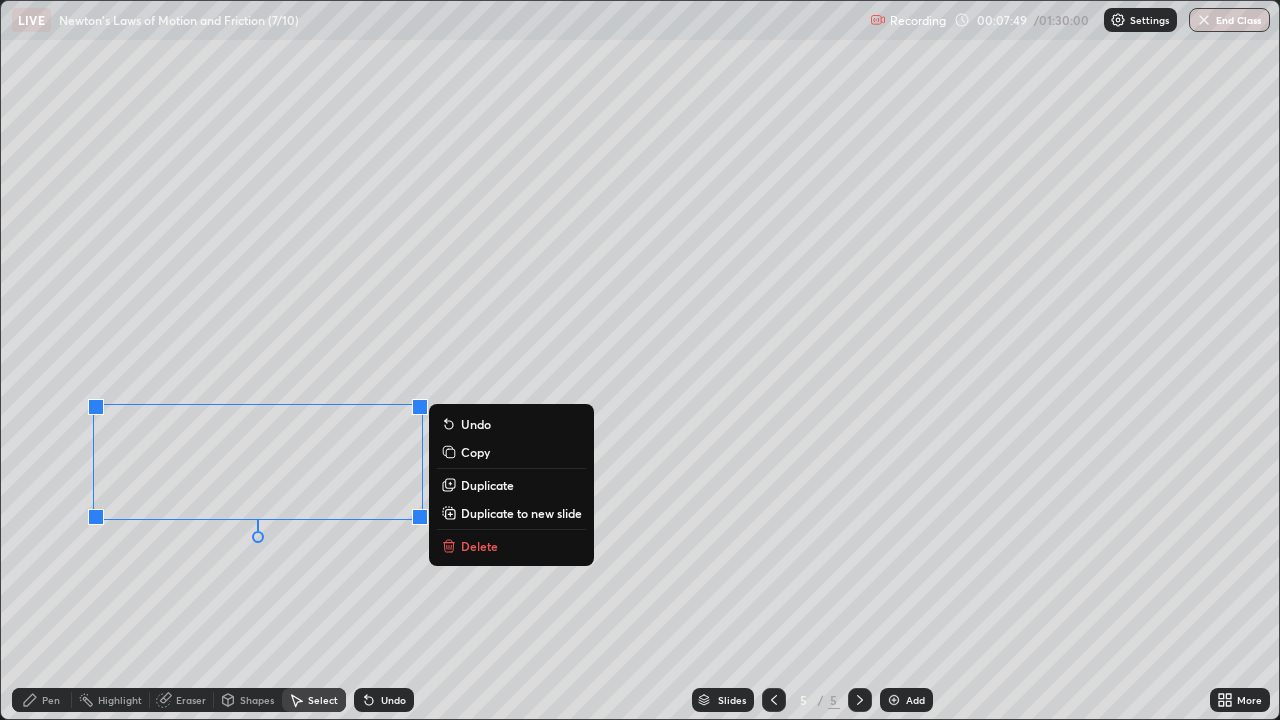 click on "0 ° Undo Copy Duplicate Duplicate to new slide Delete" at bounding box center [640, 360] 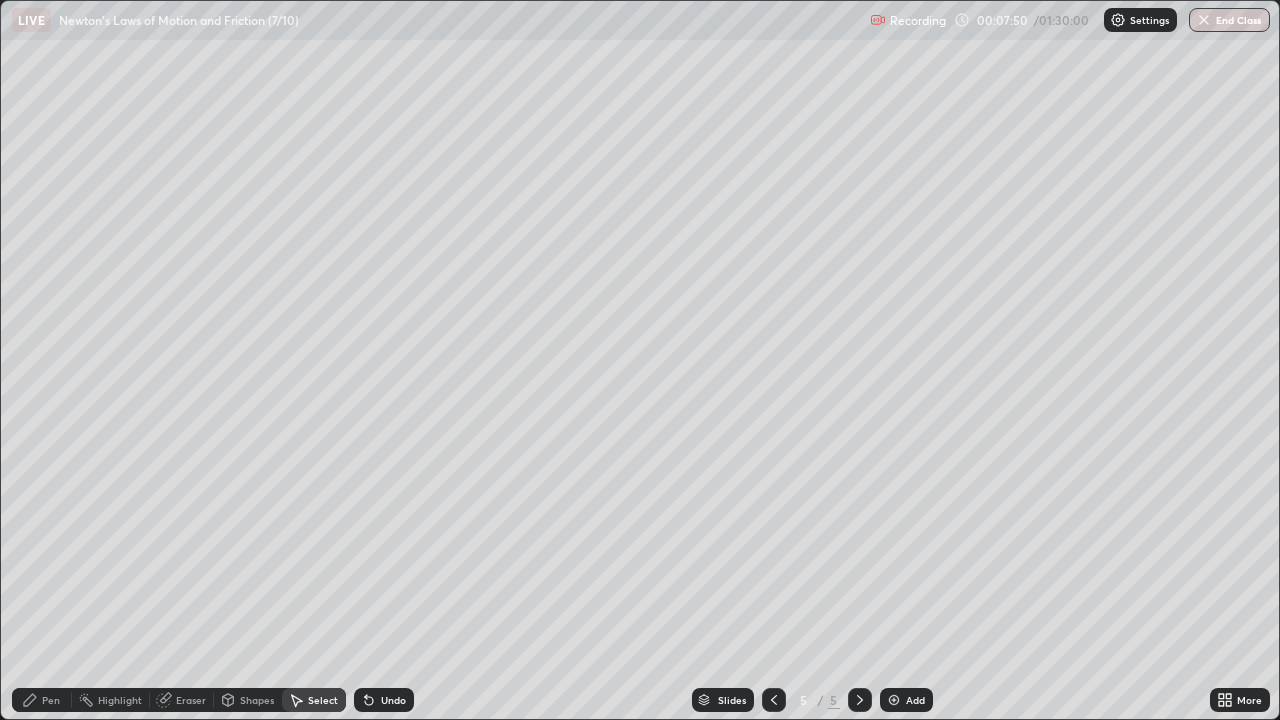 click on "Pen" at bounding box center (42, 700) 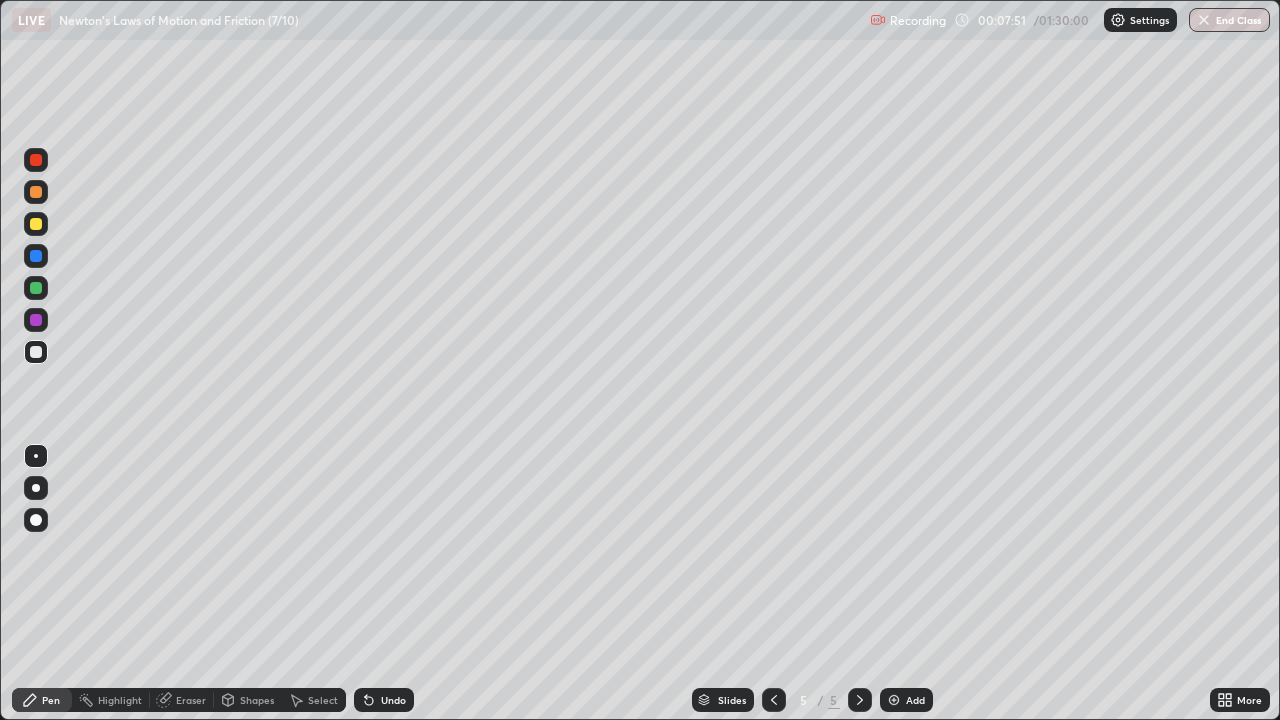 click at bounding box center [36, 288] 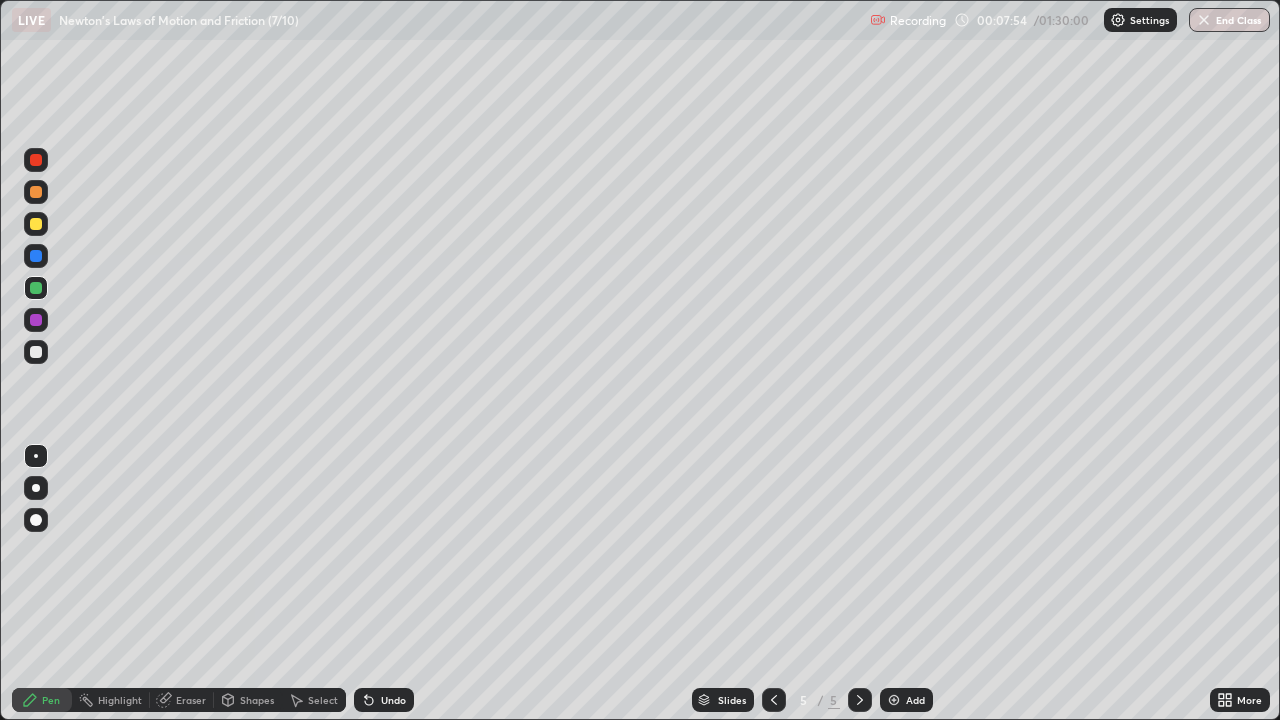 click at bounding box center (36, 256) 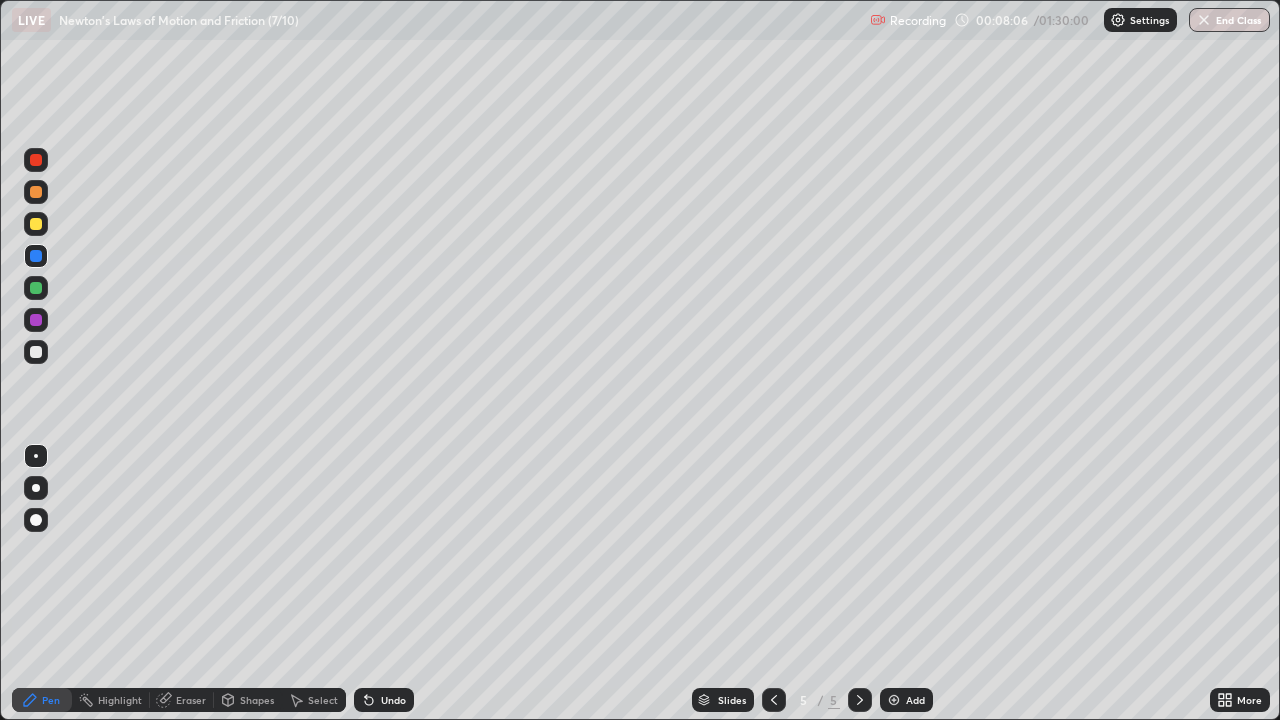 click on "Undo" at bounding box center (393, 700) 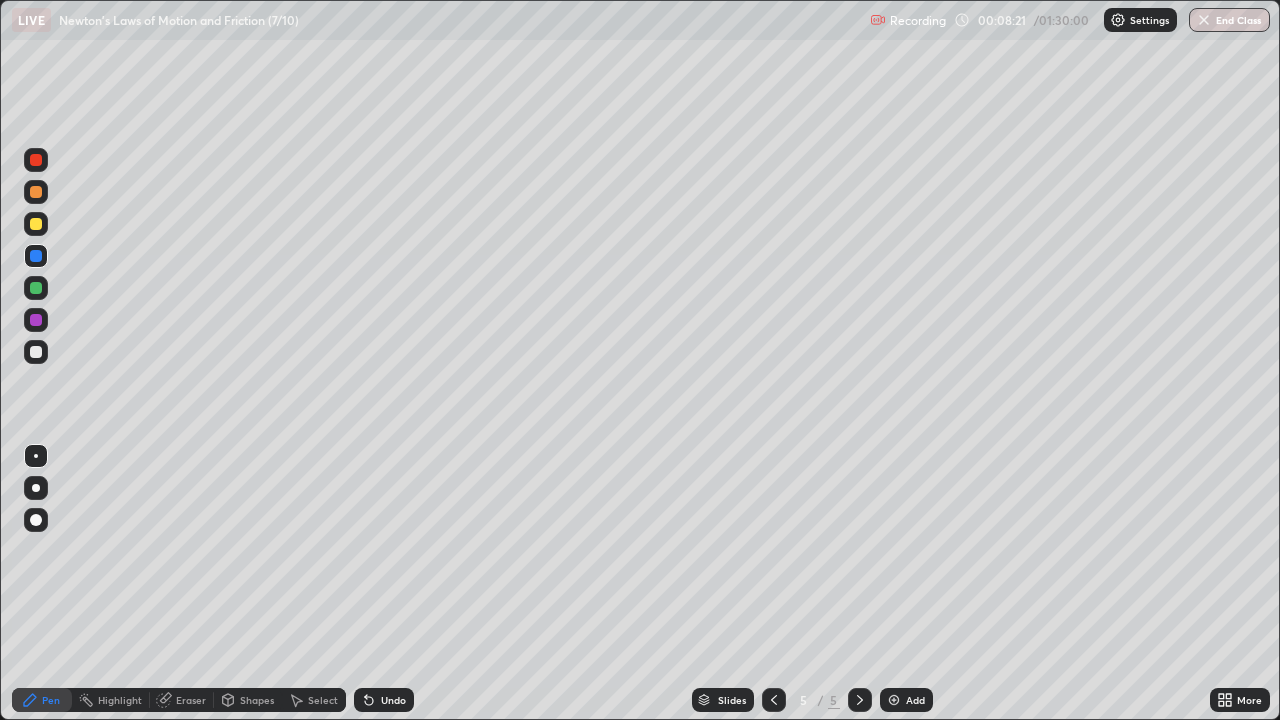 click at bounding box center [36, 352] 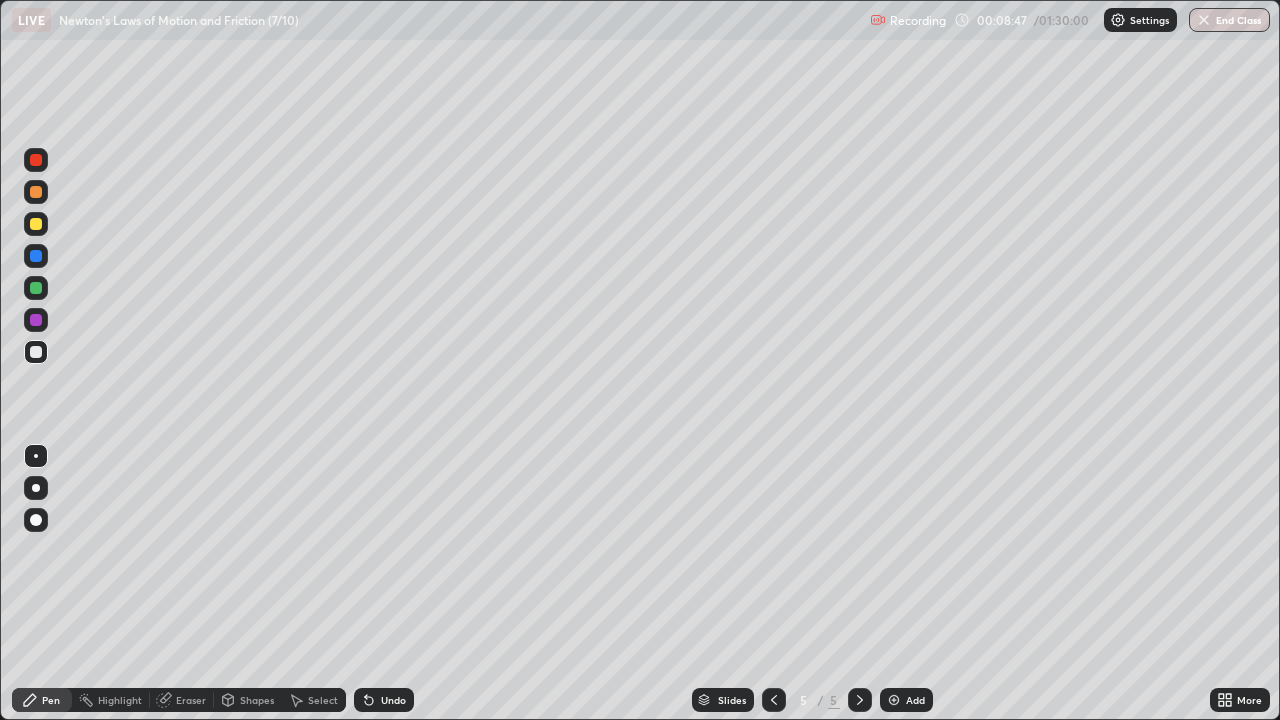 click 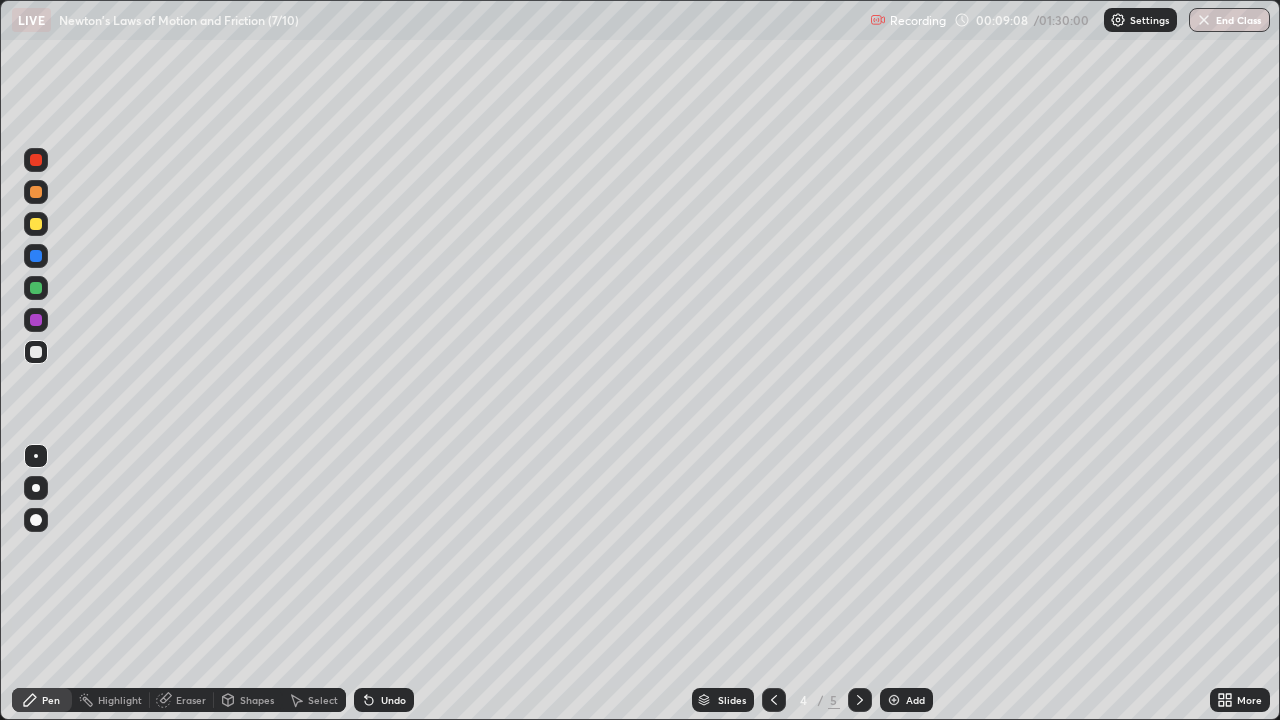 click on "Undo" at bounding box center [384, 700] 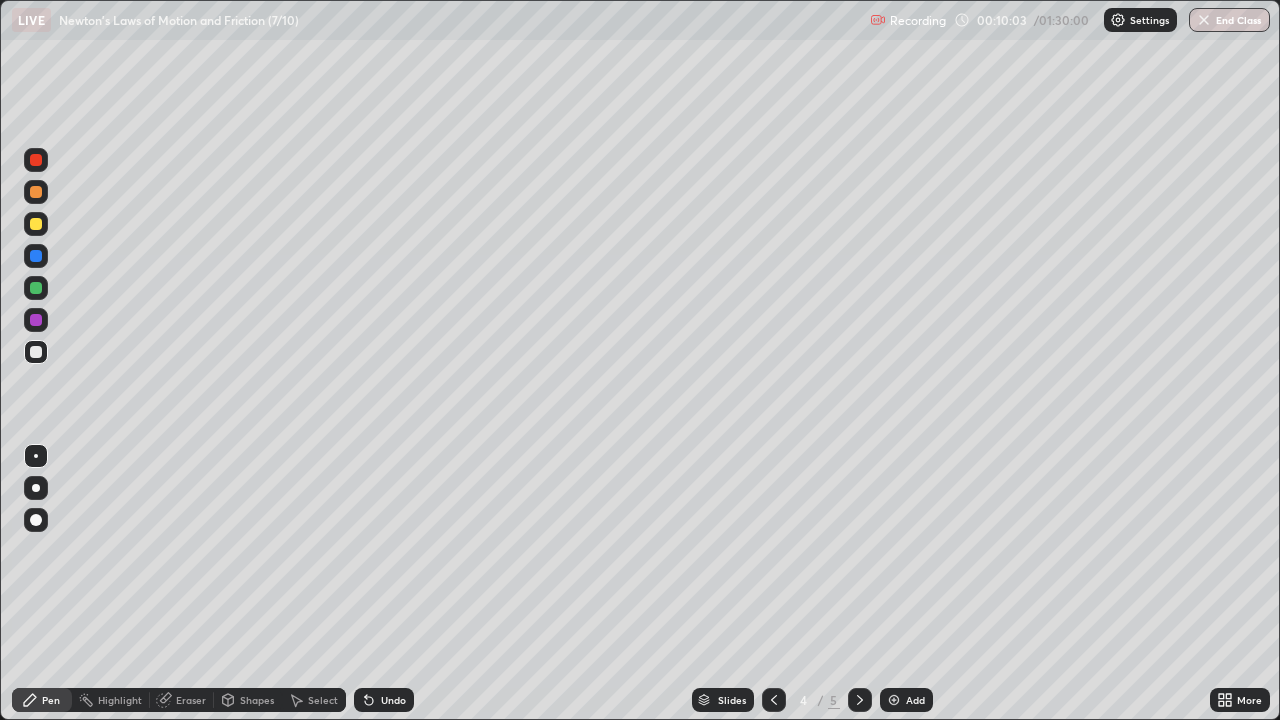 click 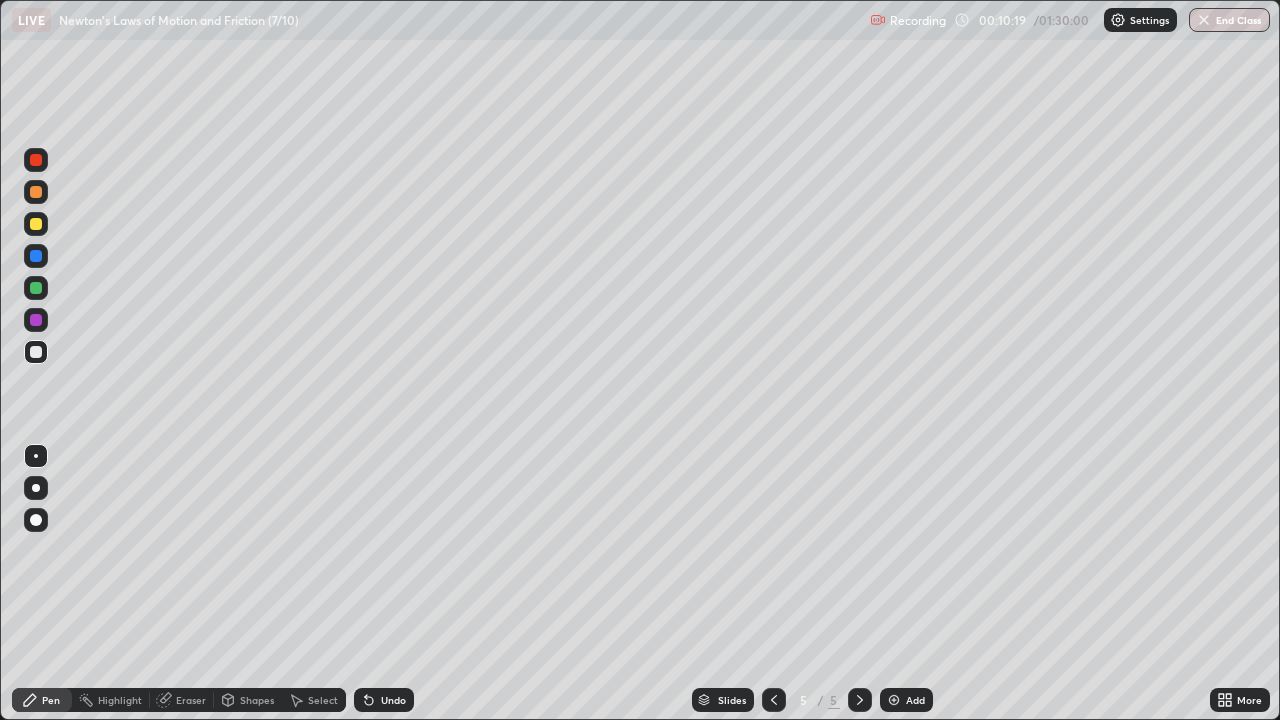 click on "Undo" at bounding box center (393, 700) 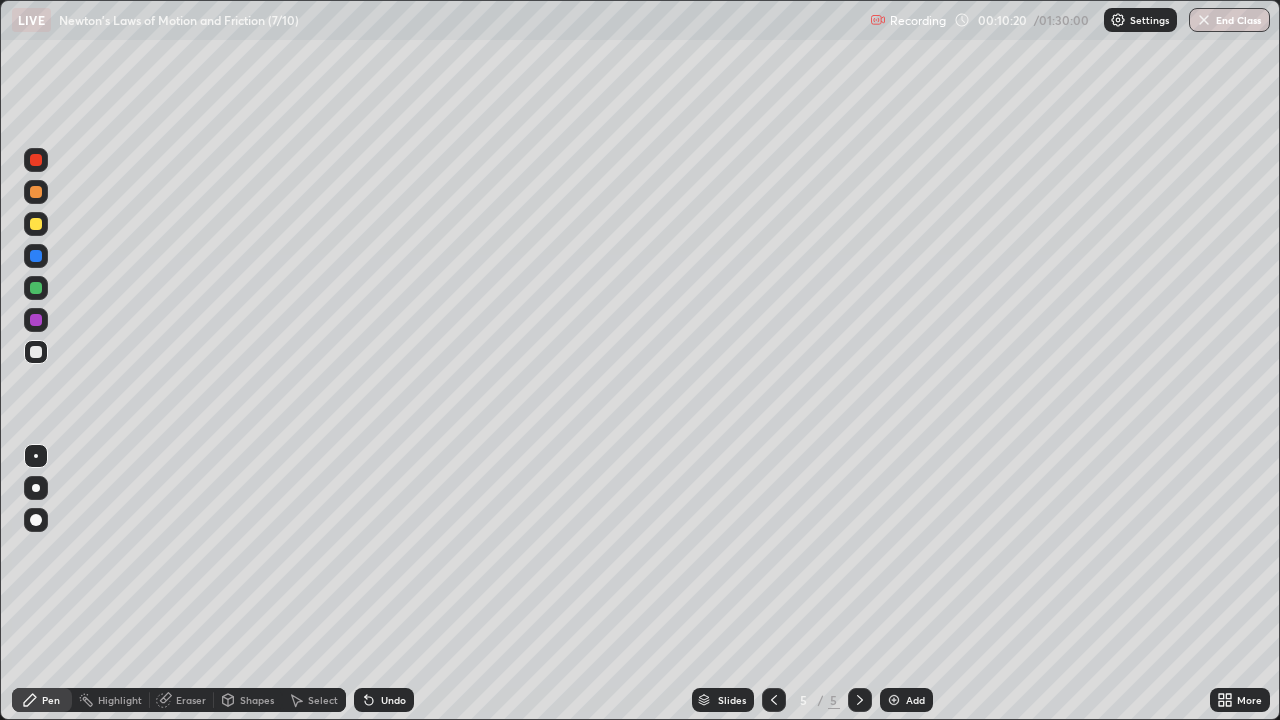 click on "Undo" at bounding box center (393, 700) 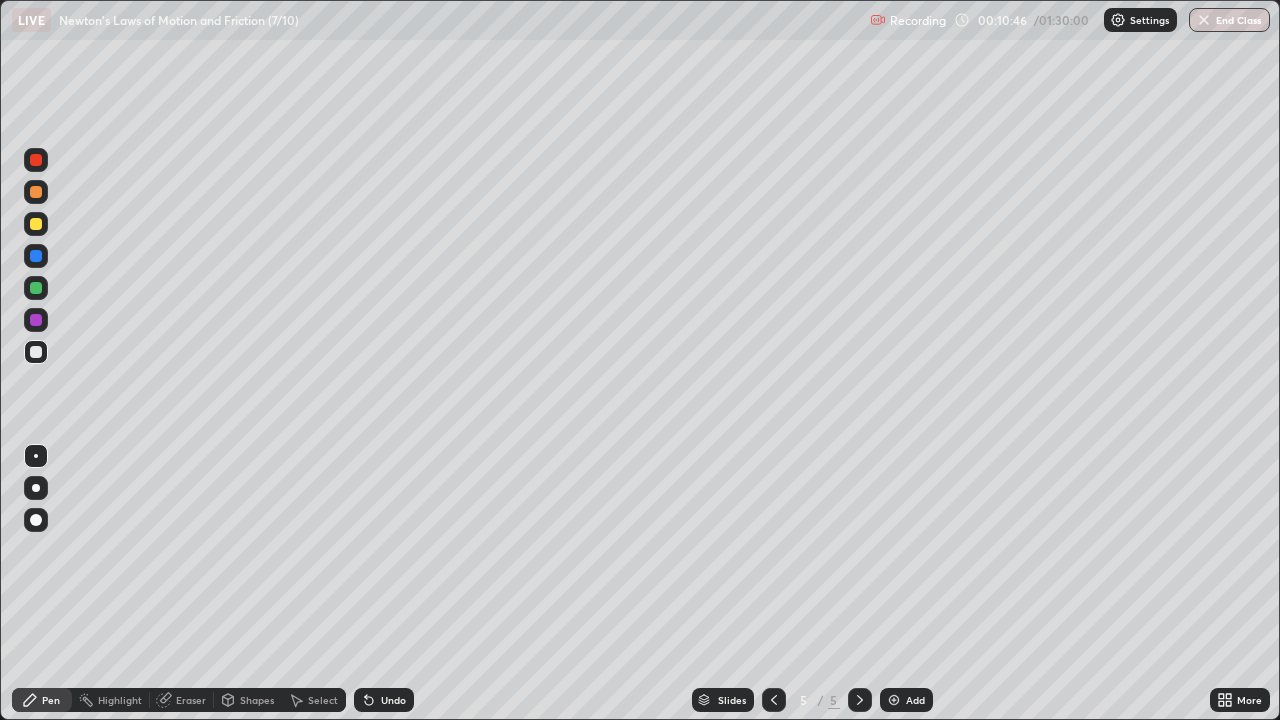 click 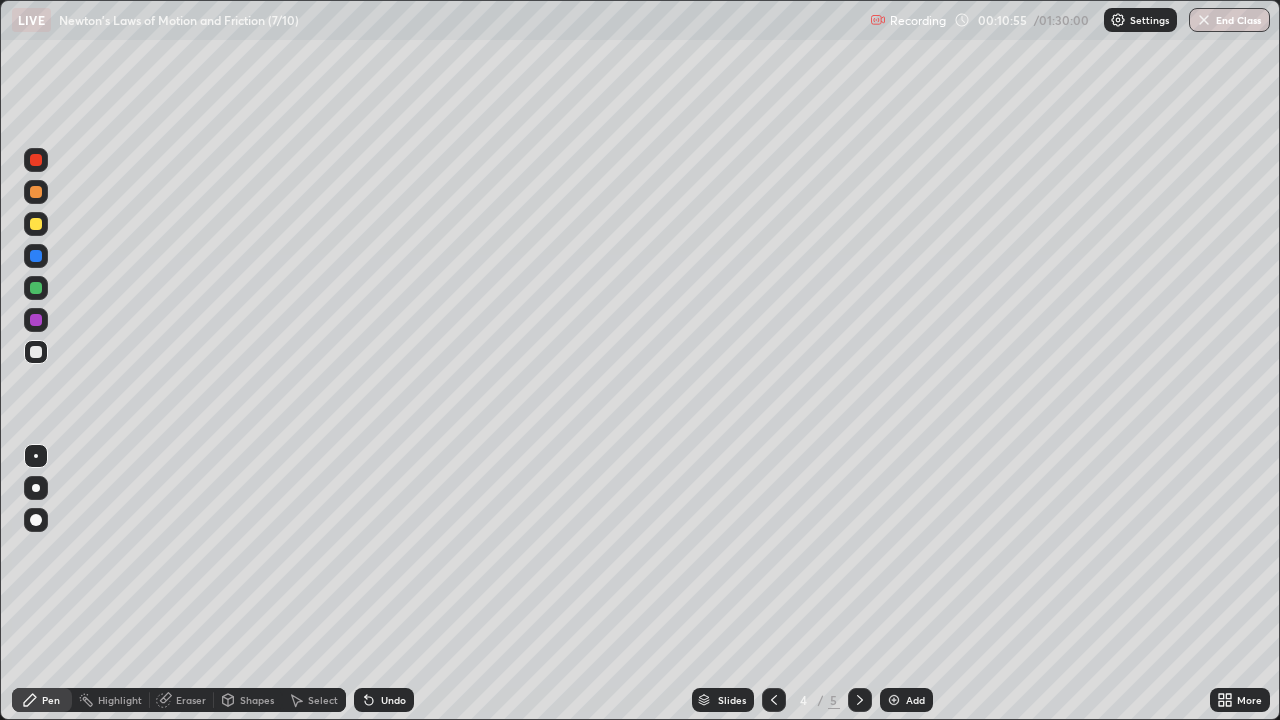 click 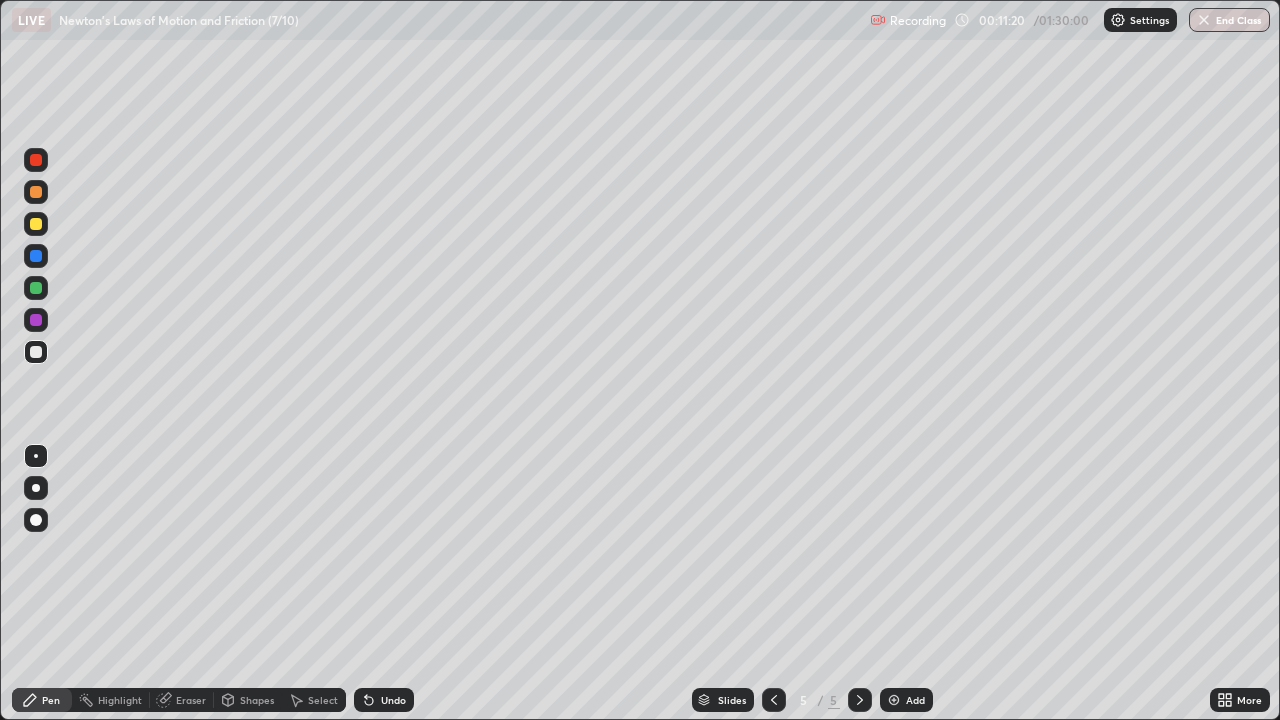 click at bounding box center [36, 256] 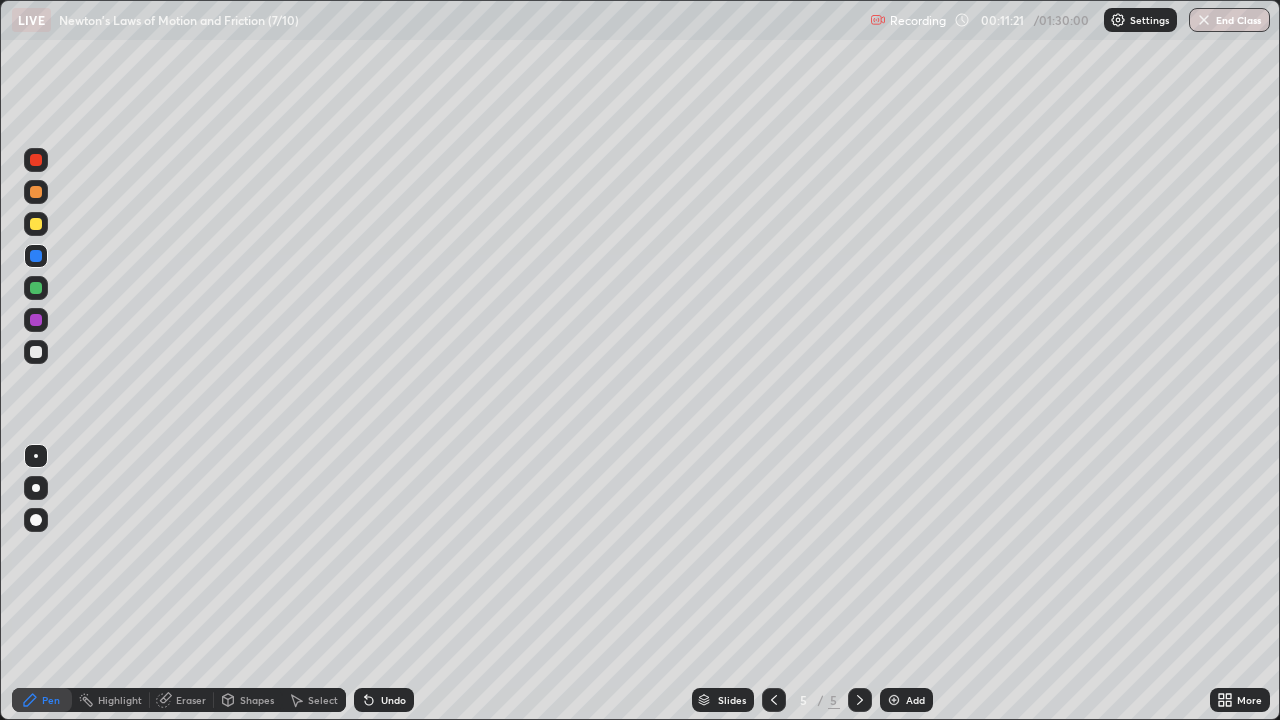 click at bounding box center (36, 320) 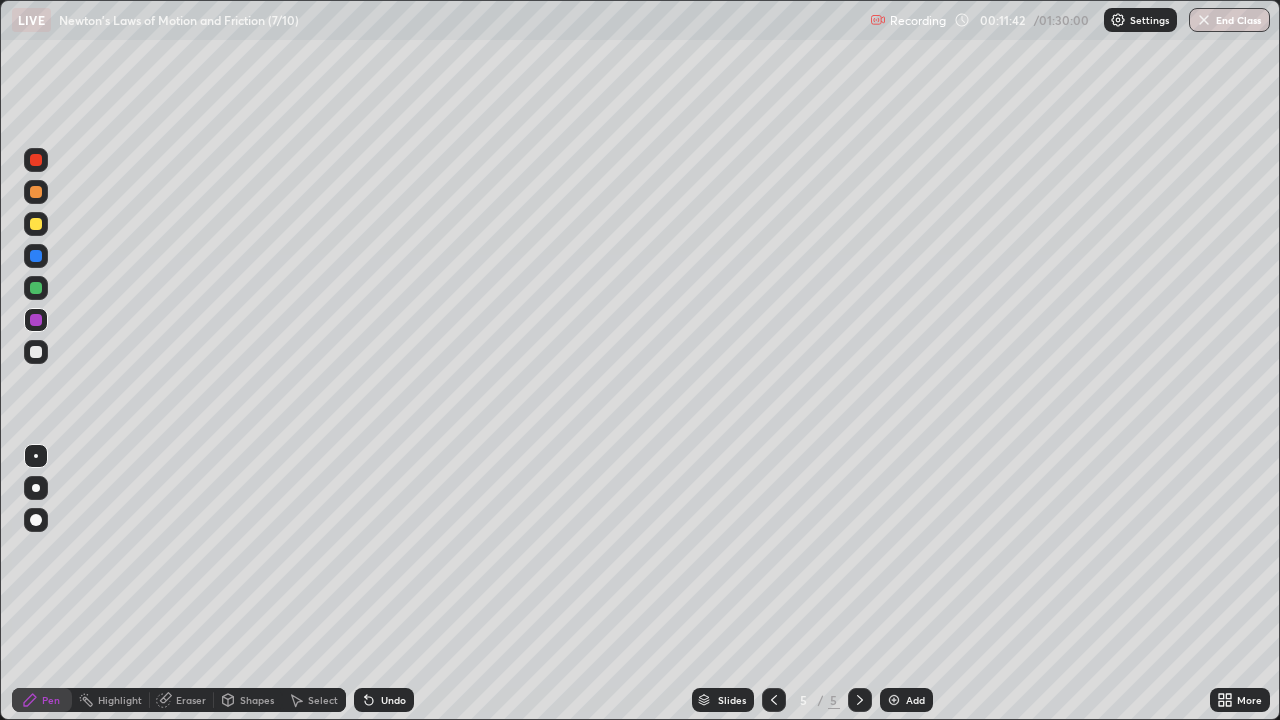click at bounding box center [36, 288] 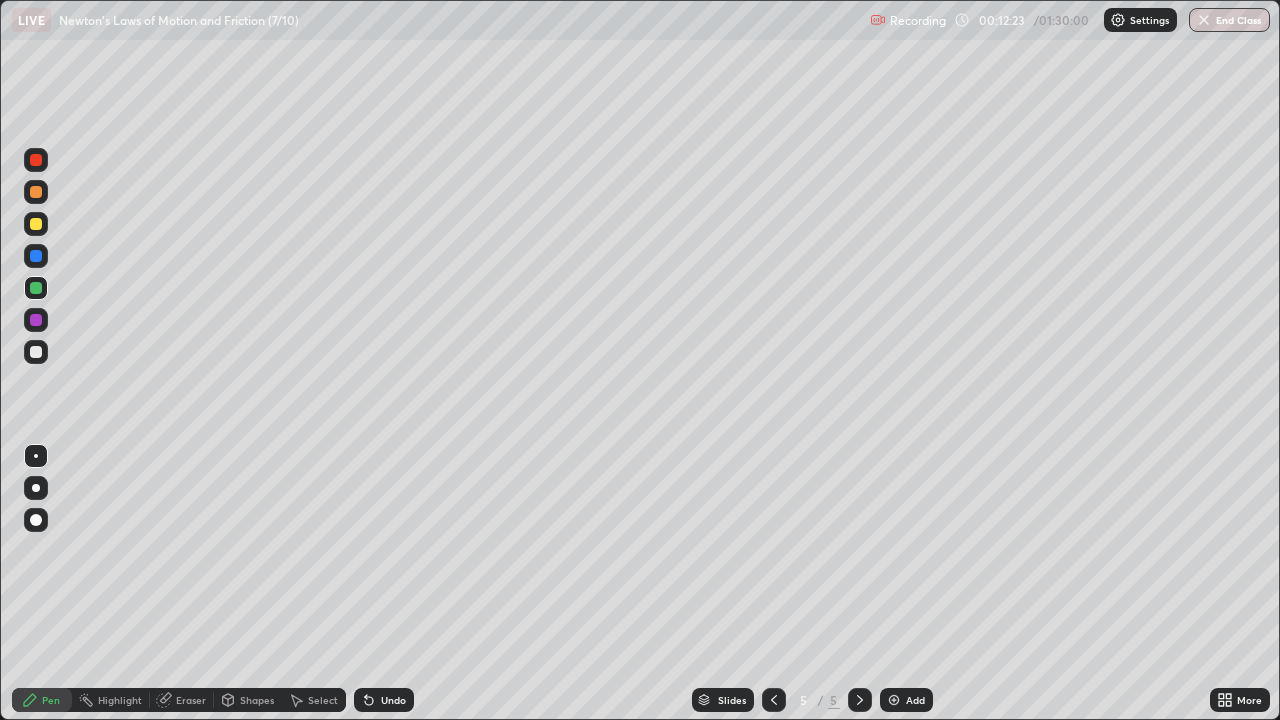click on "Undo" at bounding box center (393, 700) 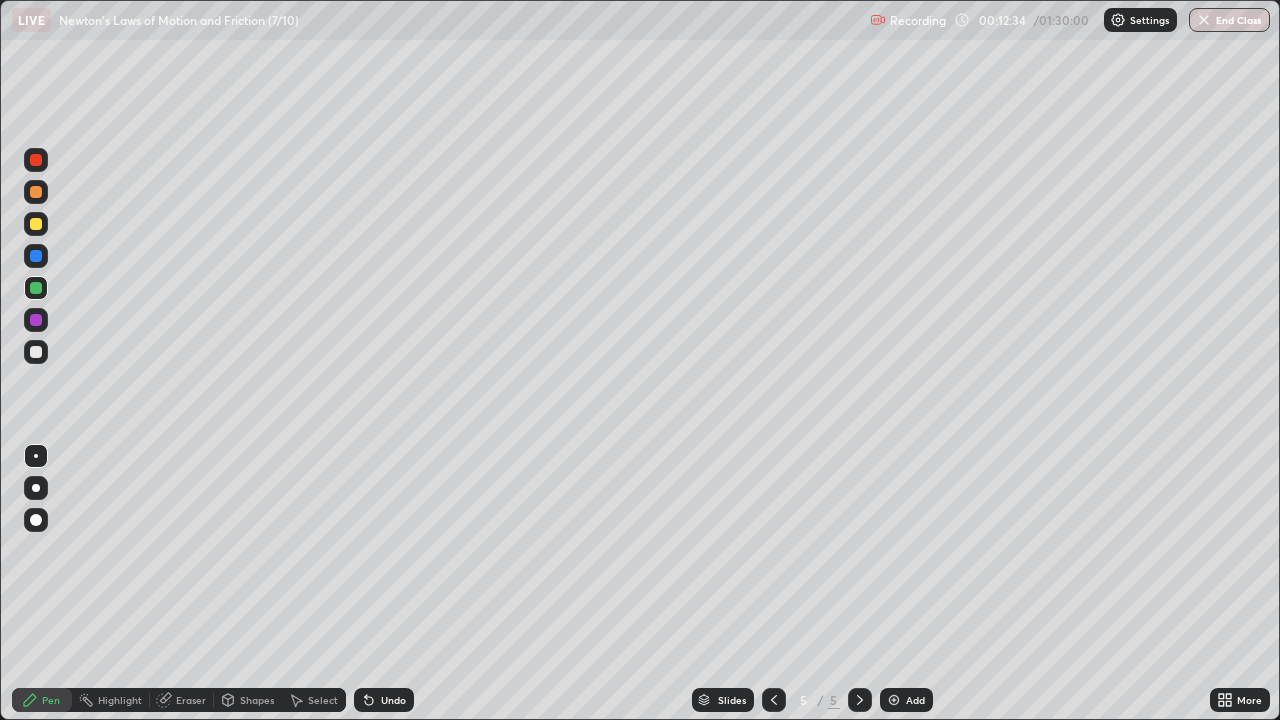 click at bounding box center [36, 320] 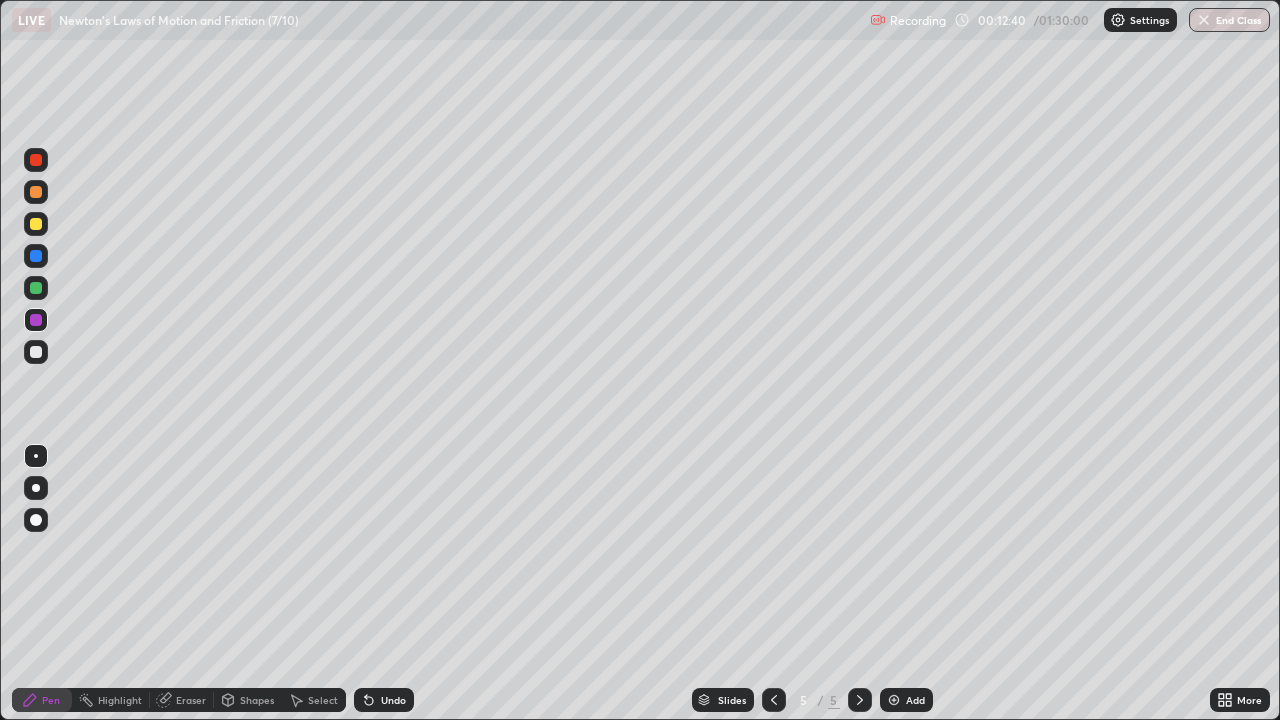 click at bounding box center [36, 352] 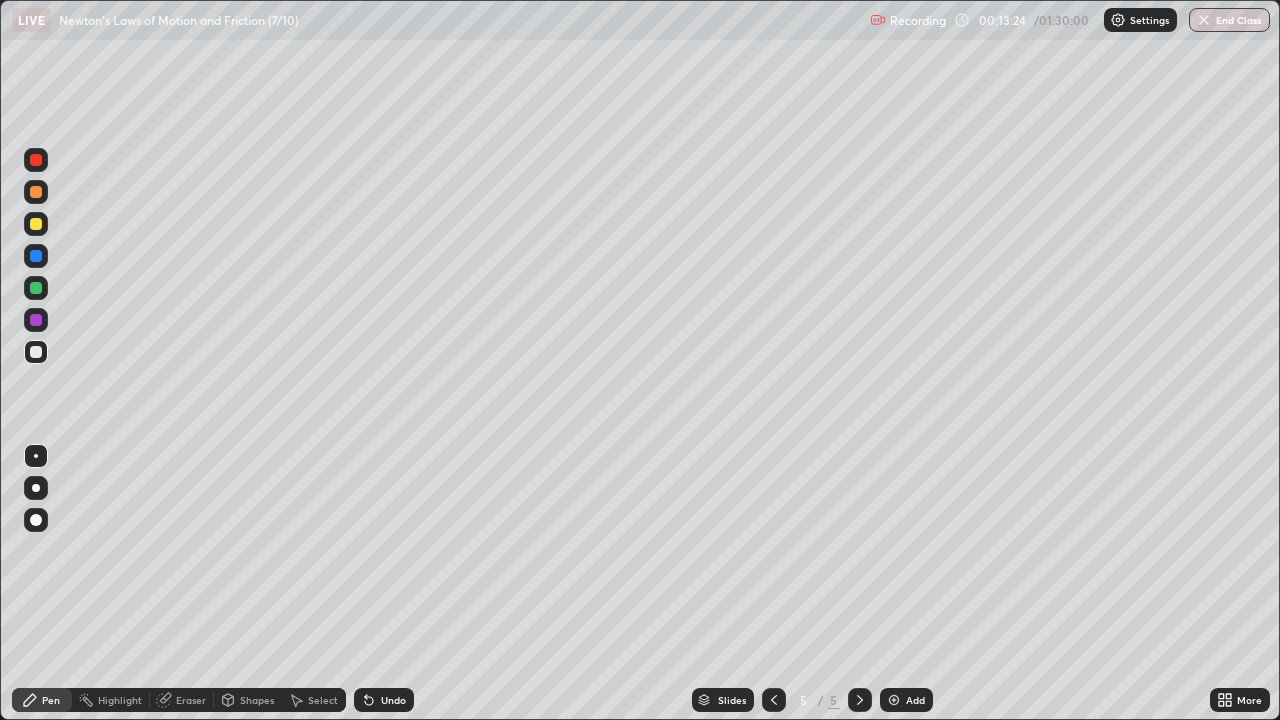click 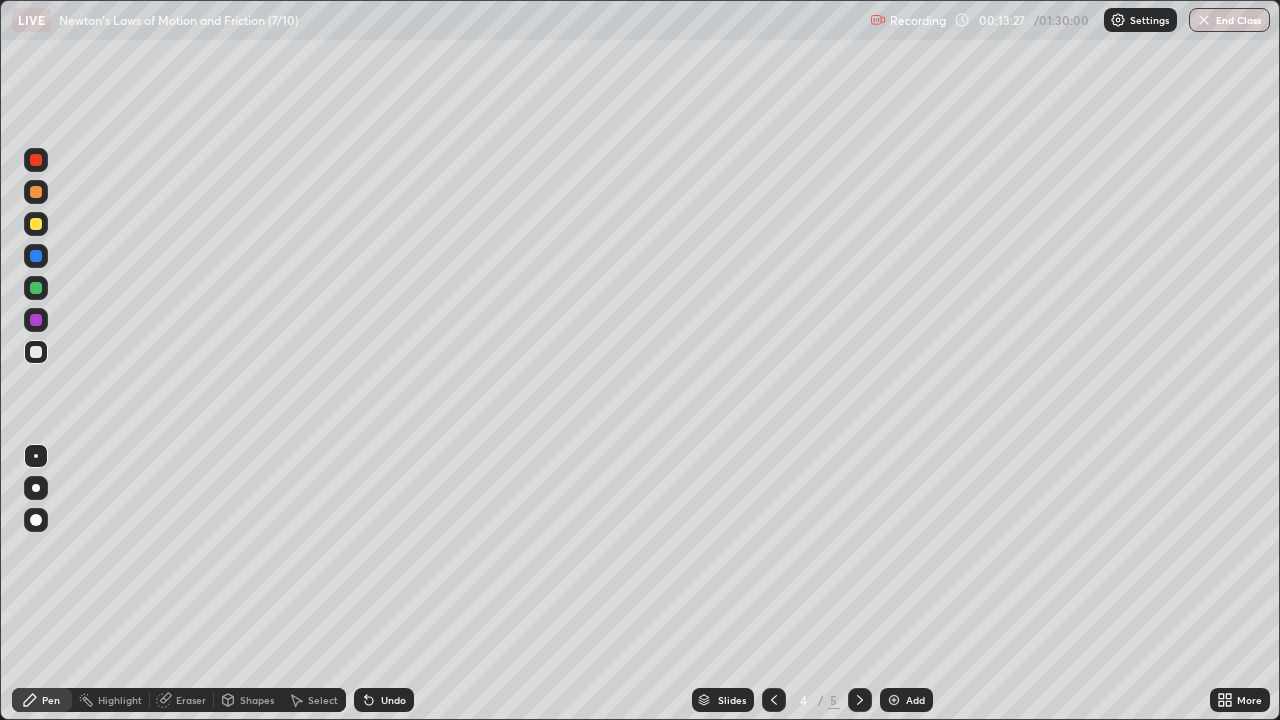 click 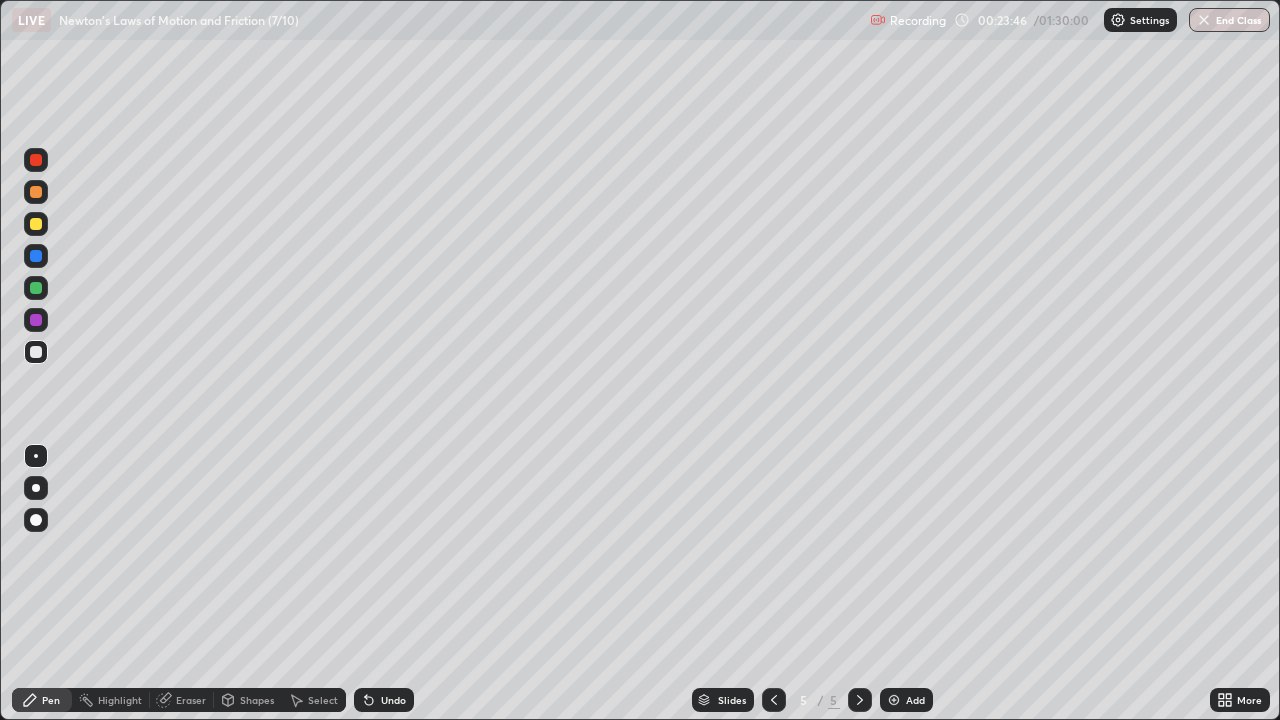 click at bounding box center [894, 700] 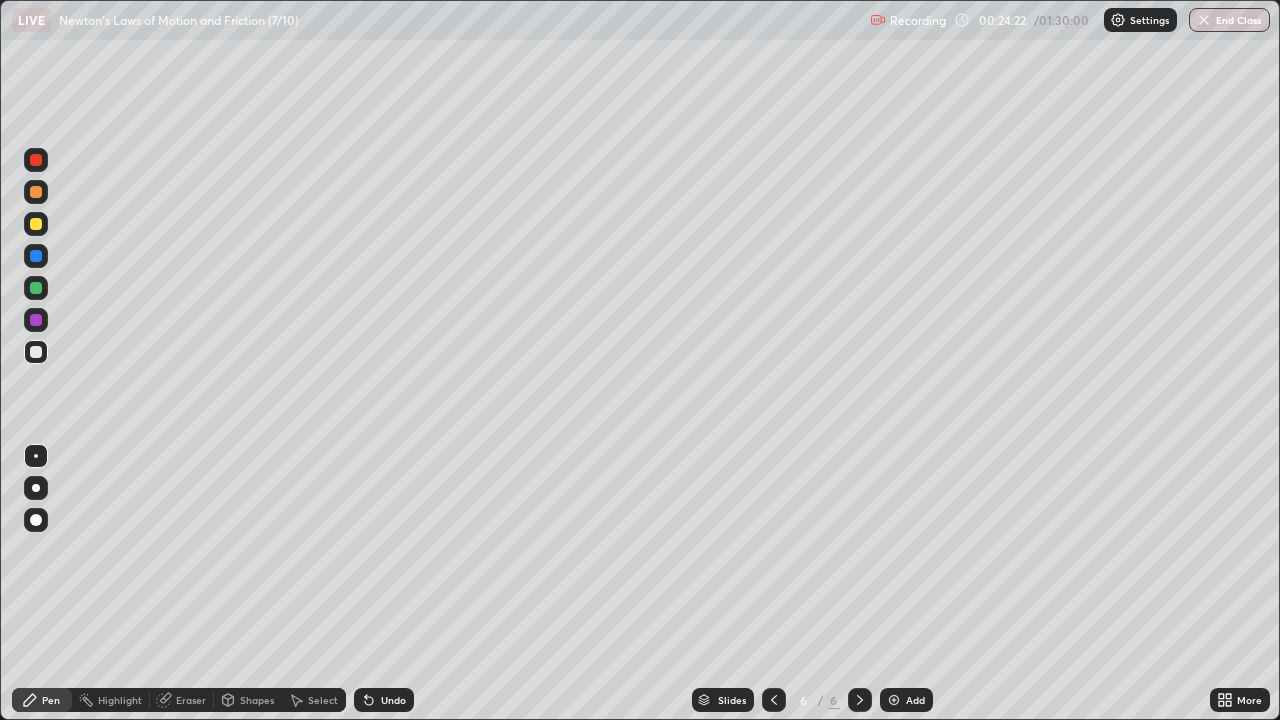 click 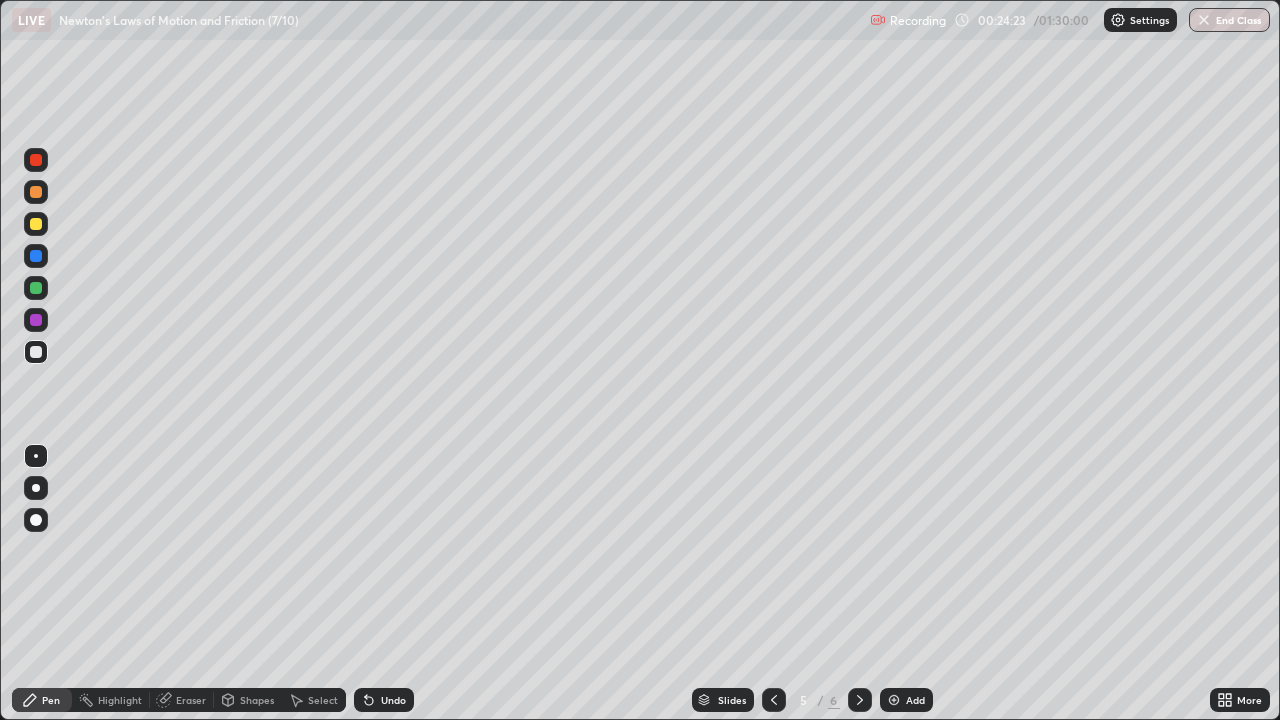 click 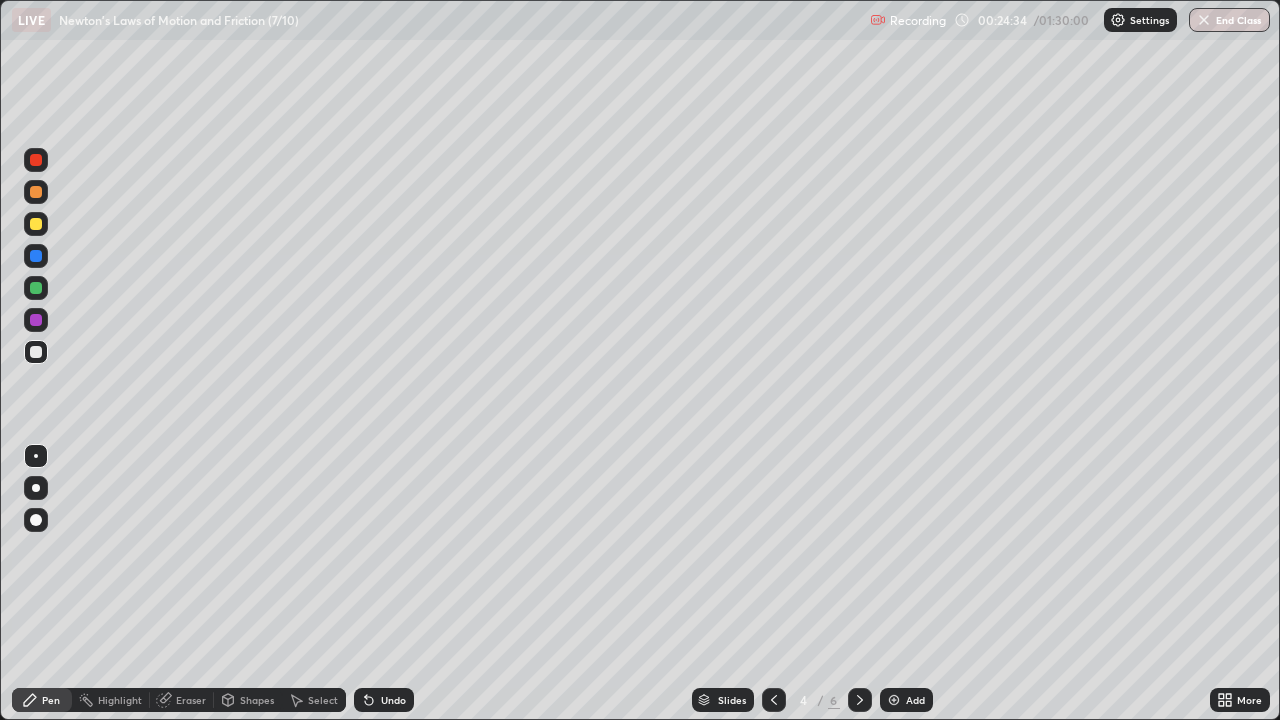 click 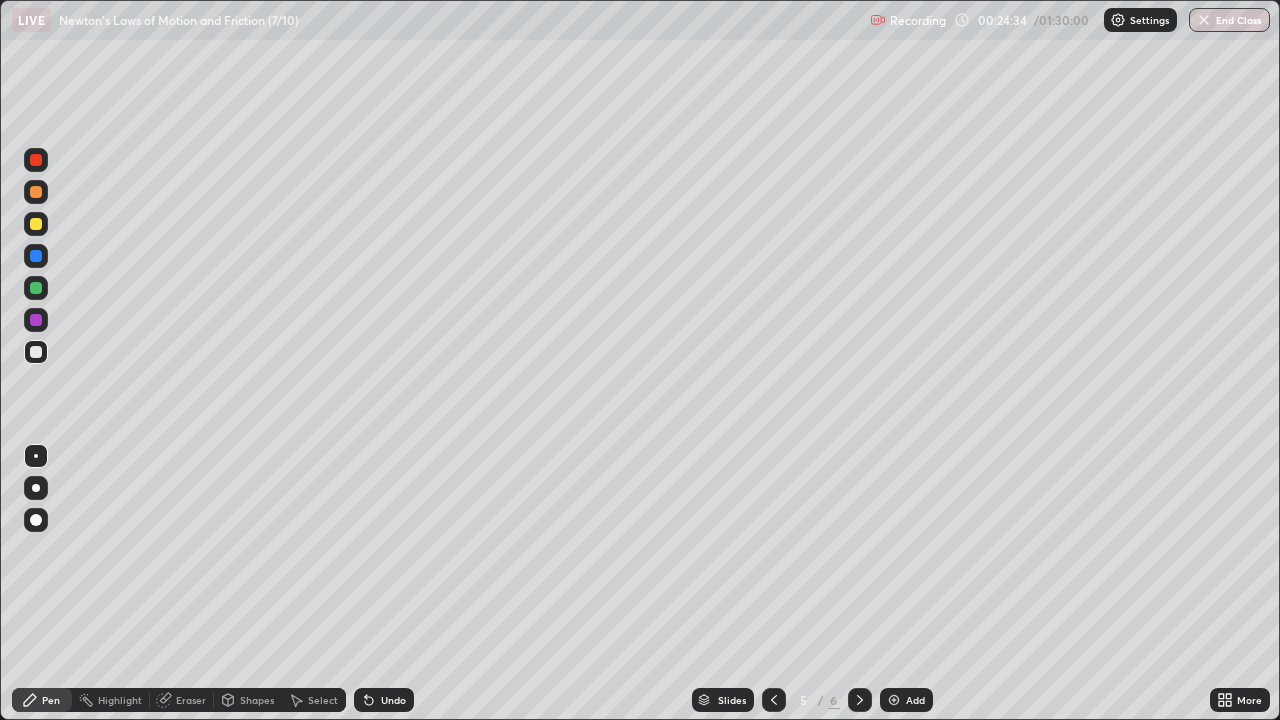click 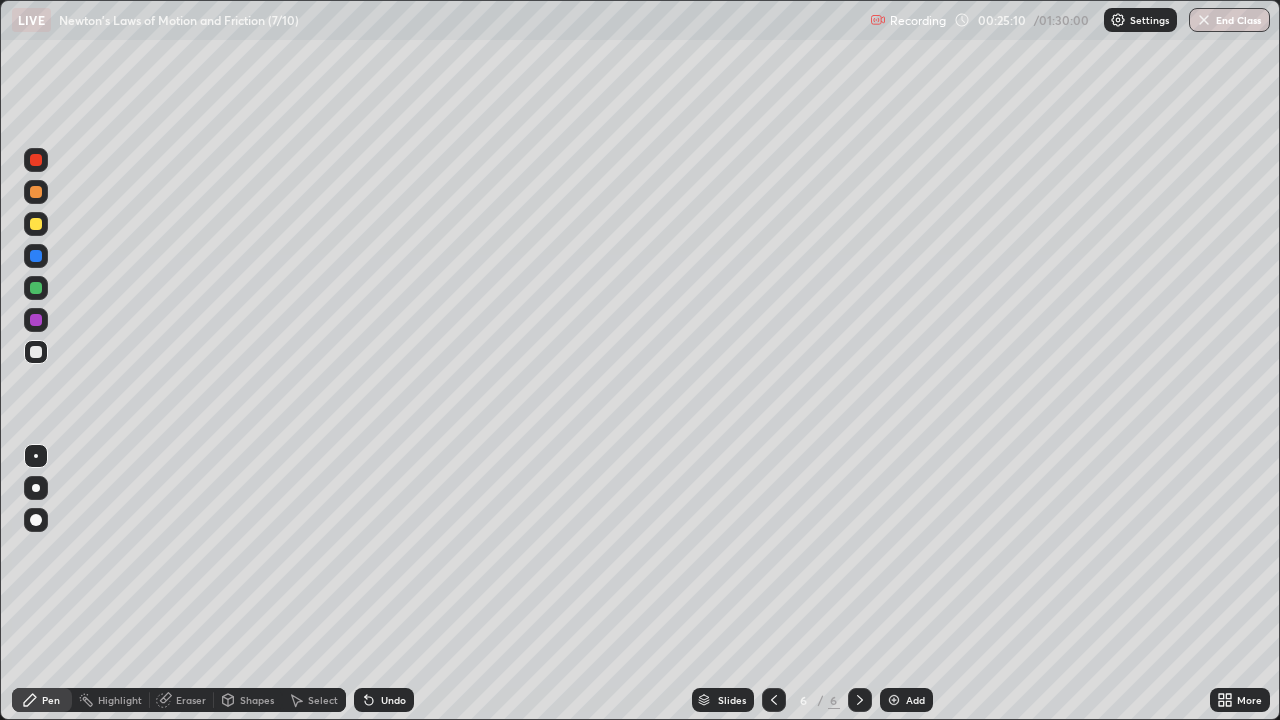 click on "Undo" at bounding box center (384, 700) 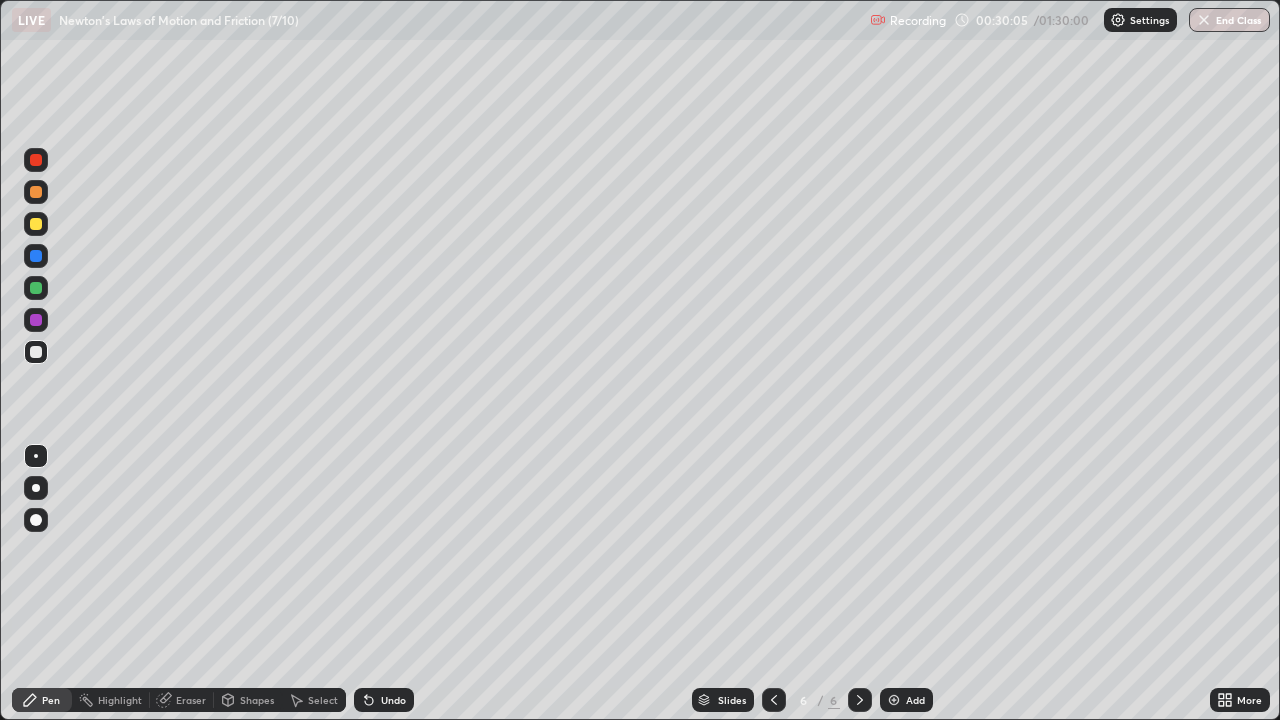 click 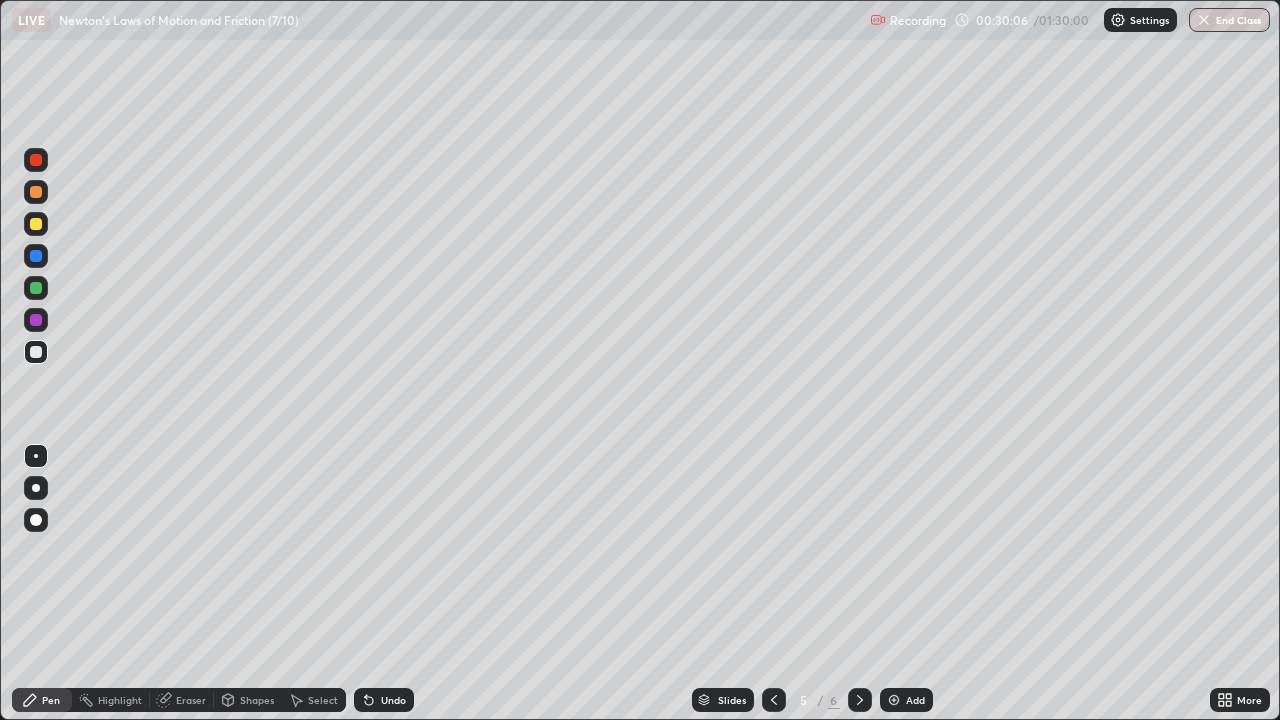 click 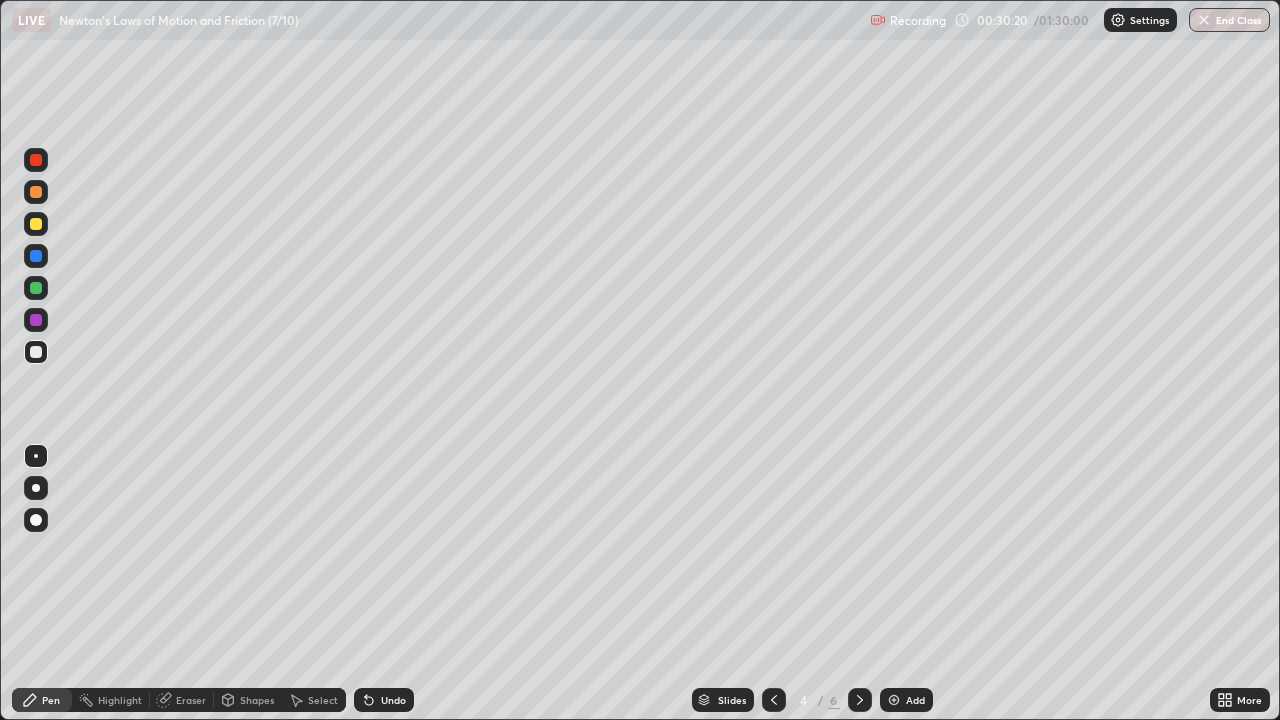 click 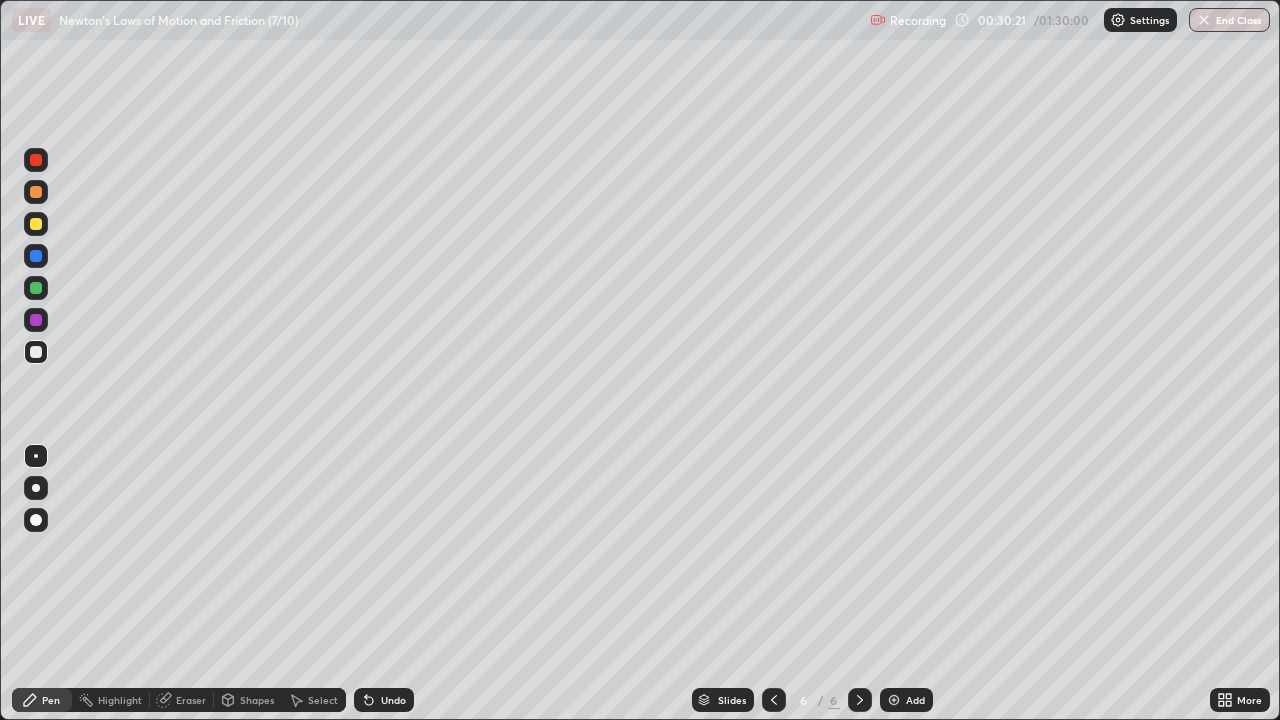 click 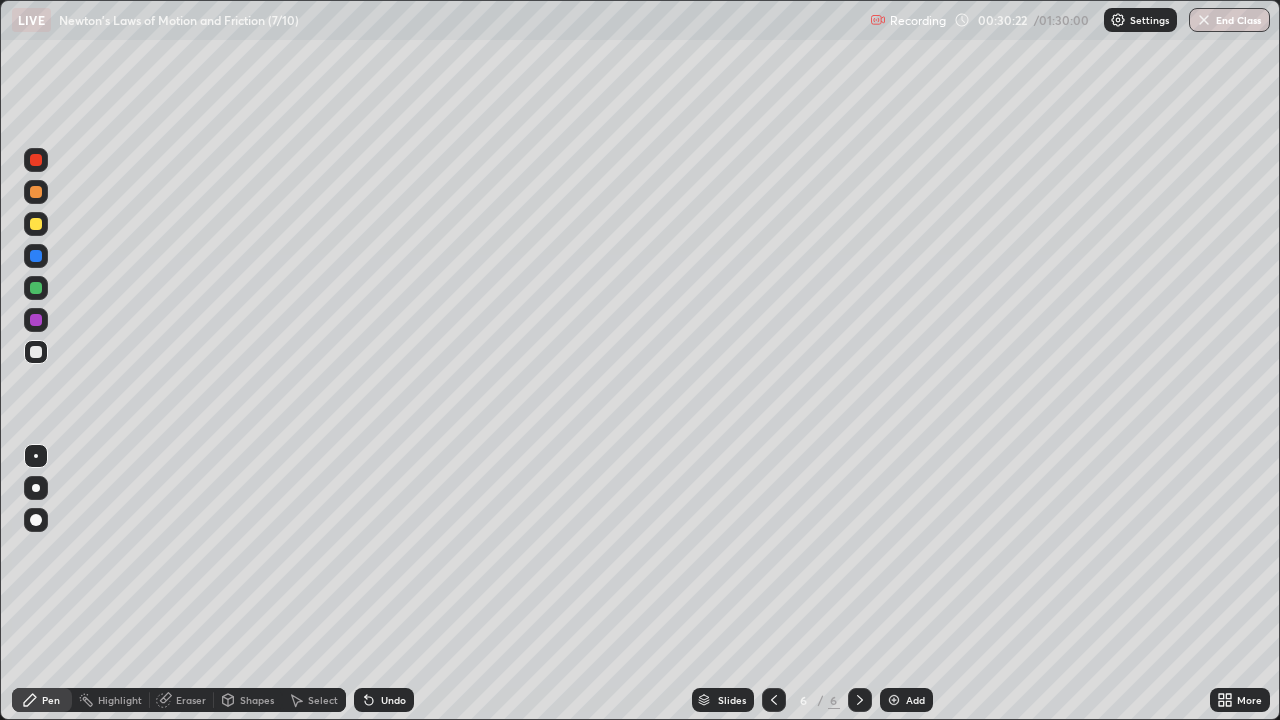 click 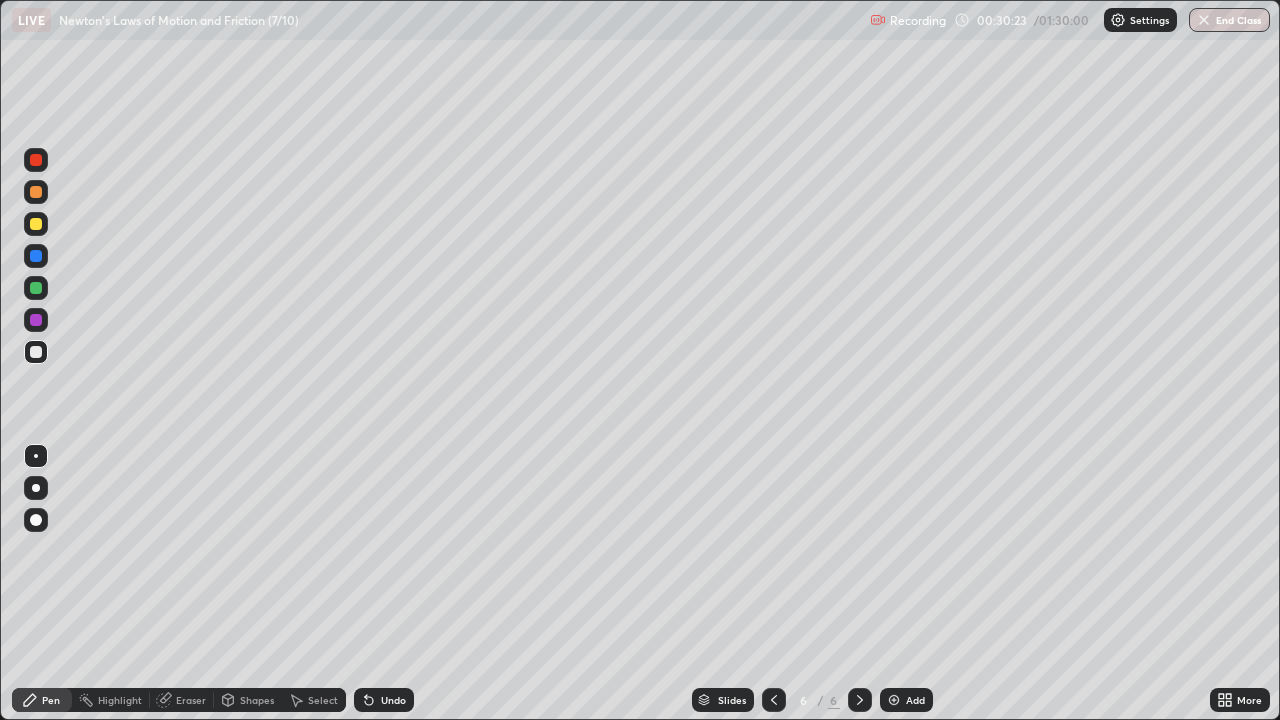 click on "Add" at bounding box center (906, 700) 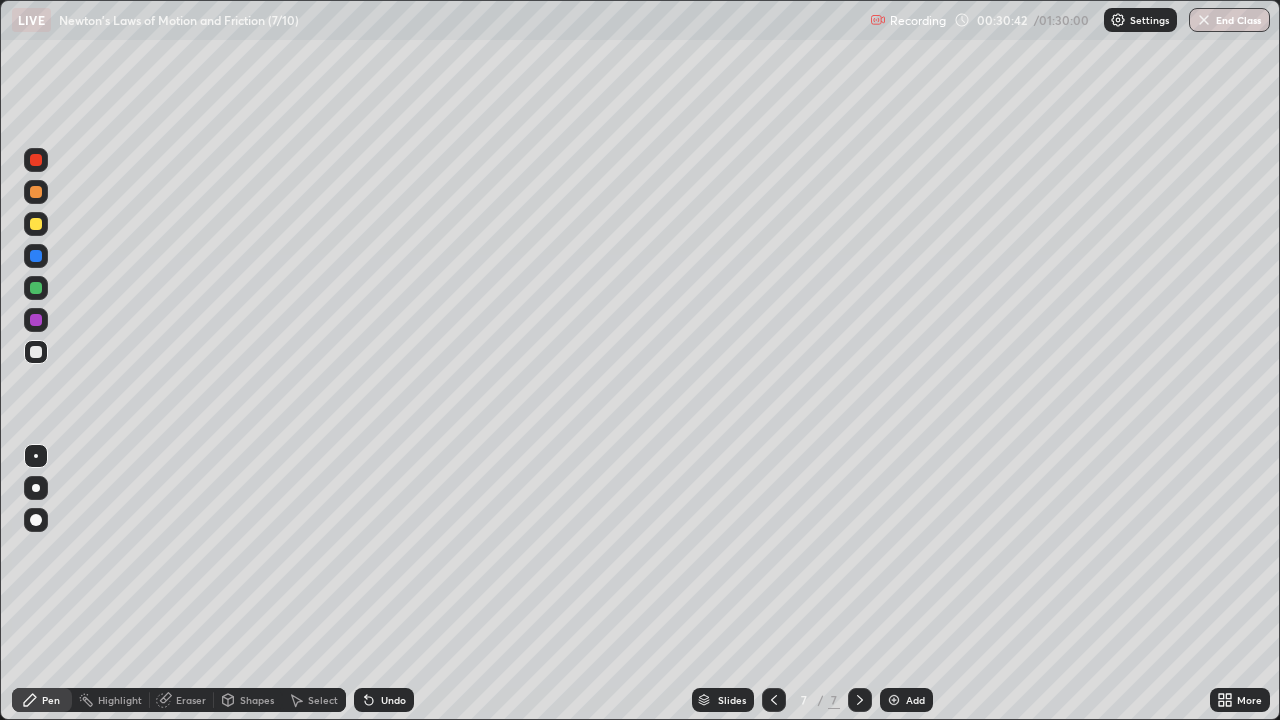click at bounding box center (36, 288) 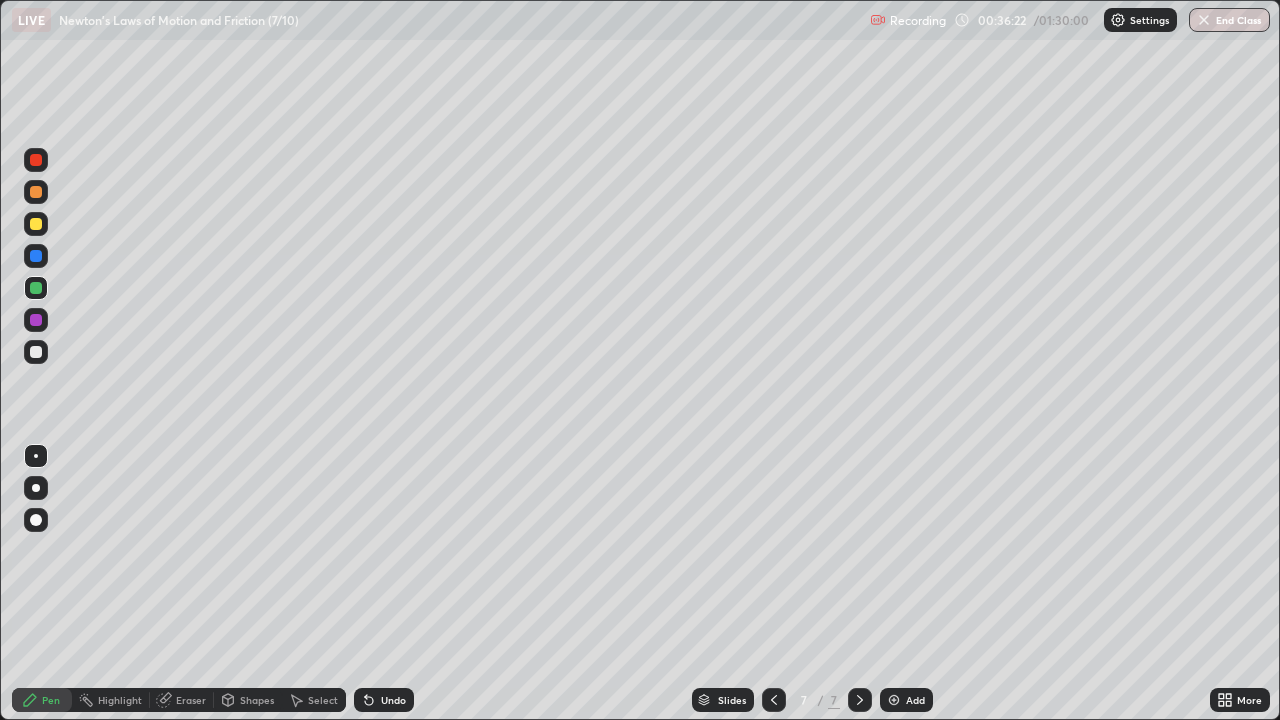 click at bounding box center [36, 352] 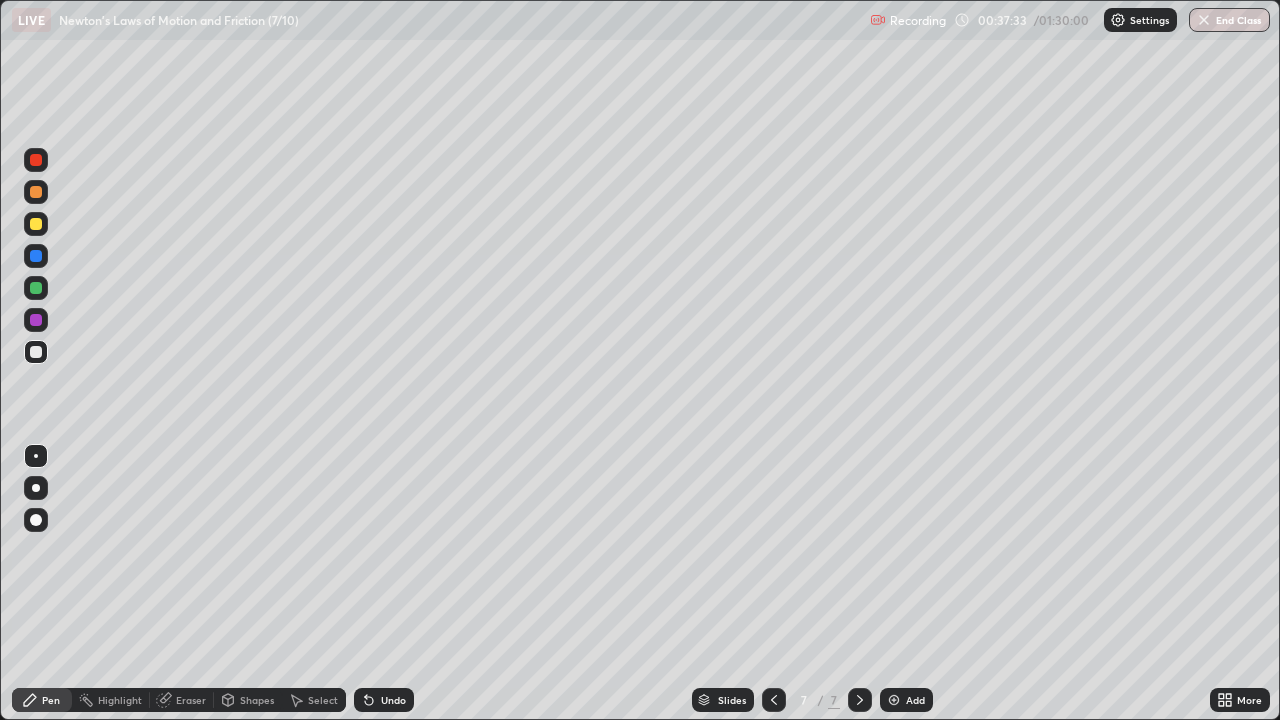 click 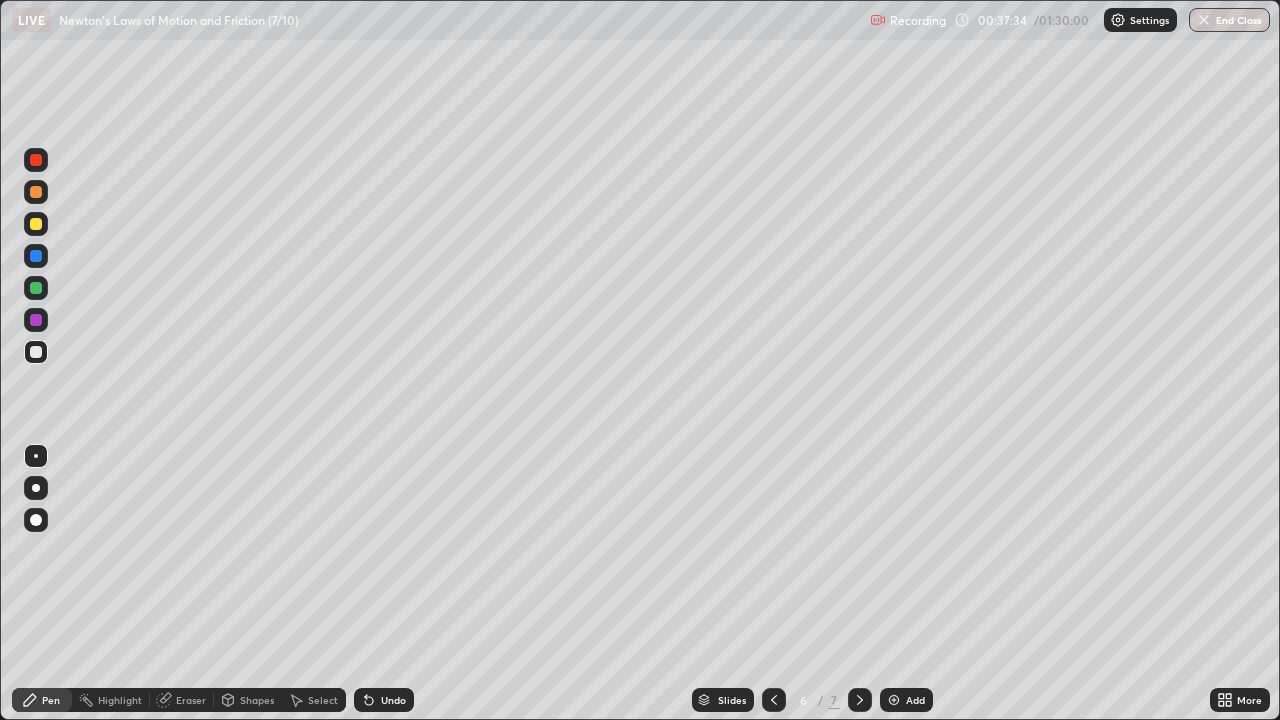 click at bounding box center [774, 700] 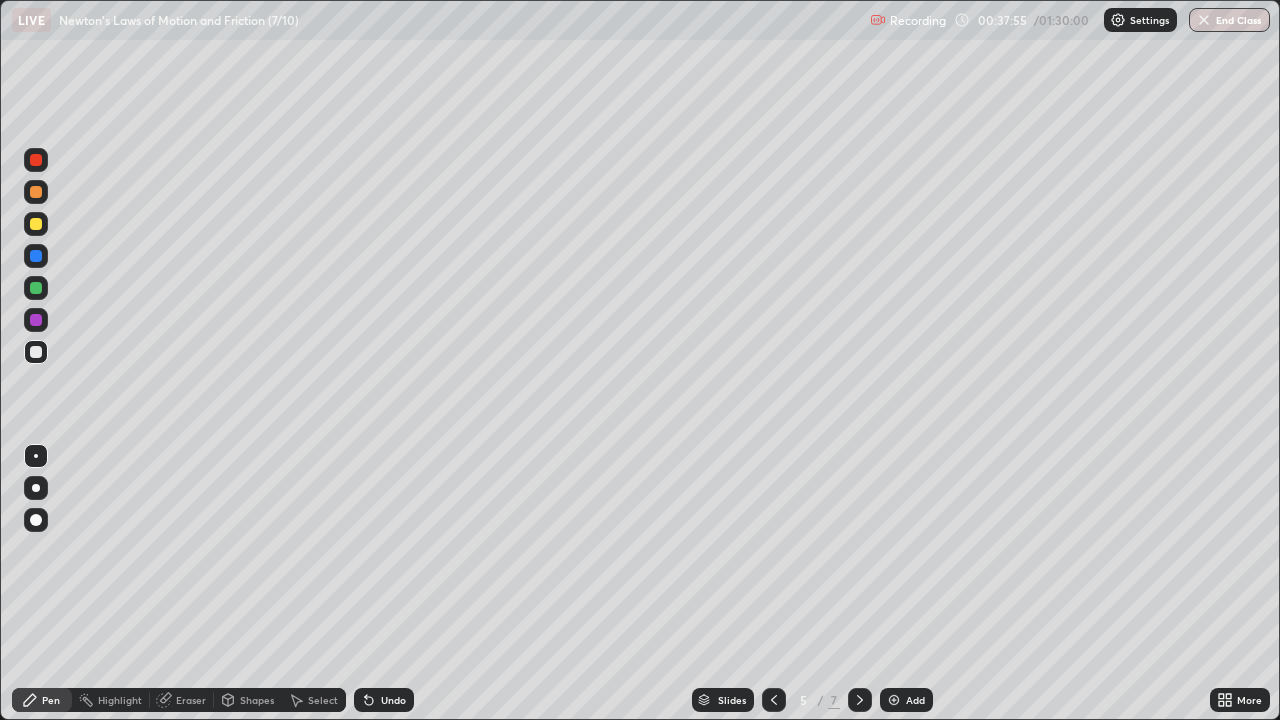 click 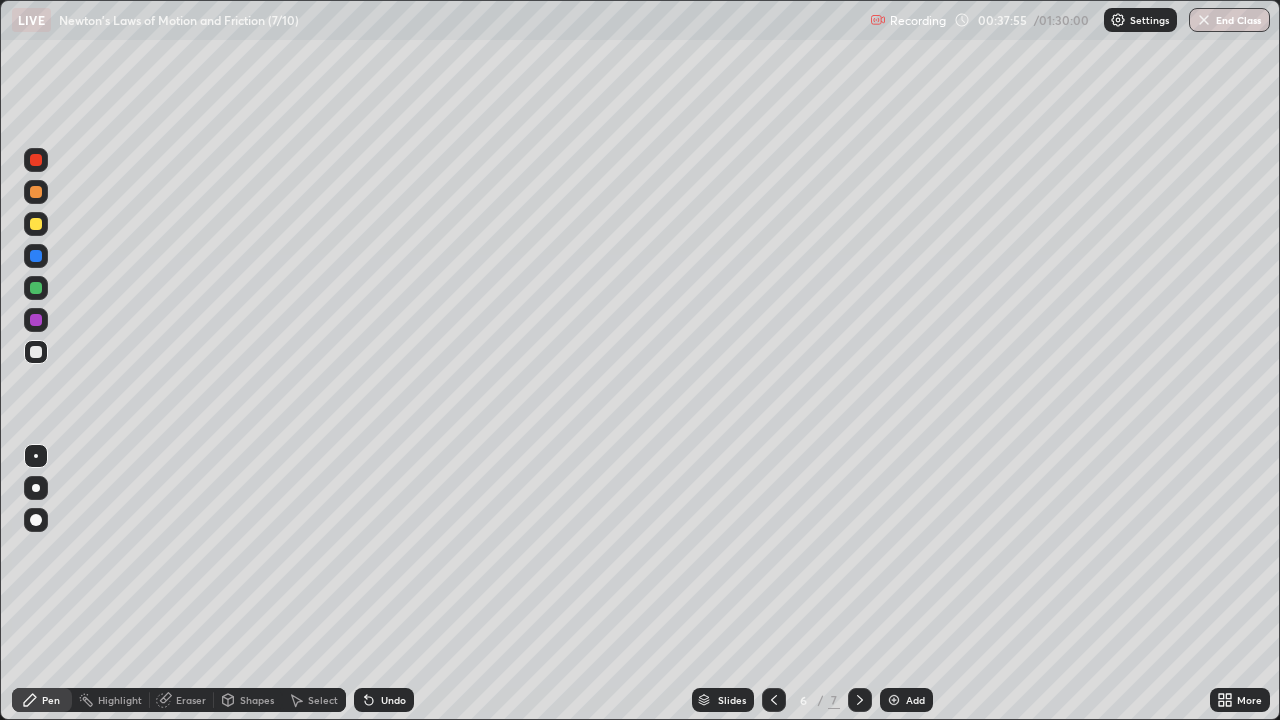 click 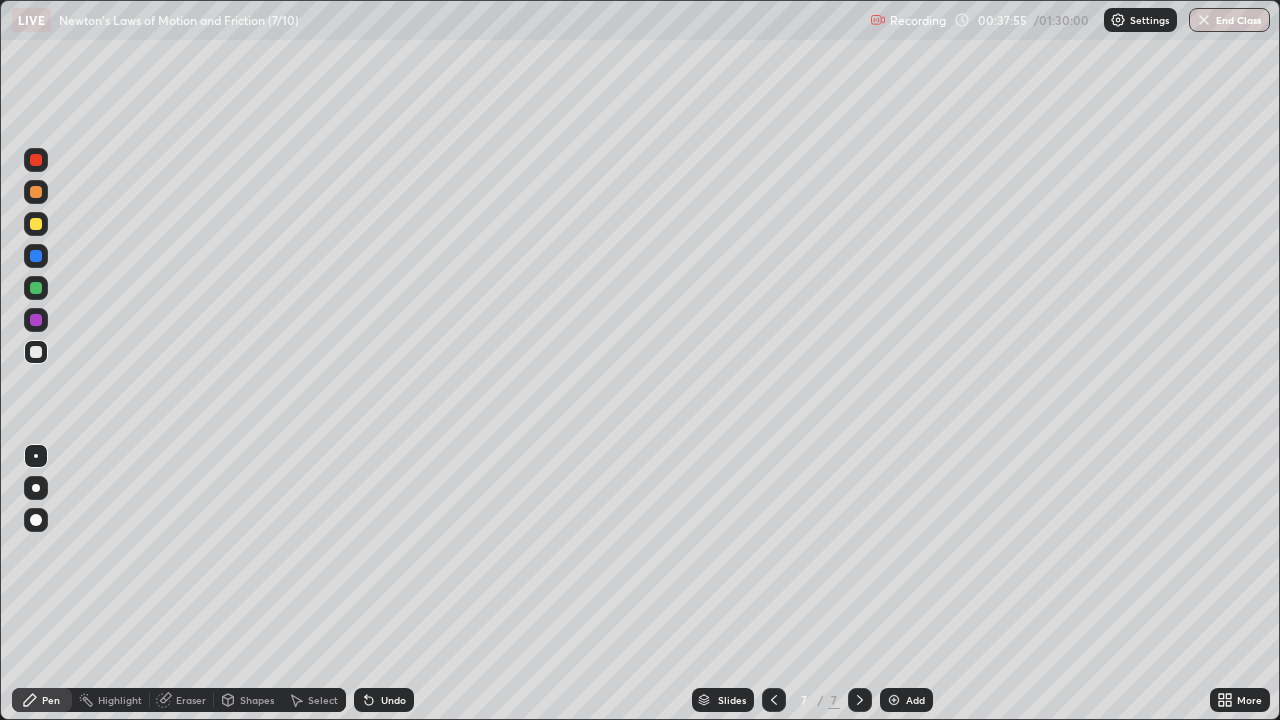 click 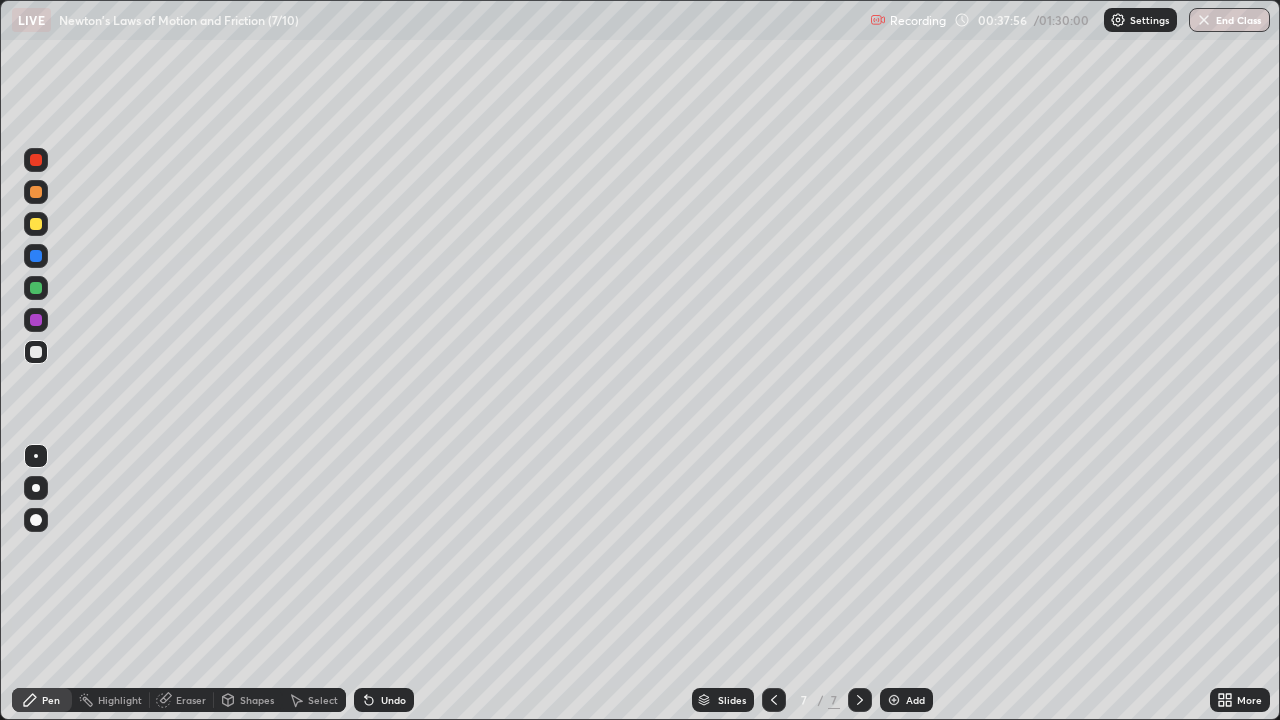 click 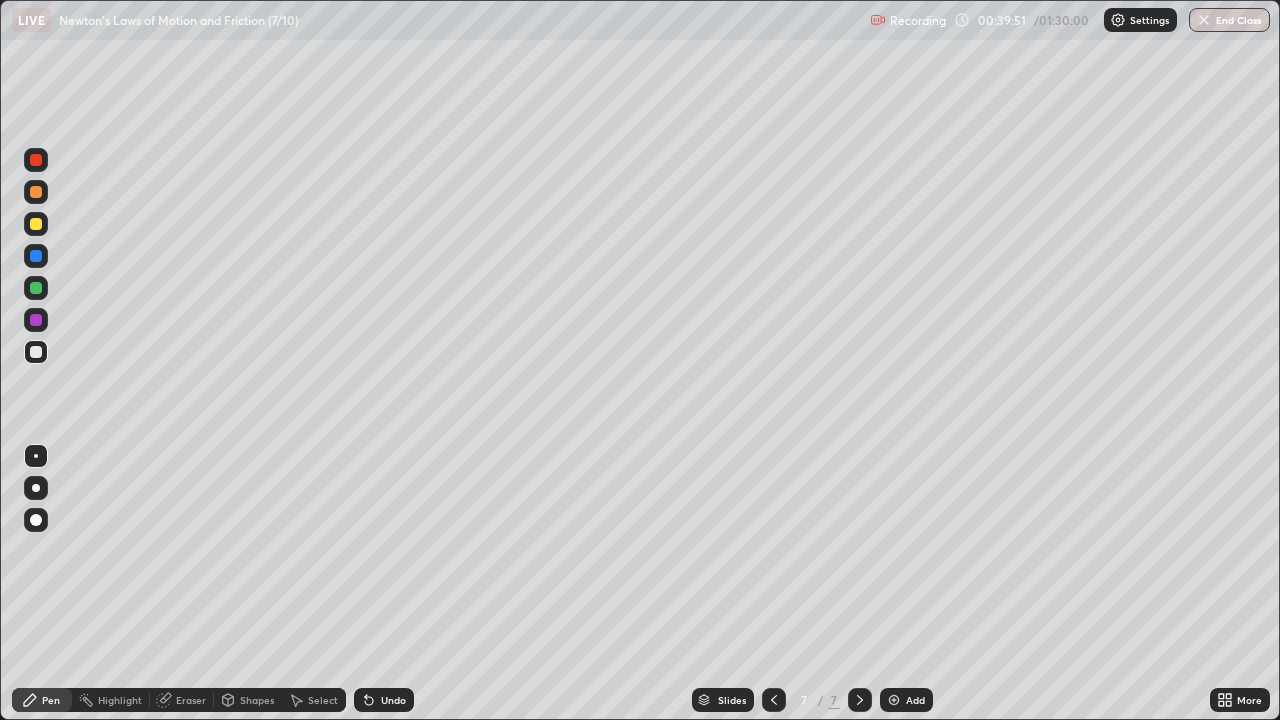 click at bounding box center (894, 700) 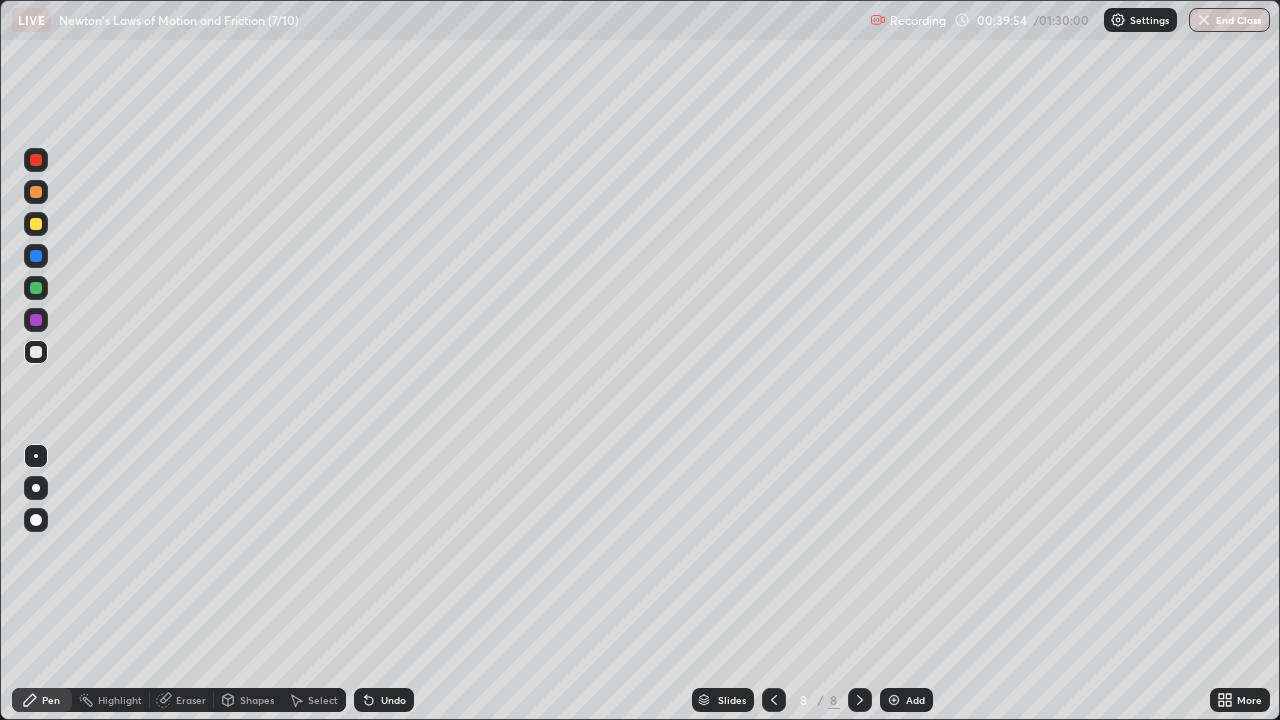click at bounding box center [36, 224] 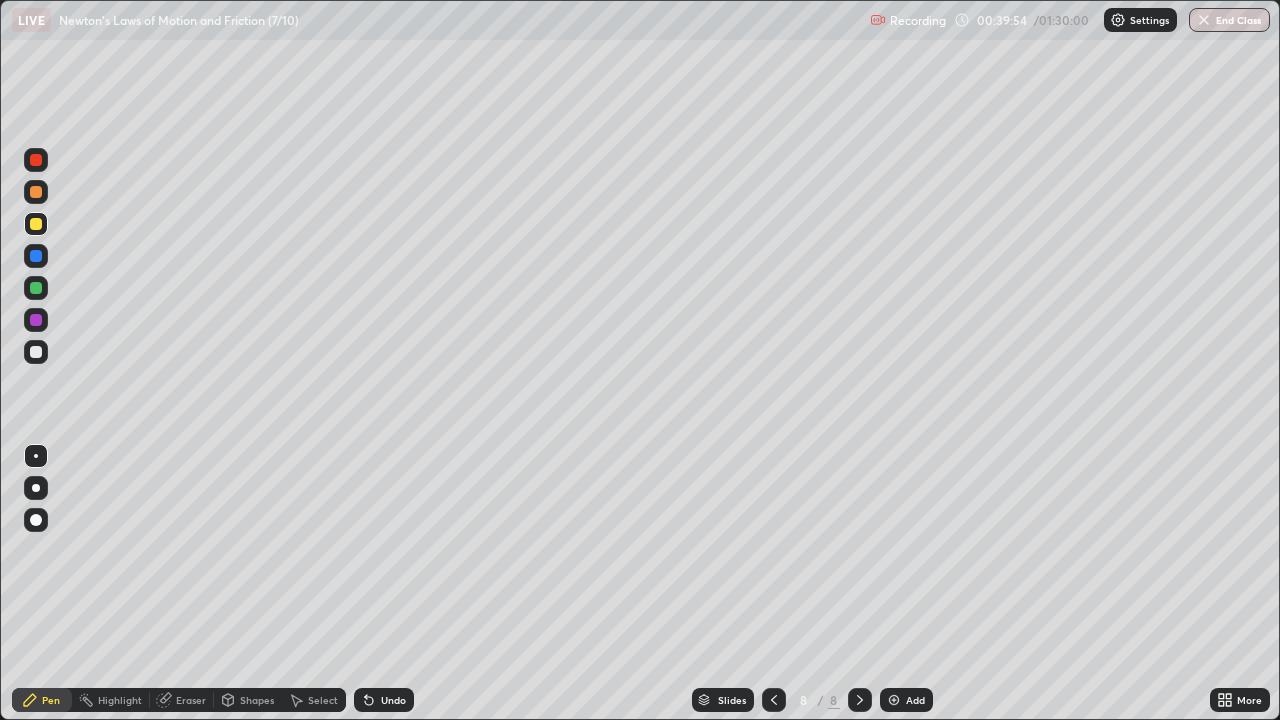 click at bounding box center [36, 224] 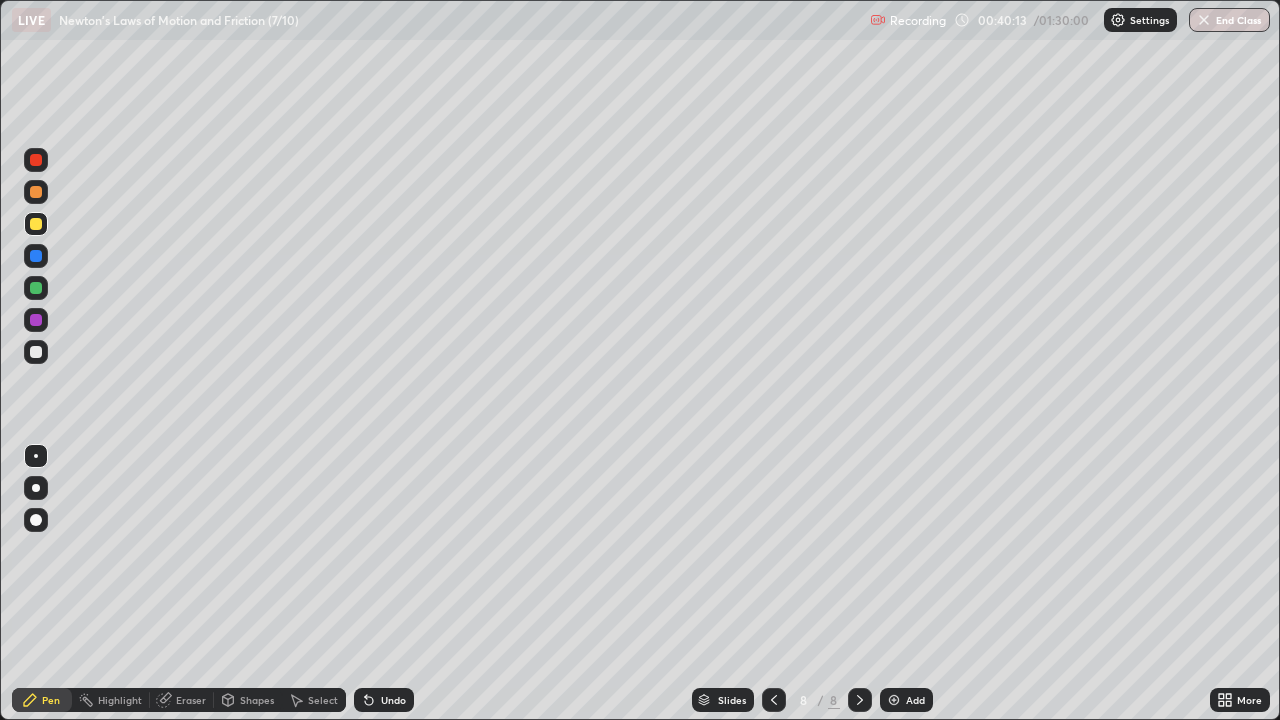 click at bounding box center [36, 352] 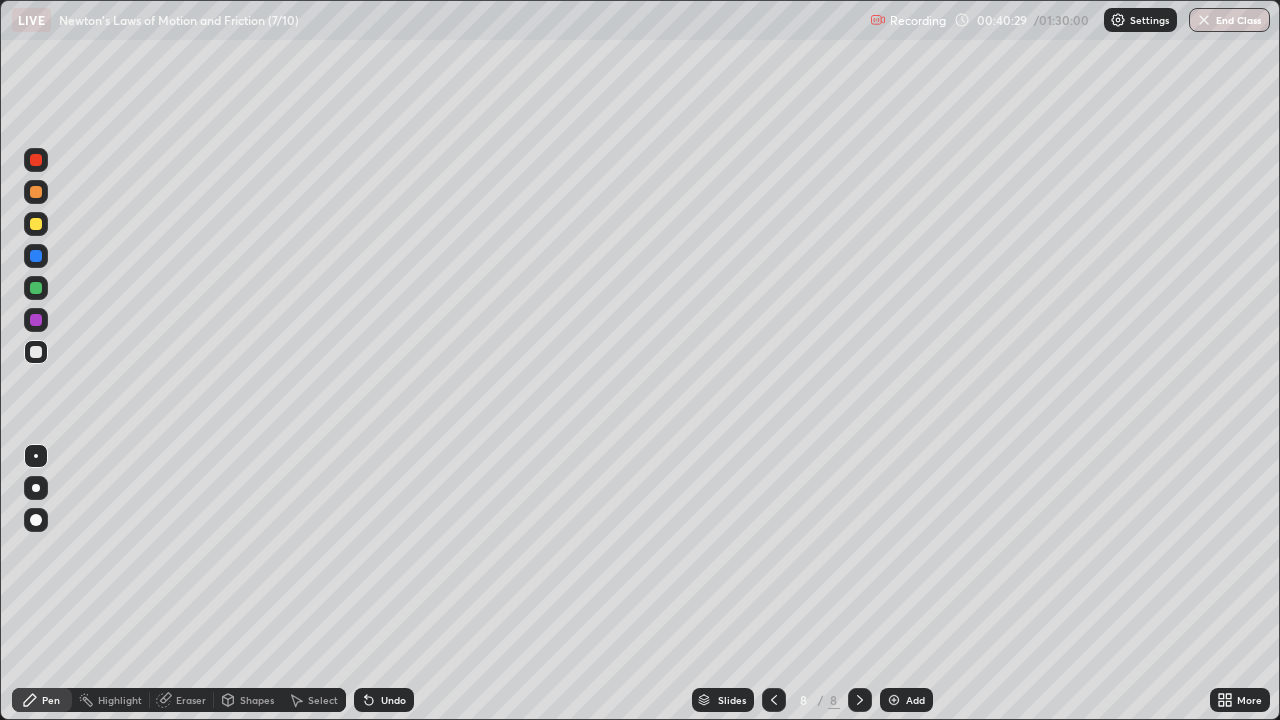 click at bounding box center (36, 288) 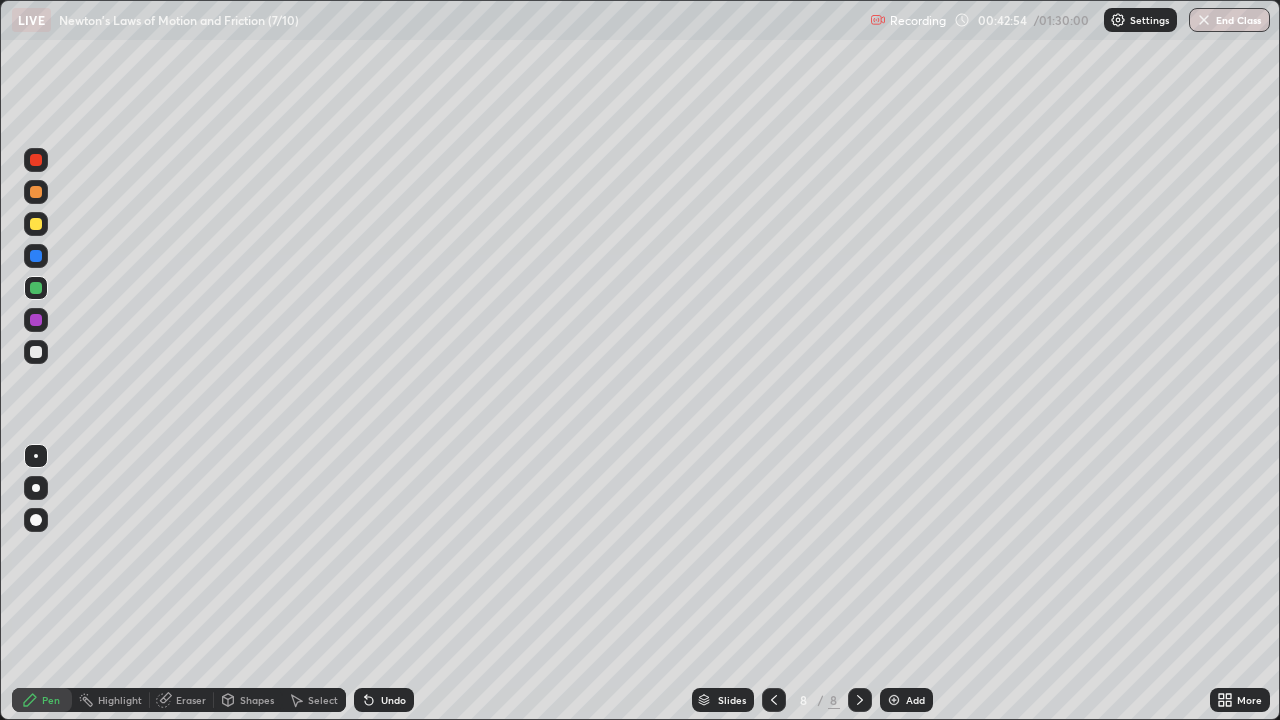 click on "Undo" at bounding box center (393, 700) 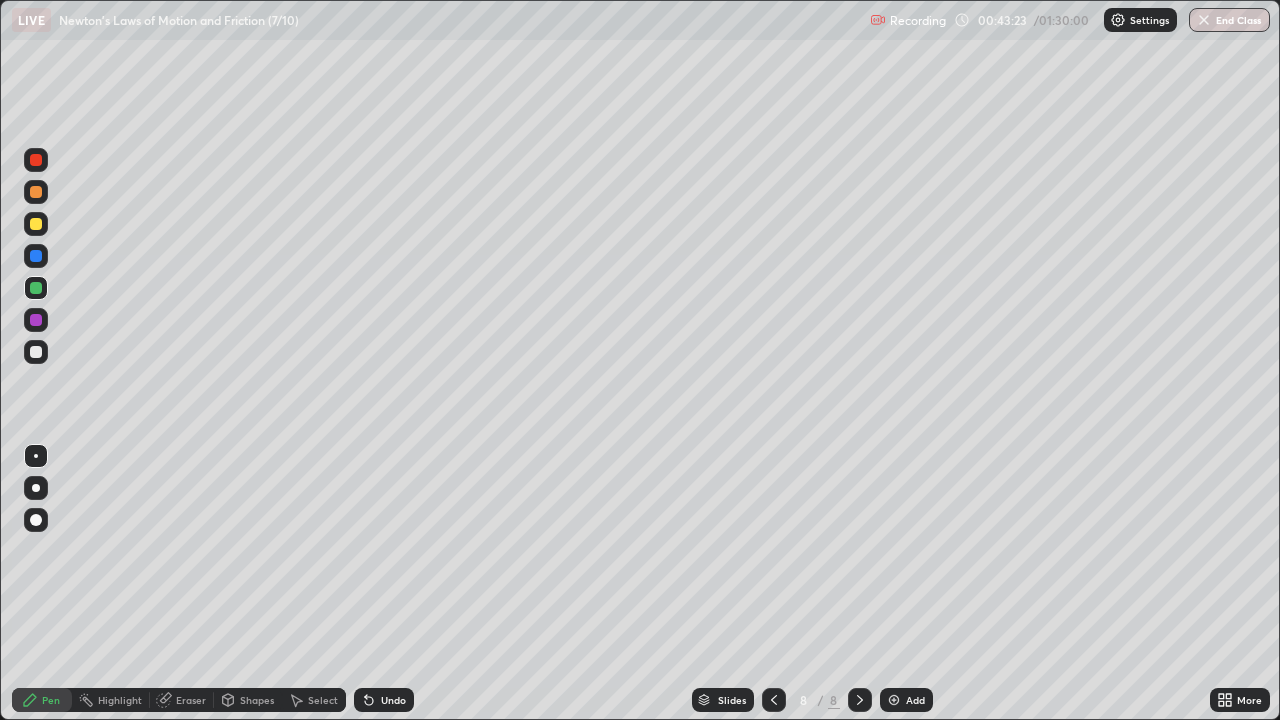 click on "Select" at bounding box center [323, 700] 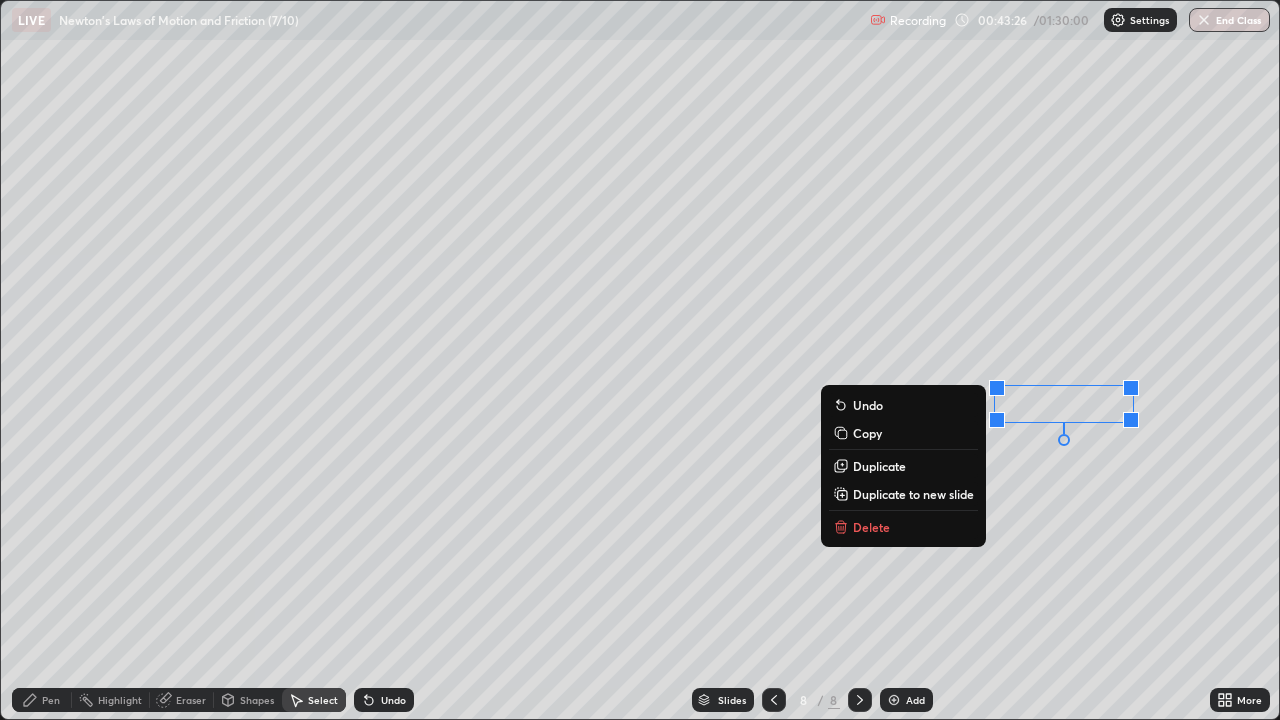 click on "0 ° Undo Copy Duplicate Duplicate to new slide Delete" at bounding box center [640, 360] 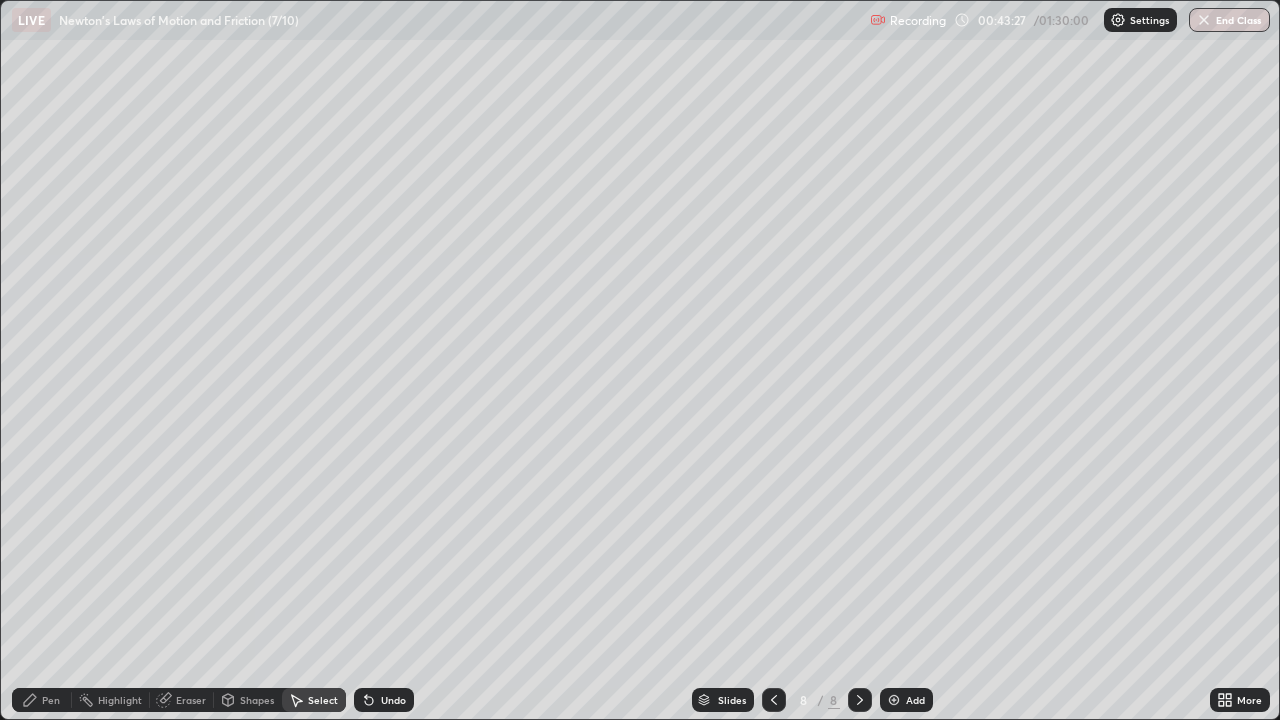 click on "Eraser" at bounding box center (191, 700) 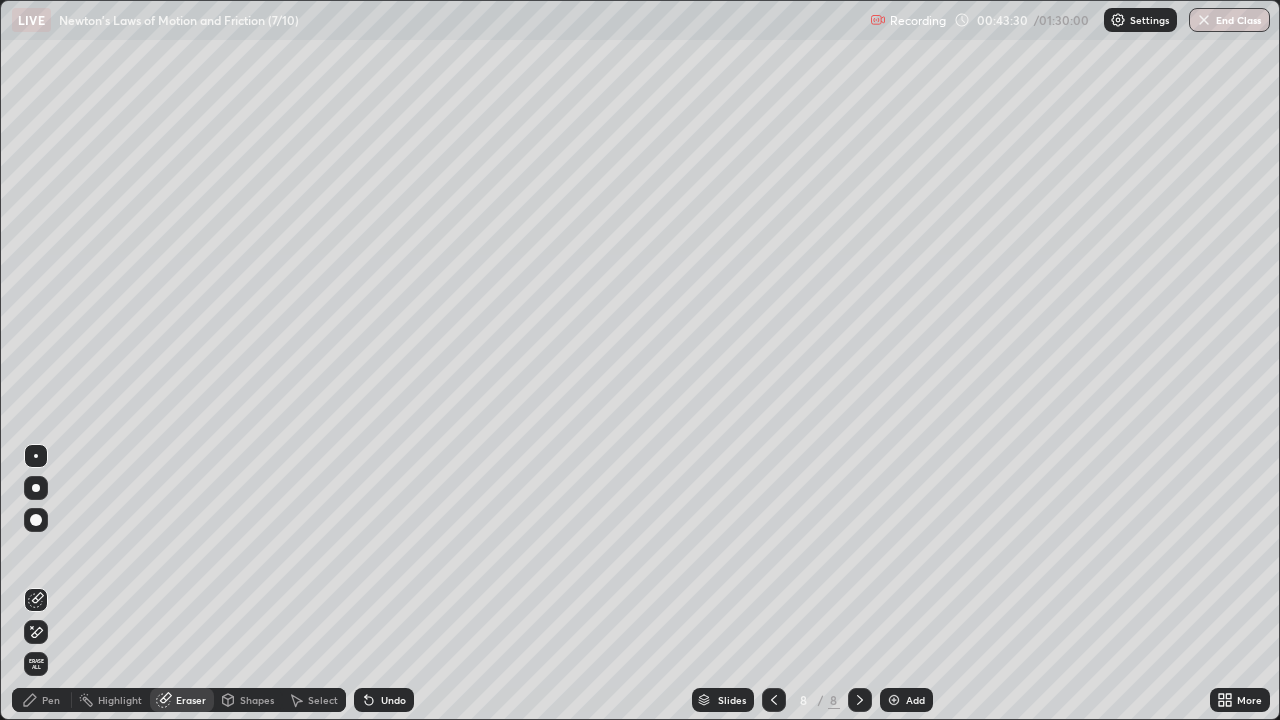 click on "Pen" at bounding box center [51, 700] 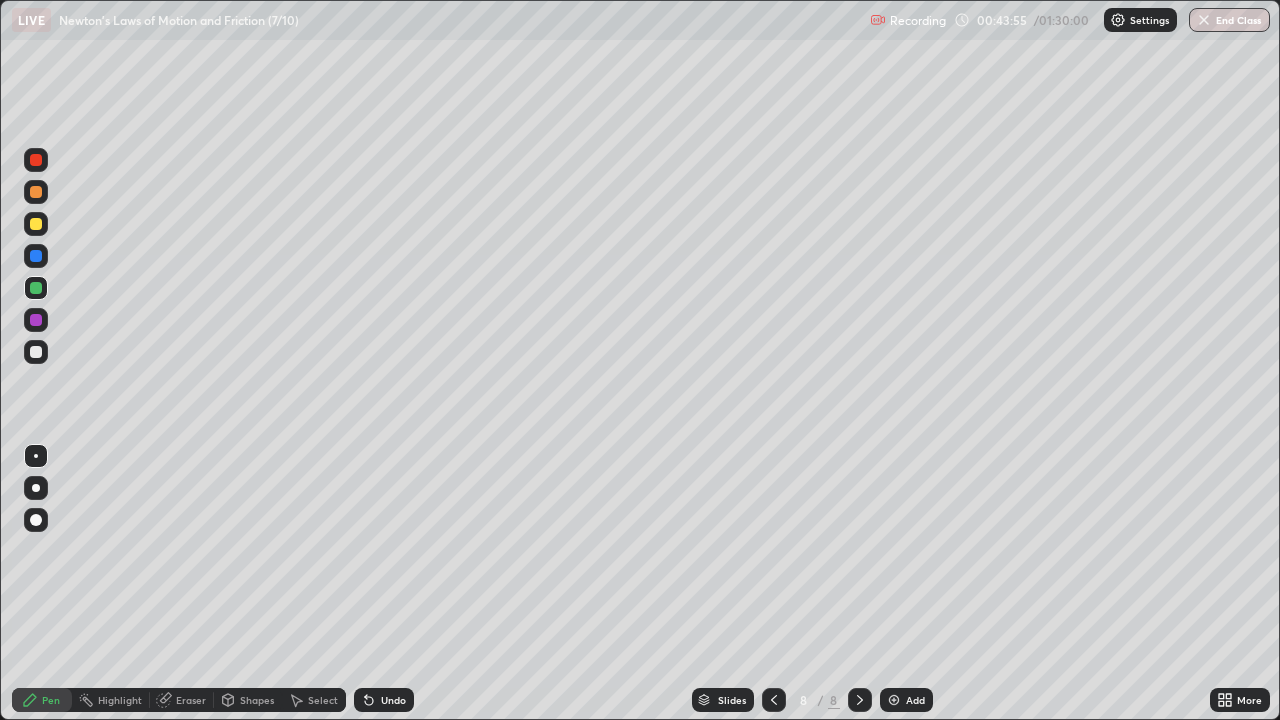 click at bounding box center (36, 352) 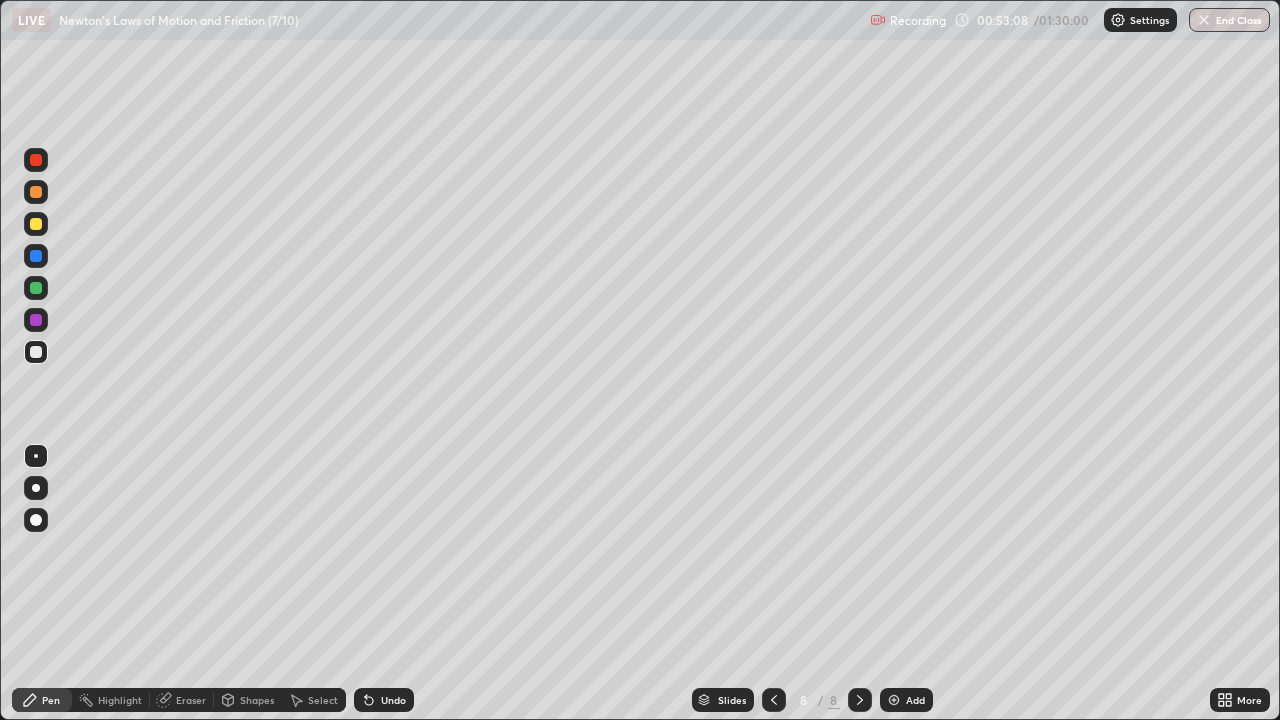 click at bounding box center (894, 700) 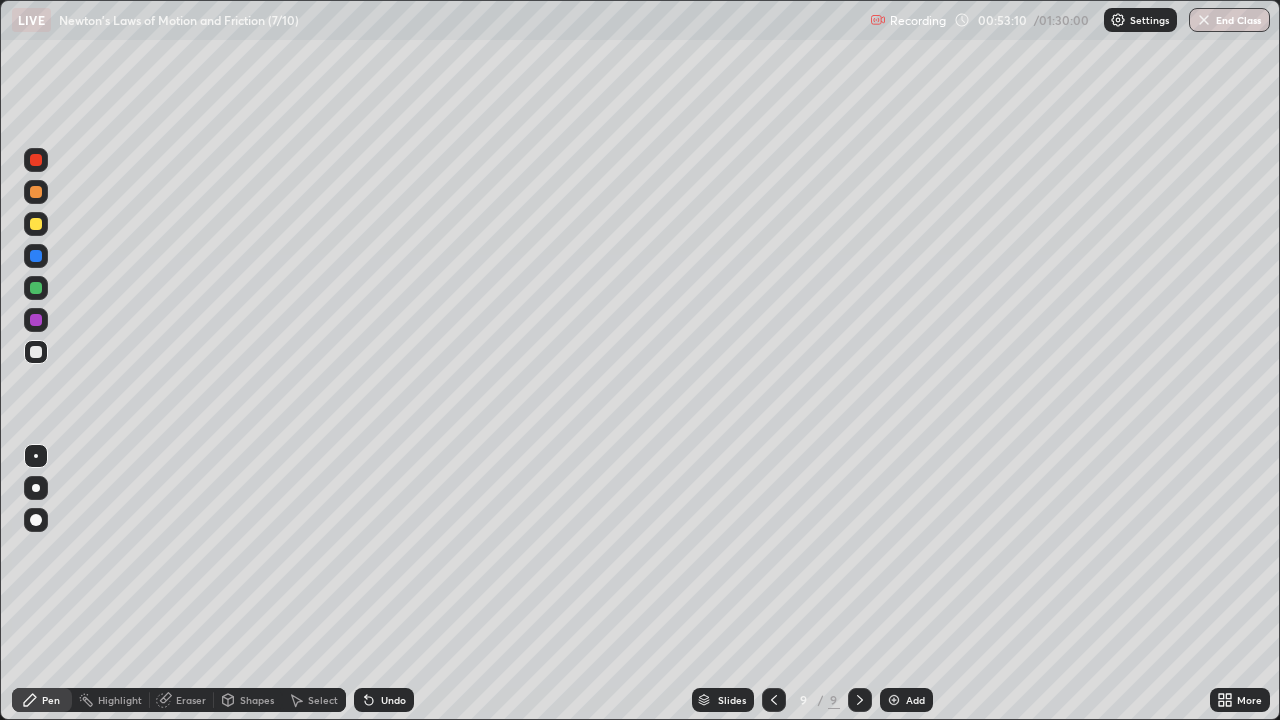 click on "Shapes" at bounding box center (257, 700) 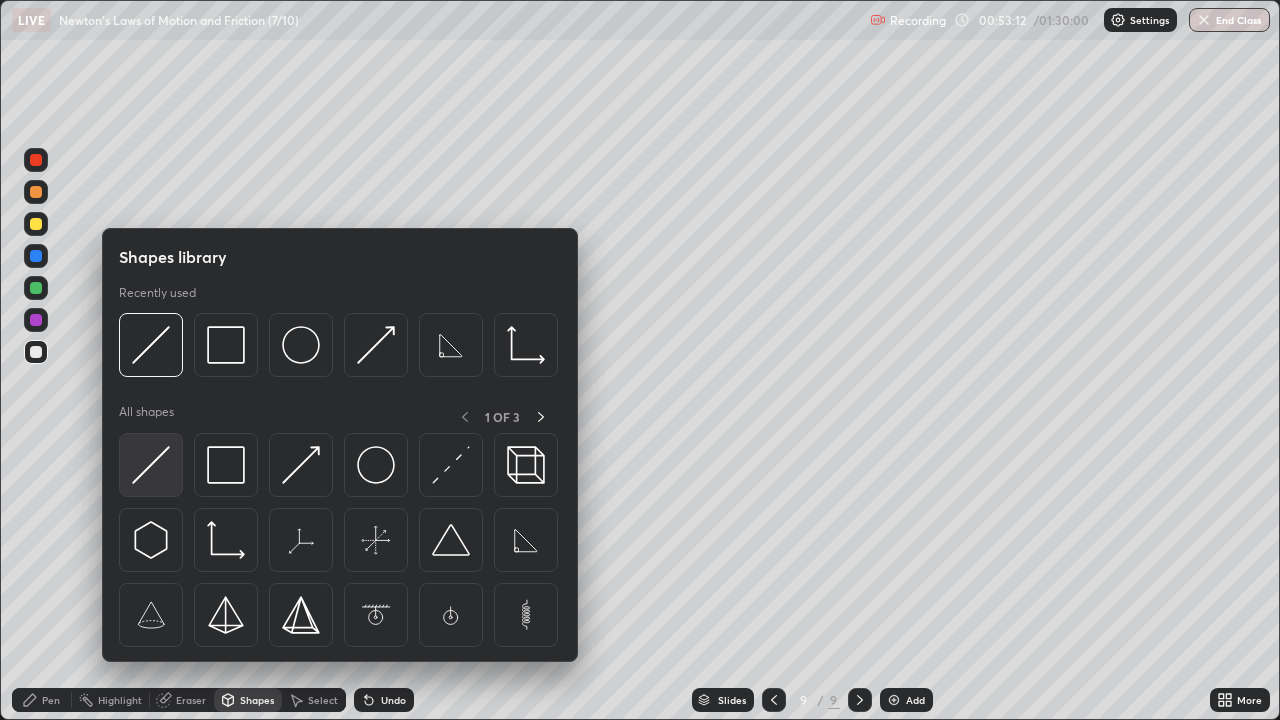 click at bounding box center [151, 465] 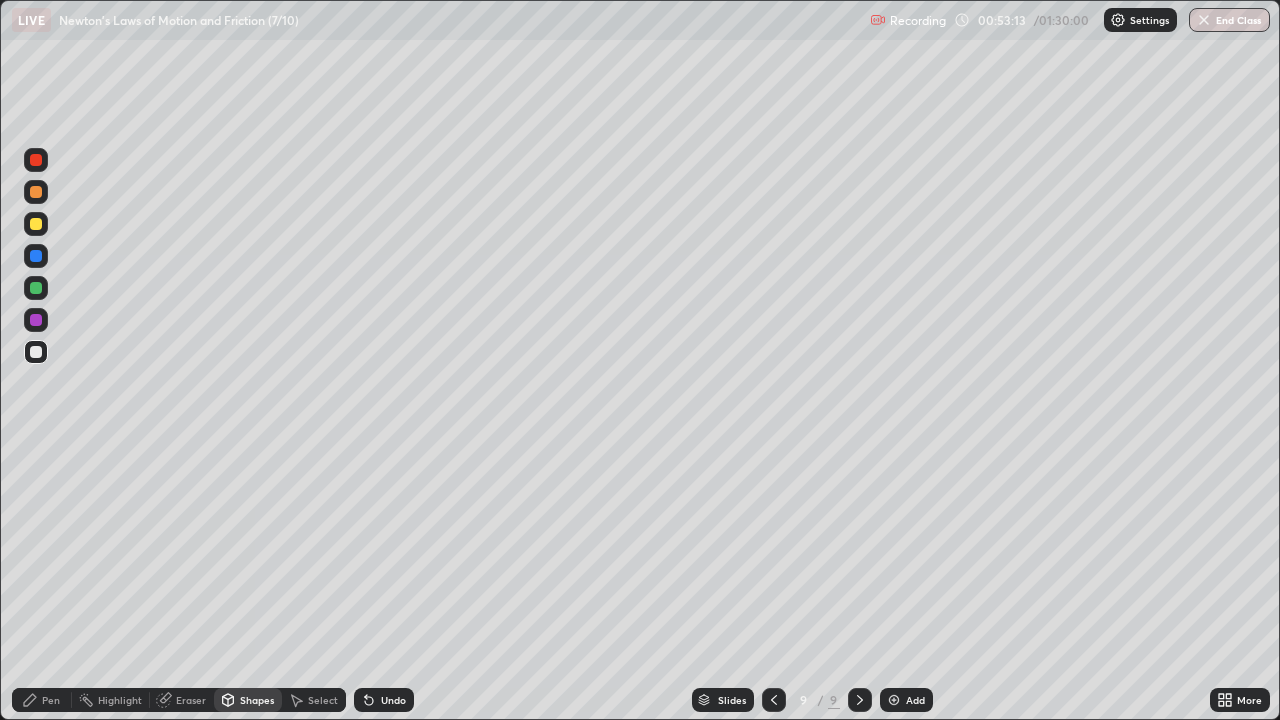 click at bounding box center (36, 224) 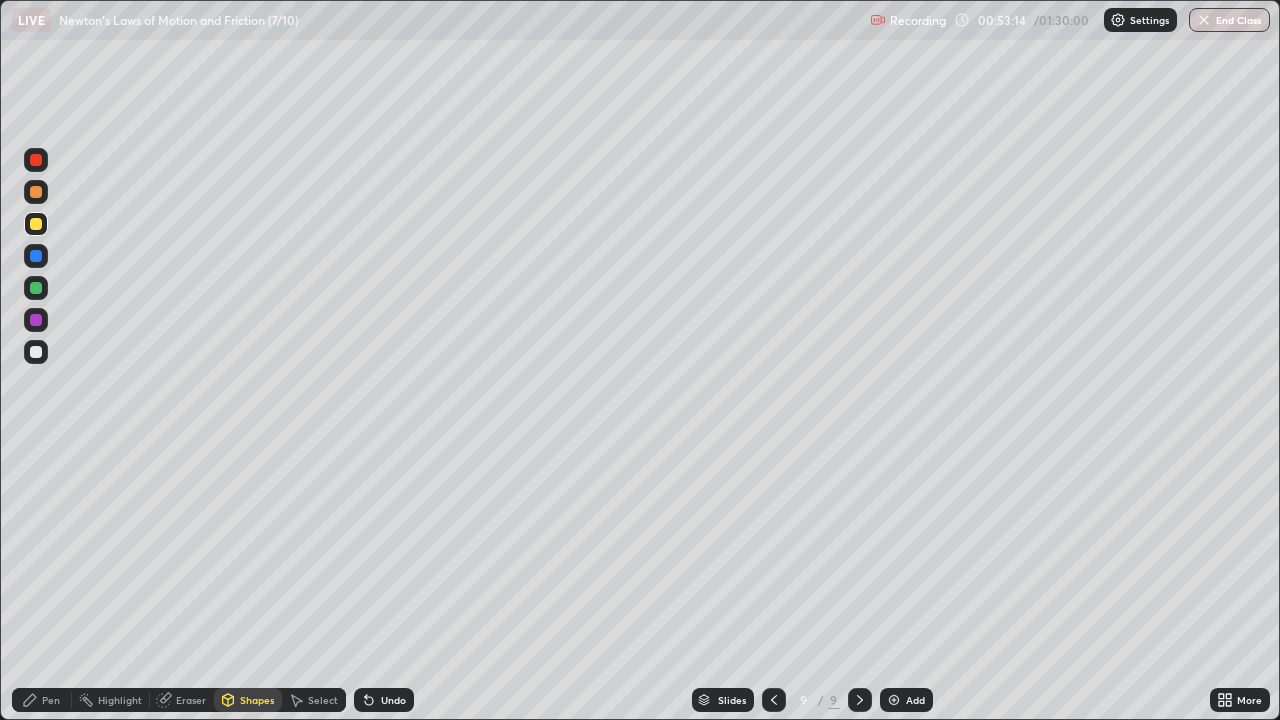 click on "Shapes" at bounding box center (257, 700) 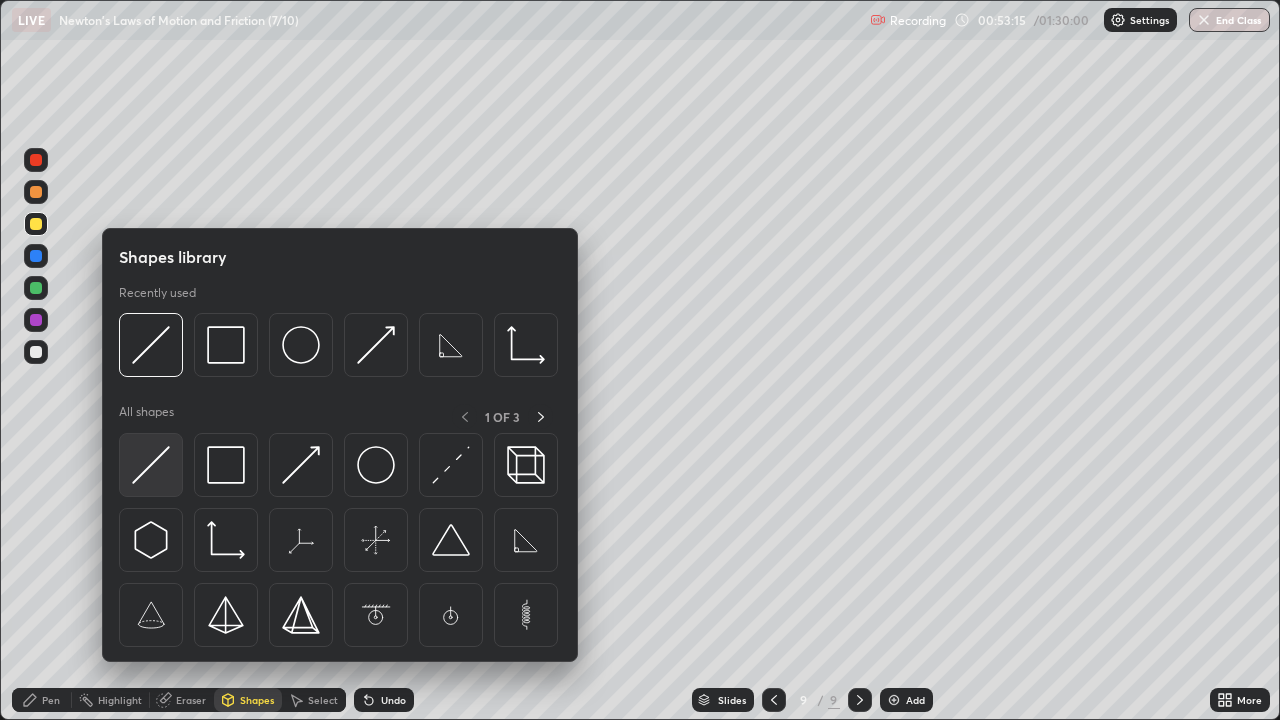 click at bounding box center [151, 465] 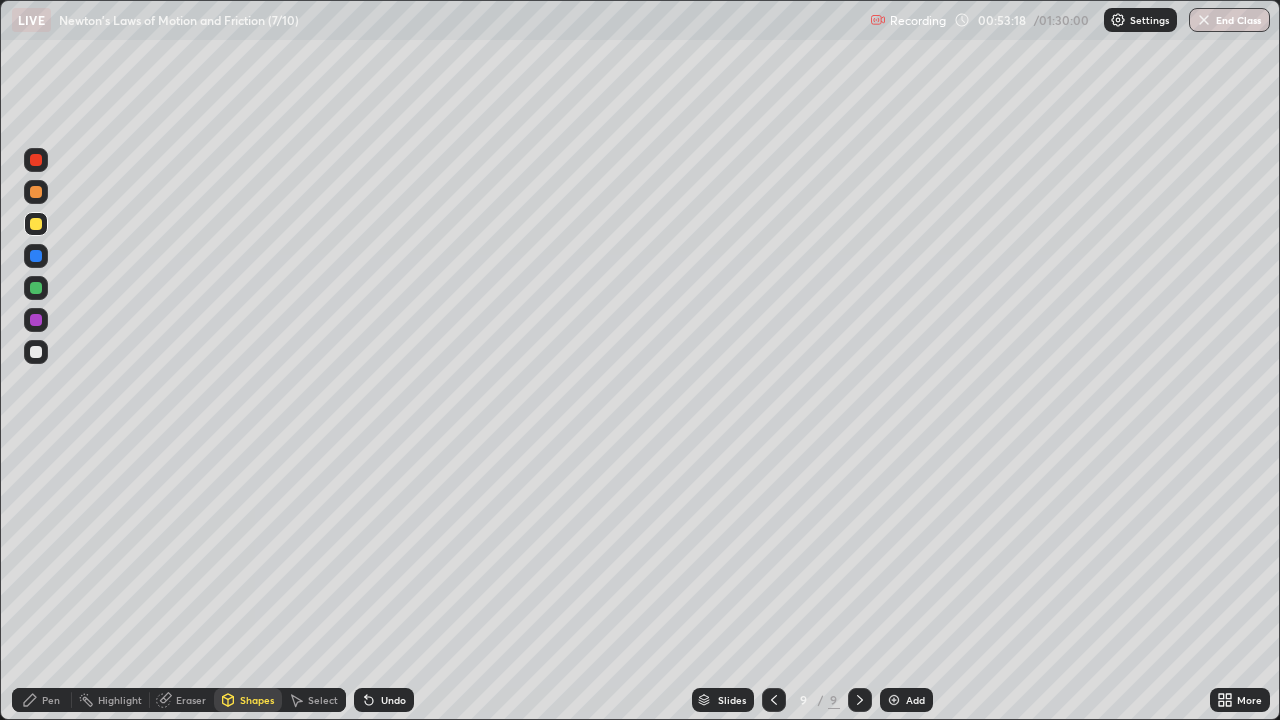 click at bounding box center [36, 352] 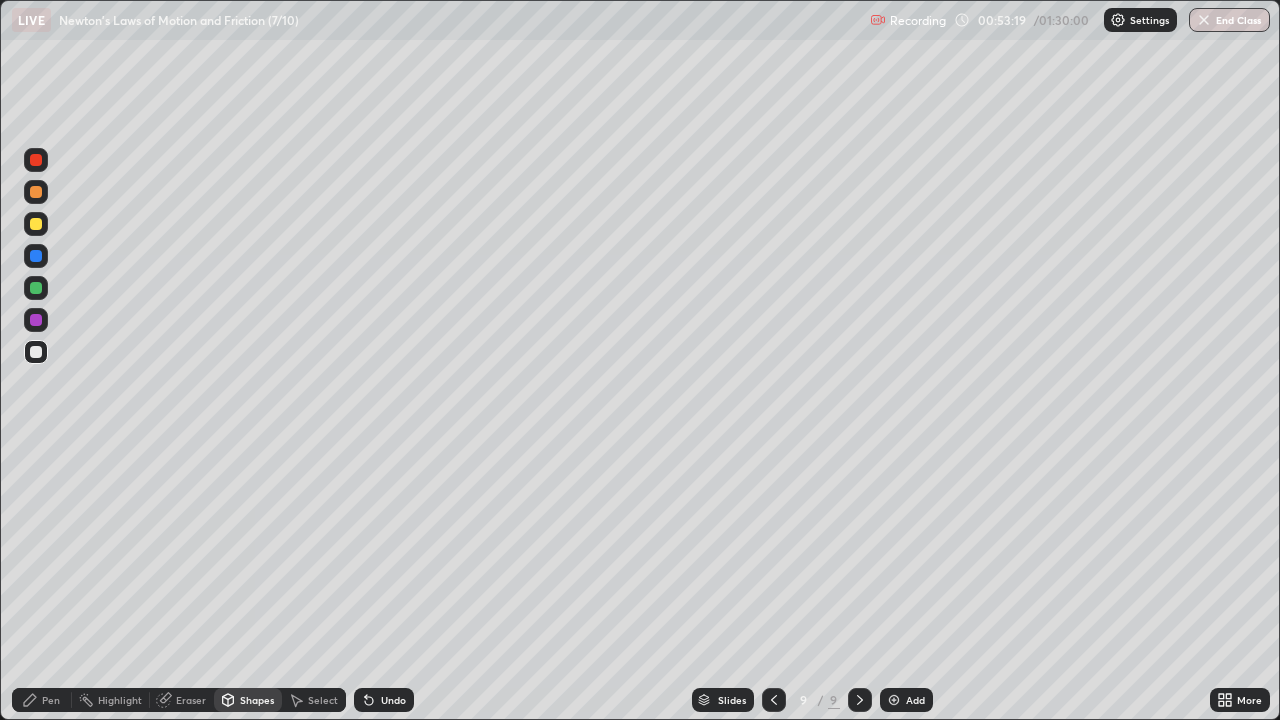 click on "Pen" at bounding box center (51, 700) 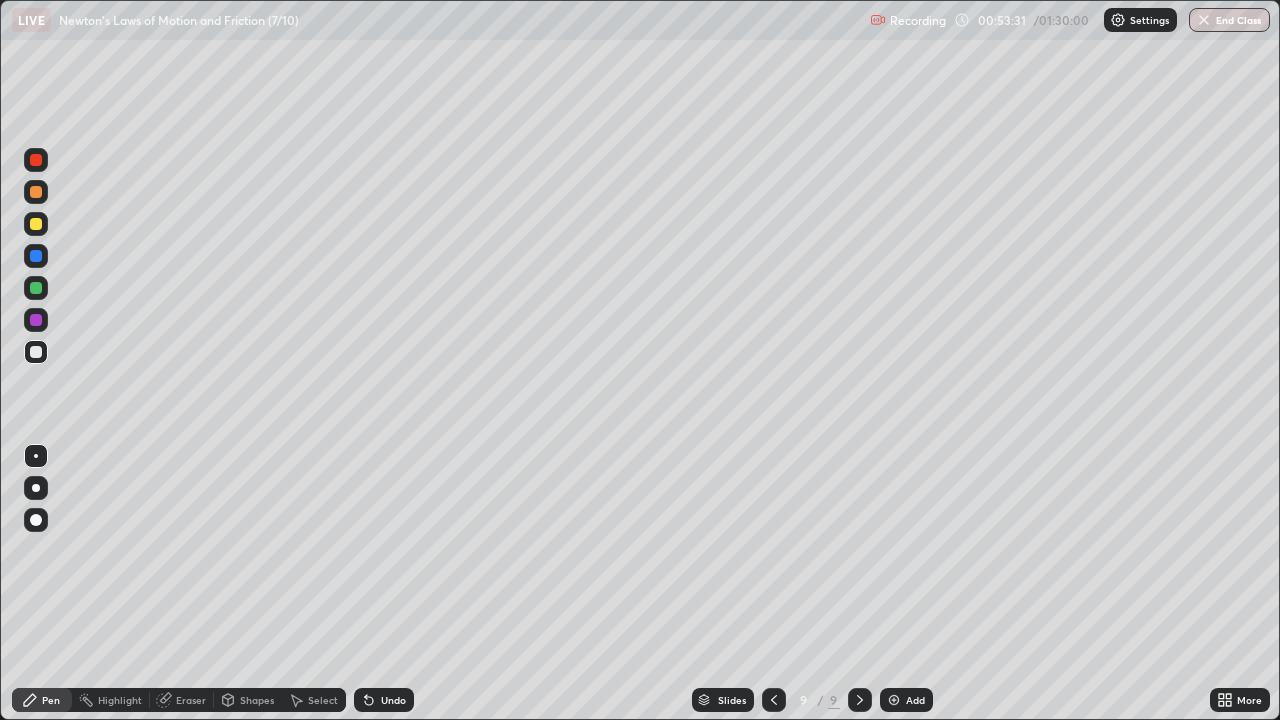 click at bounding box center [36, 288] 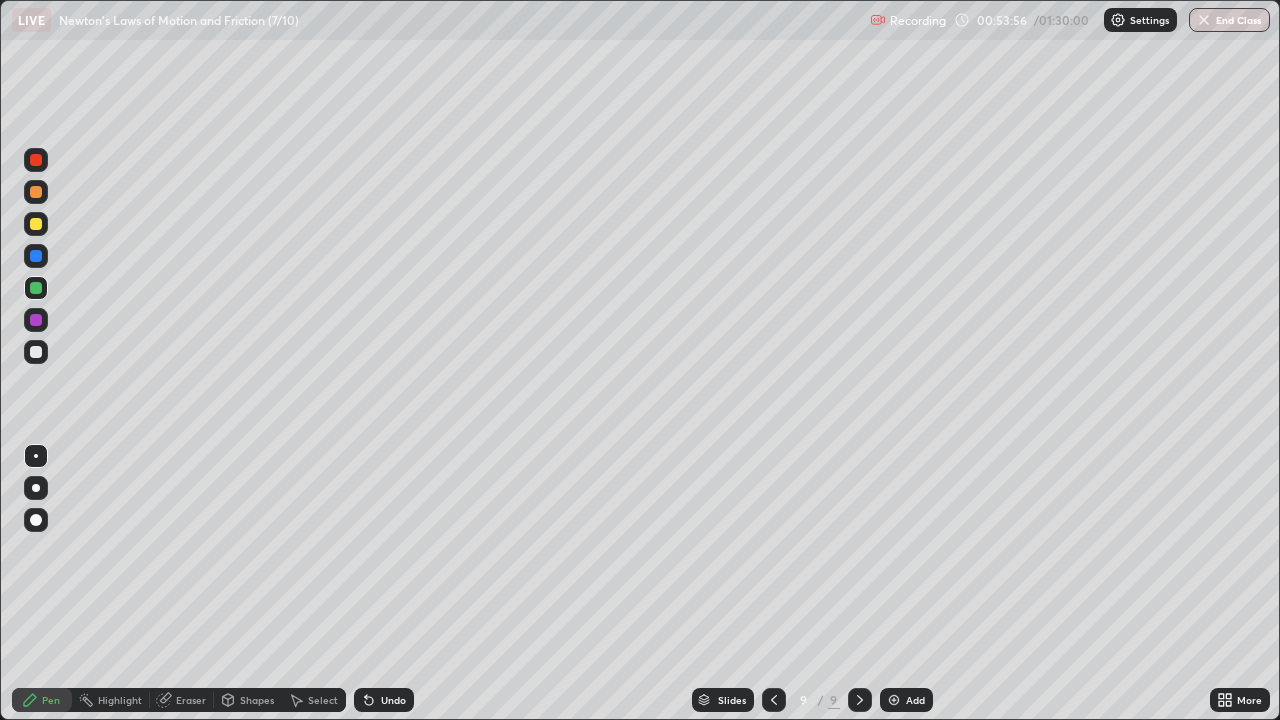 click at bounding box center (36, 160) 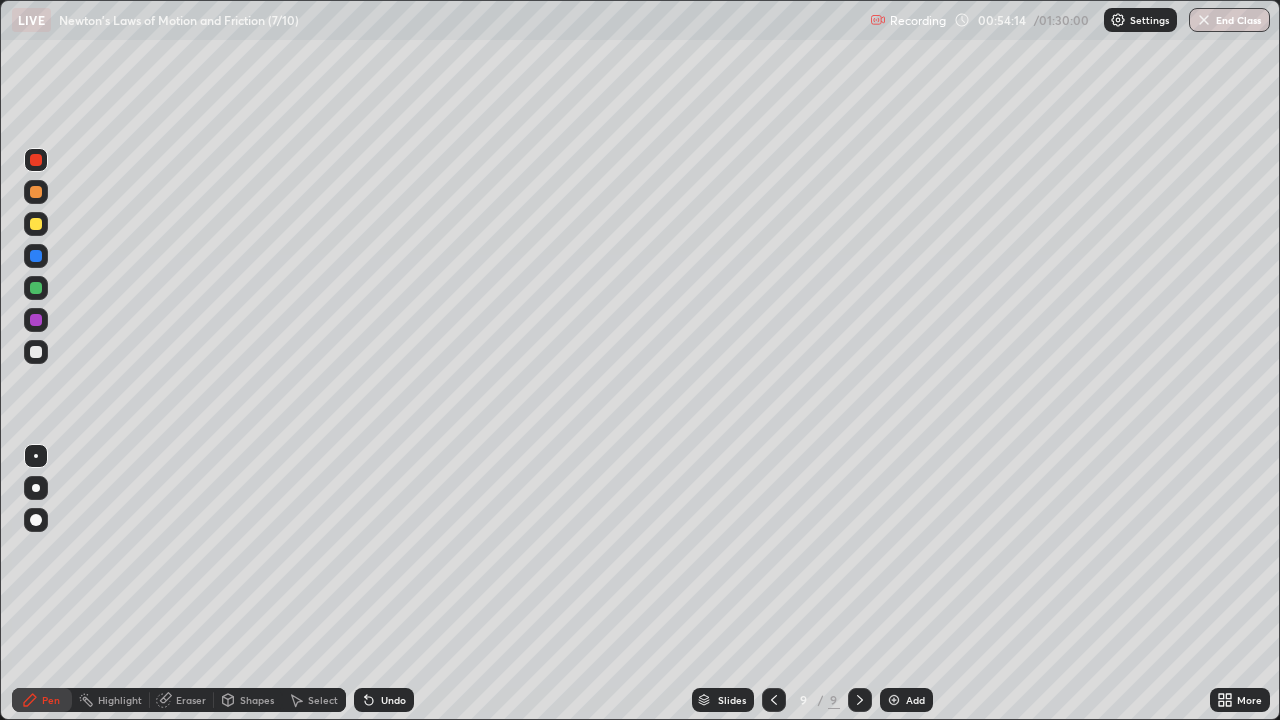 click at bounding box center [36, 256] 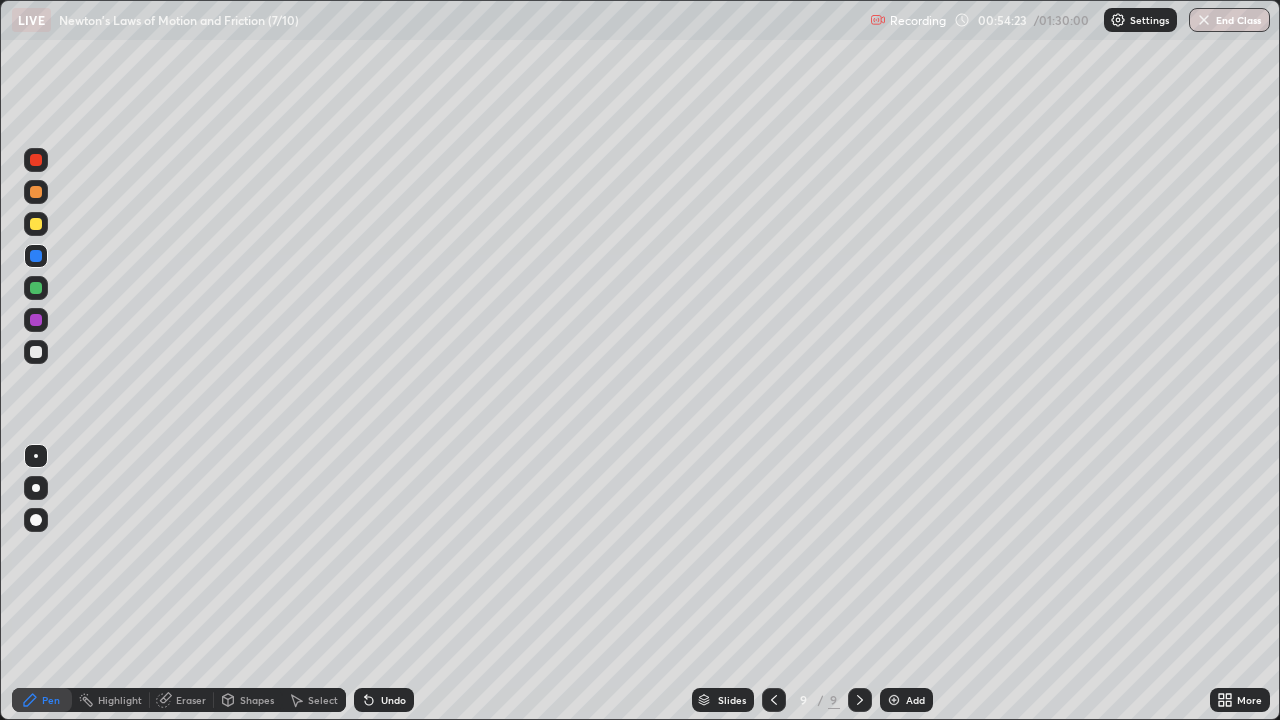 click on "Undo" at bounding box center [384, 700] 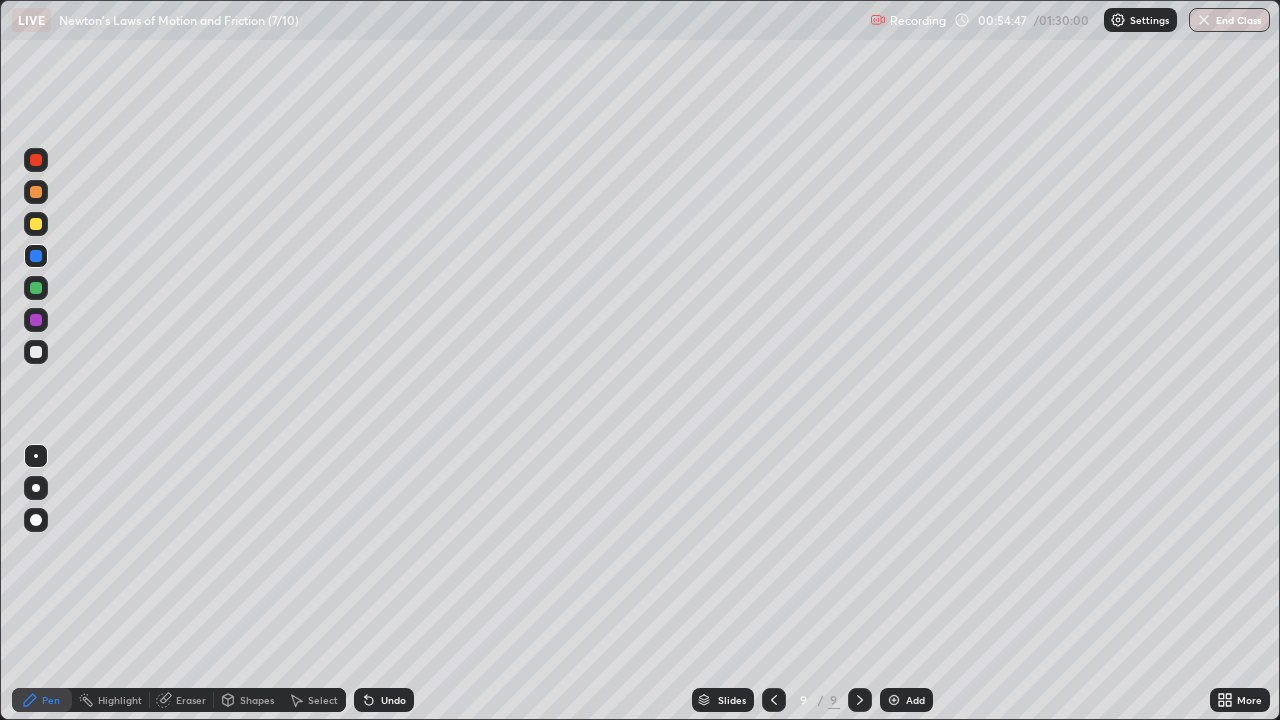 click on "Select" at bounding box center (323, 700) 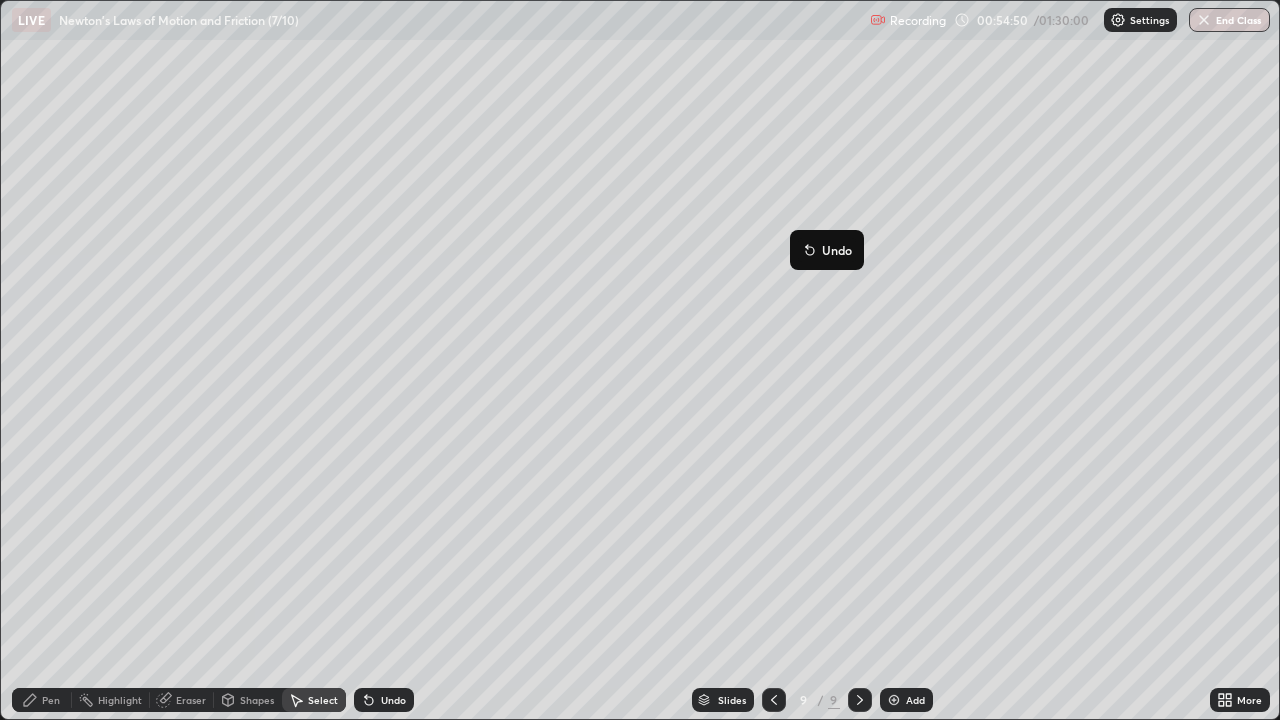 click on "Undo" at bounding box center (837, 250) 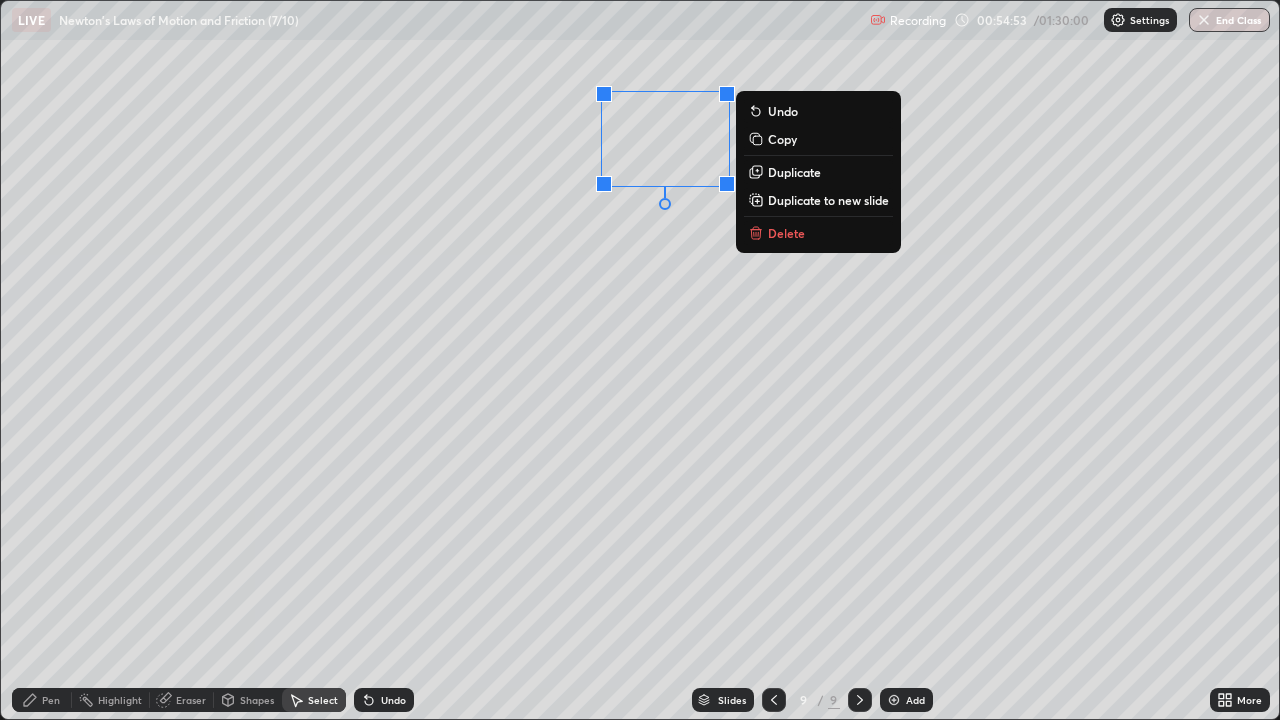 click on "Delete" at bounding box center [786, 233] 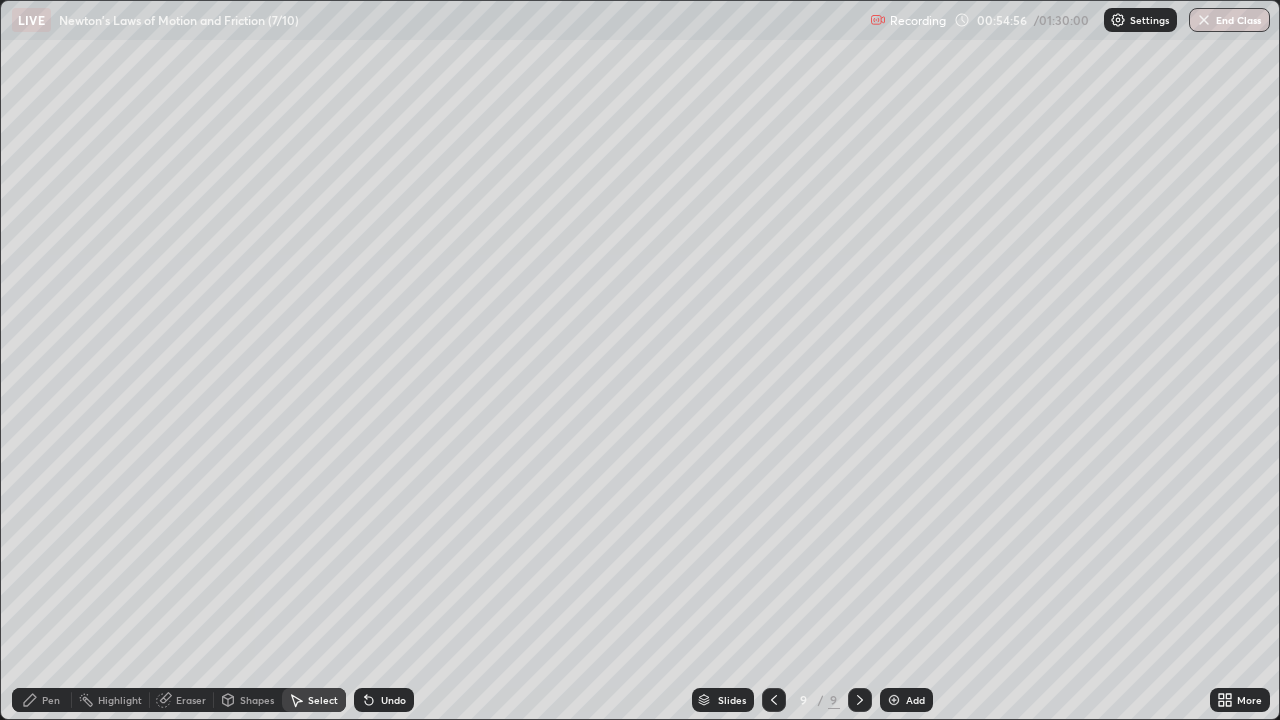 click on "Pen" at bounding box center (51, 700) 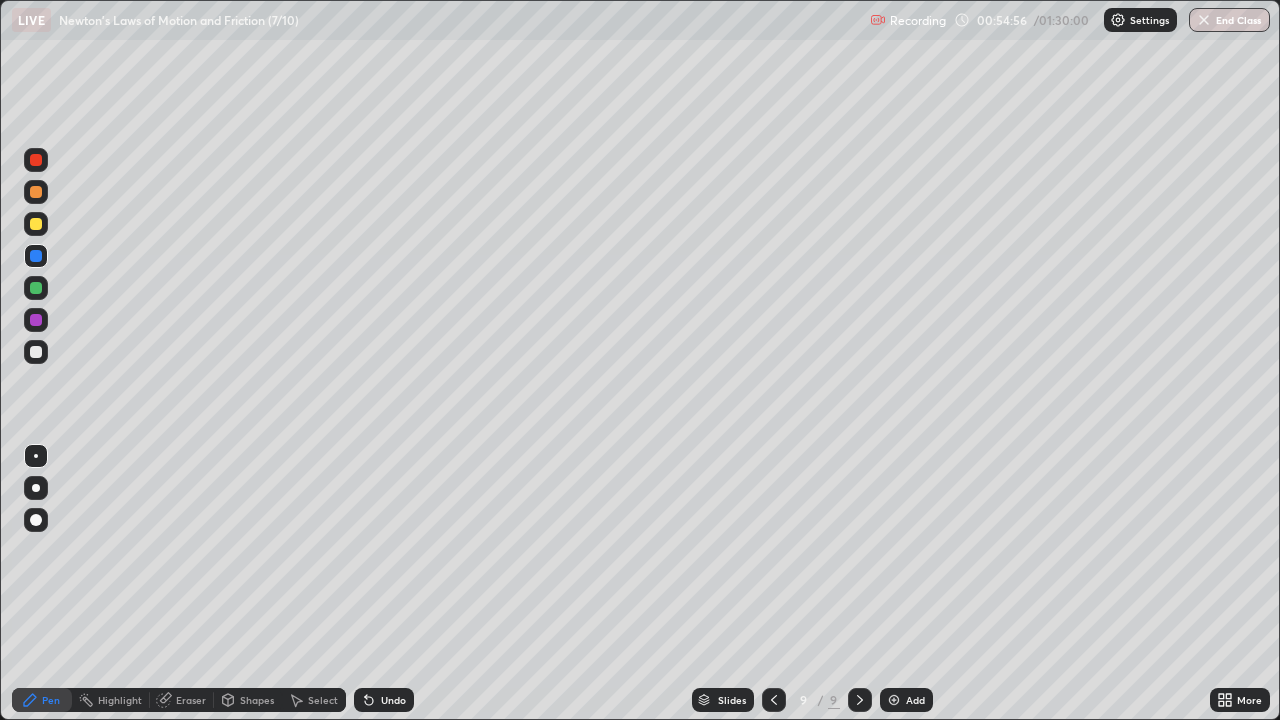 click at bounding box center [36, 288] 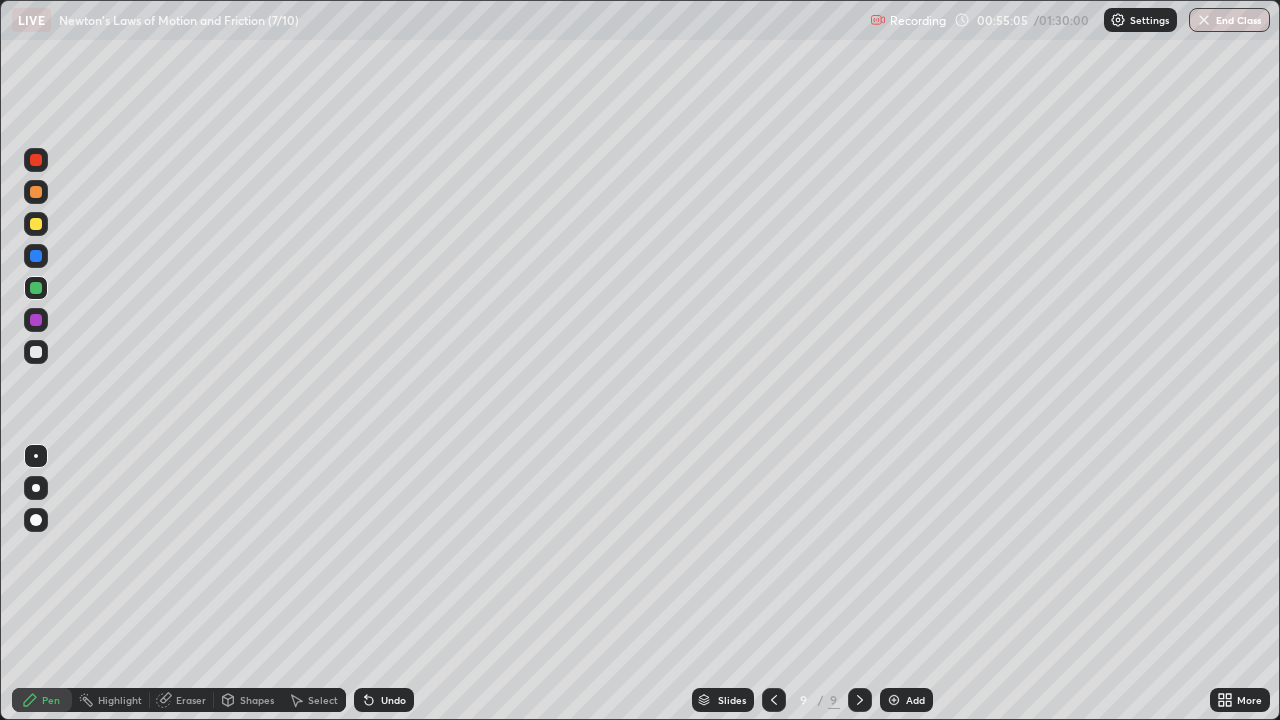click 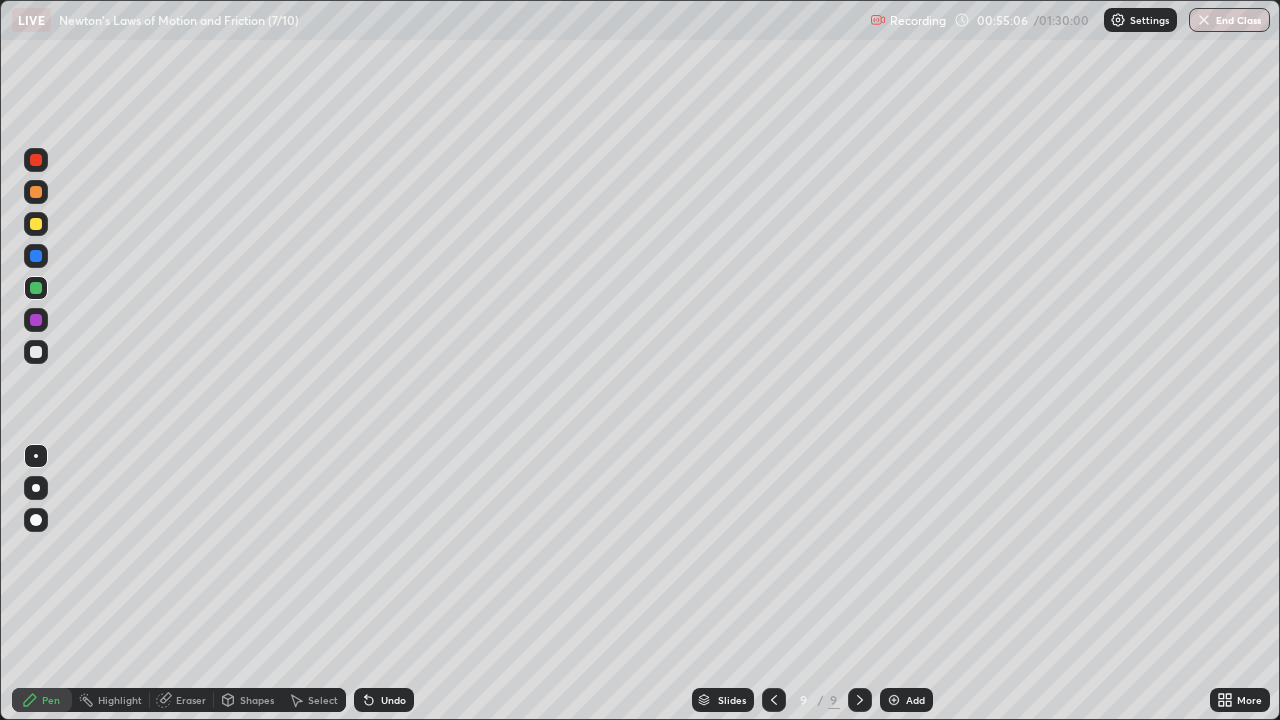 click 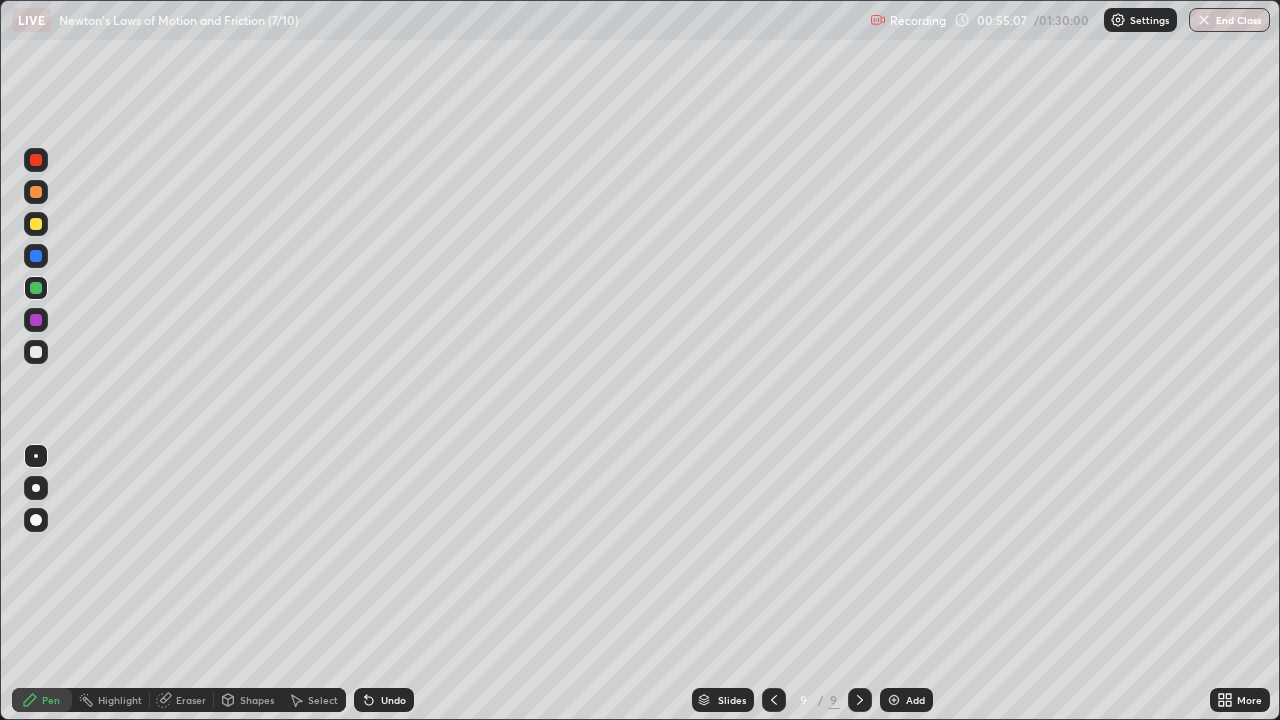 click 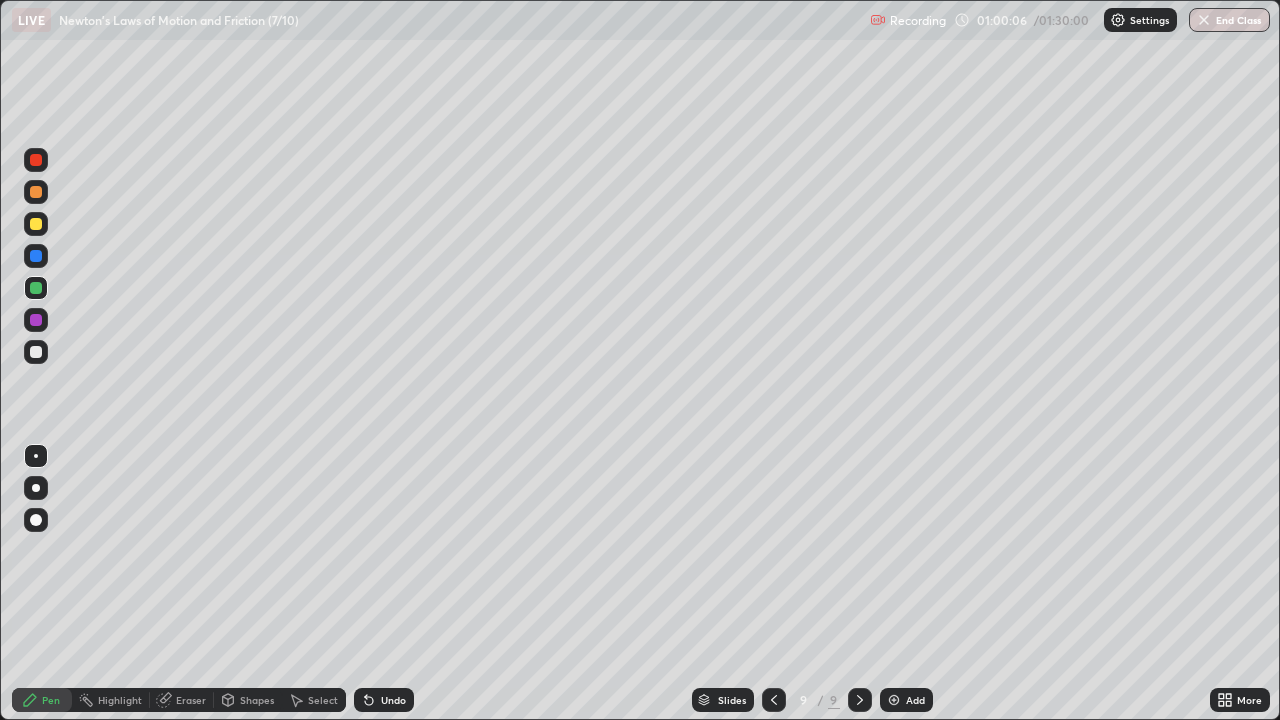 click at bounding box center [894, 700] 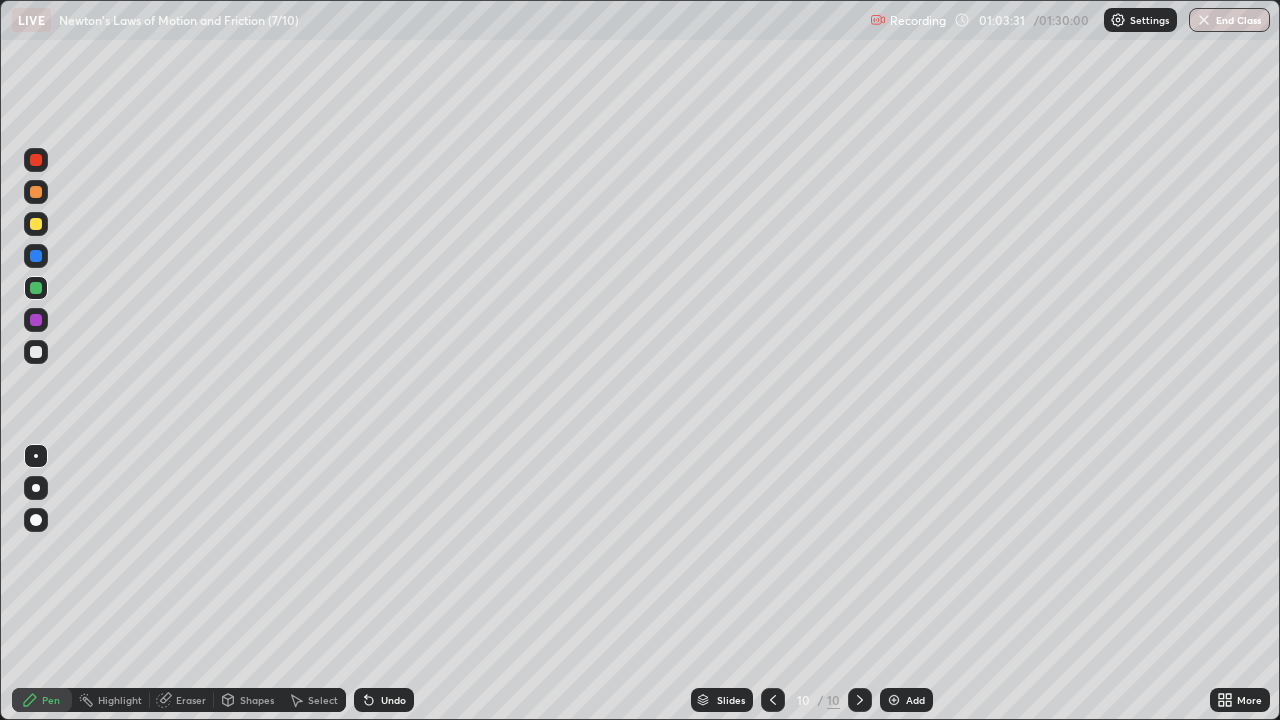 click at bounding box center [894, 700] 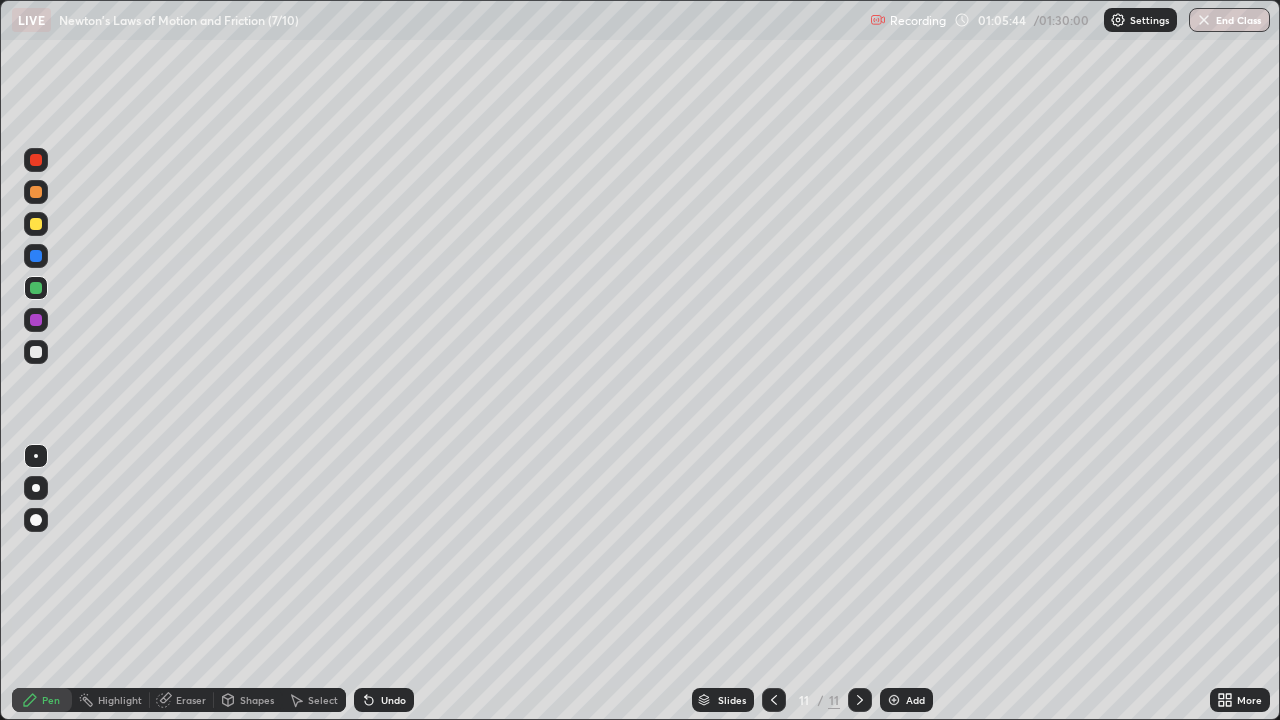 click on "Shapes" at bounding box center [257, 700] 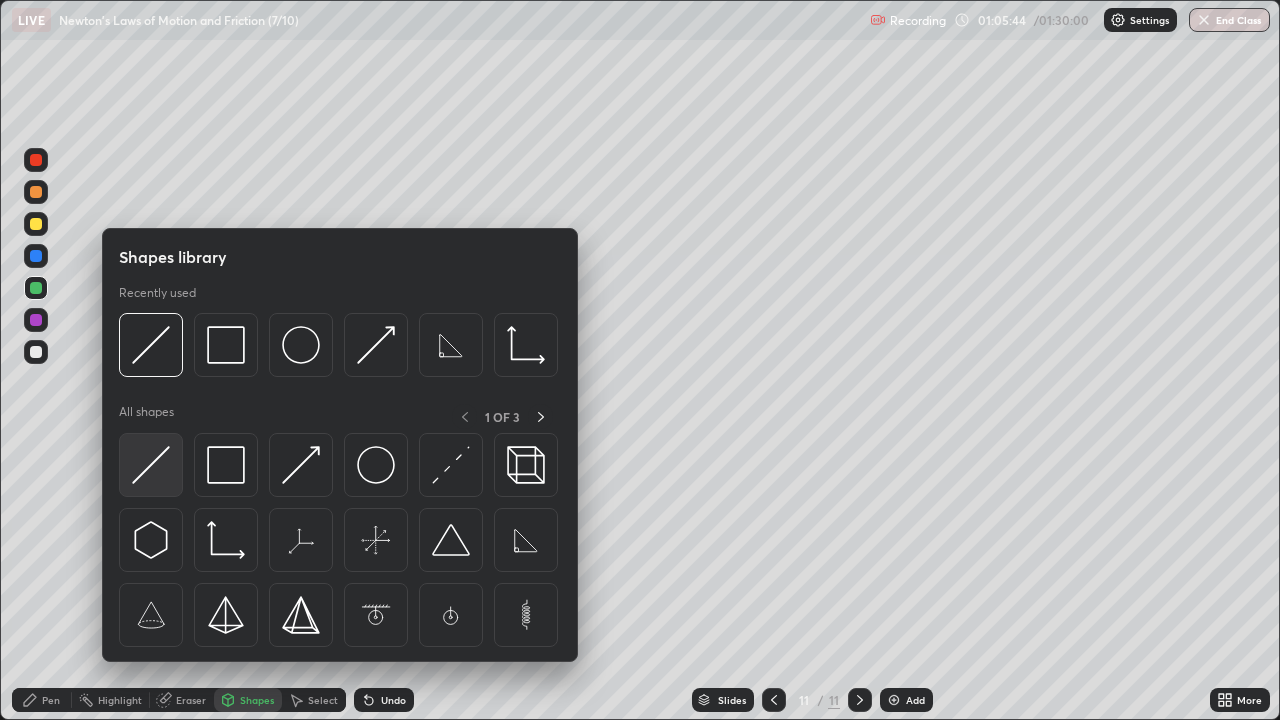 click at bounding box center (151, 465) 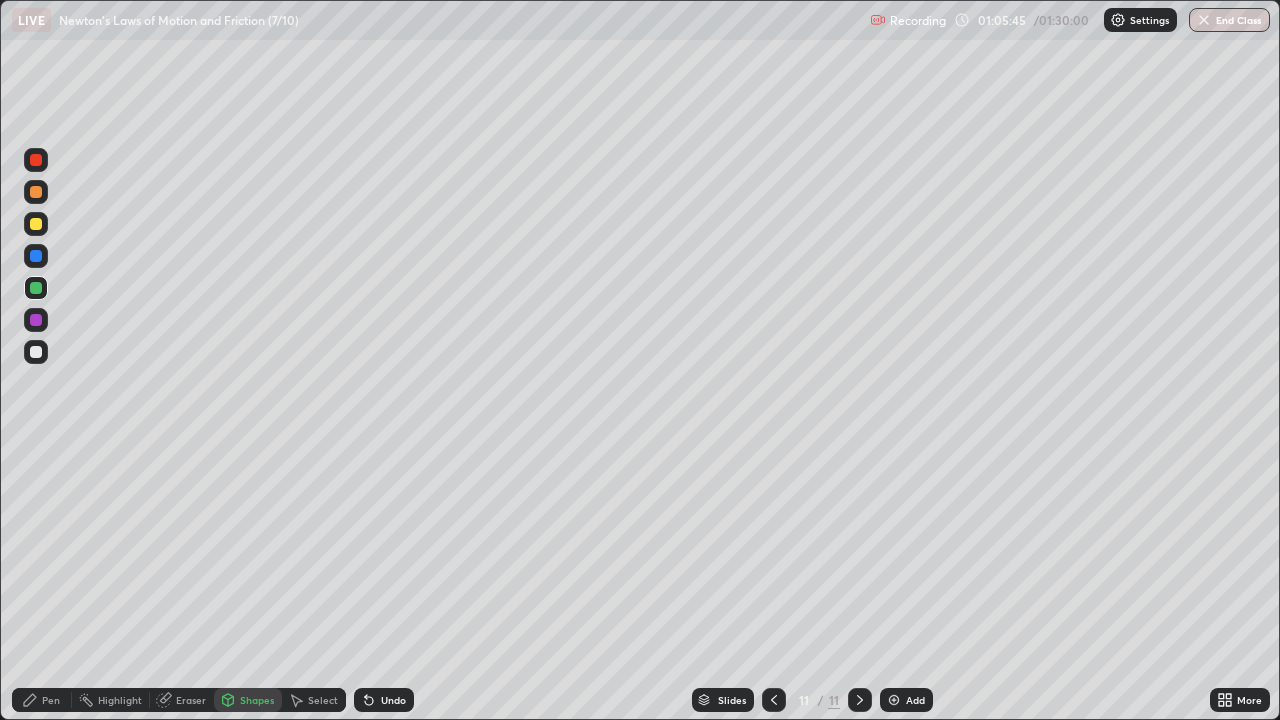 click at bounding box center [36, 352] 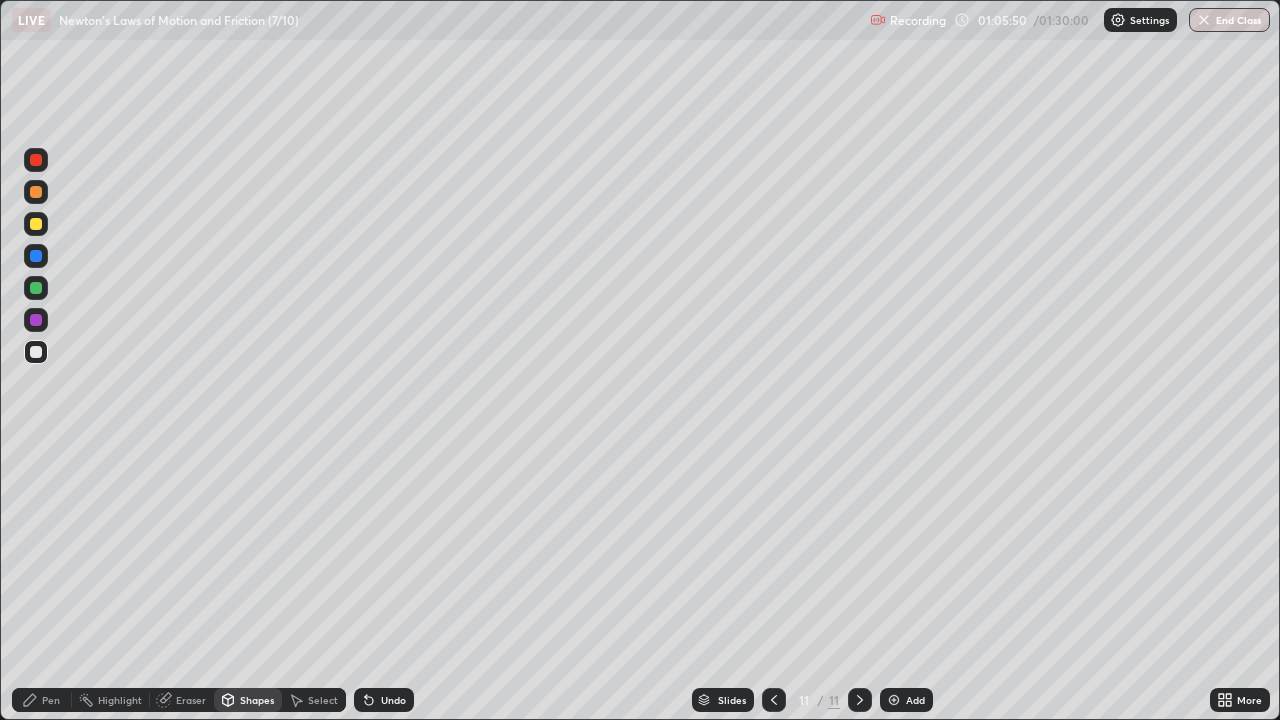 click at bounding box center (36, 288) 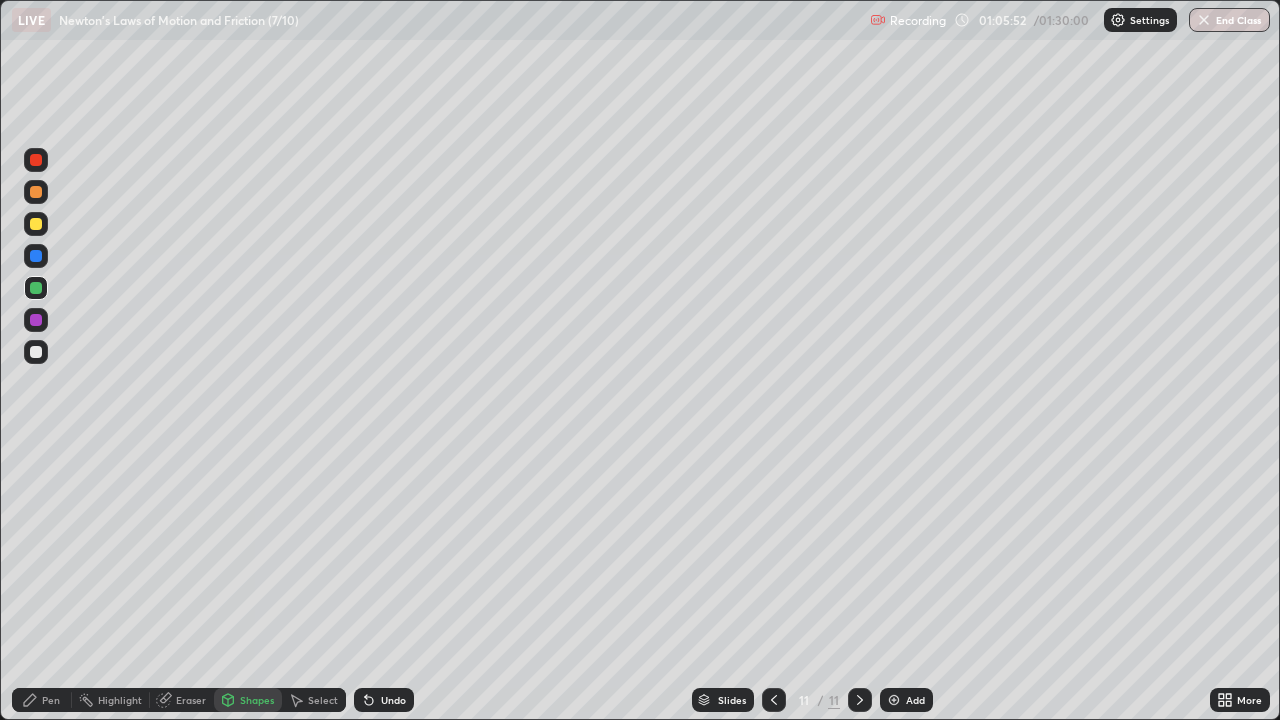 click on "Shapes" at bounding box center (257, 700) 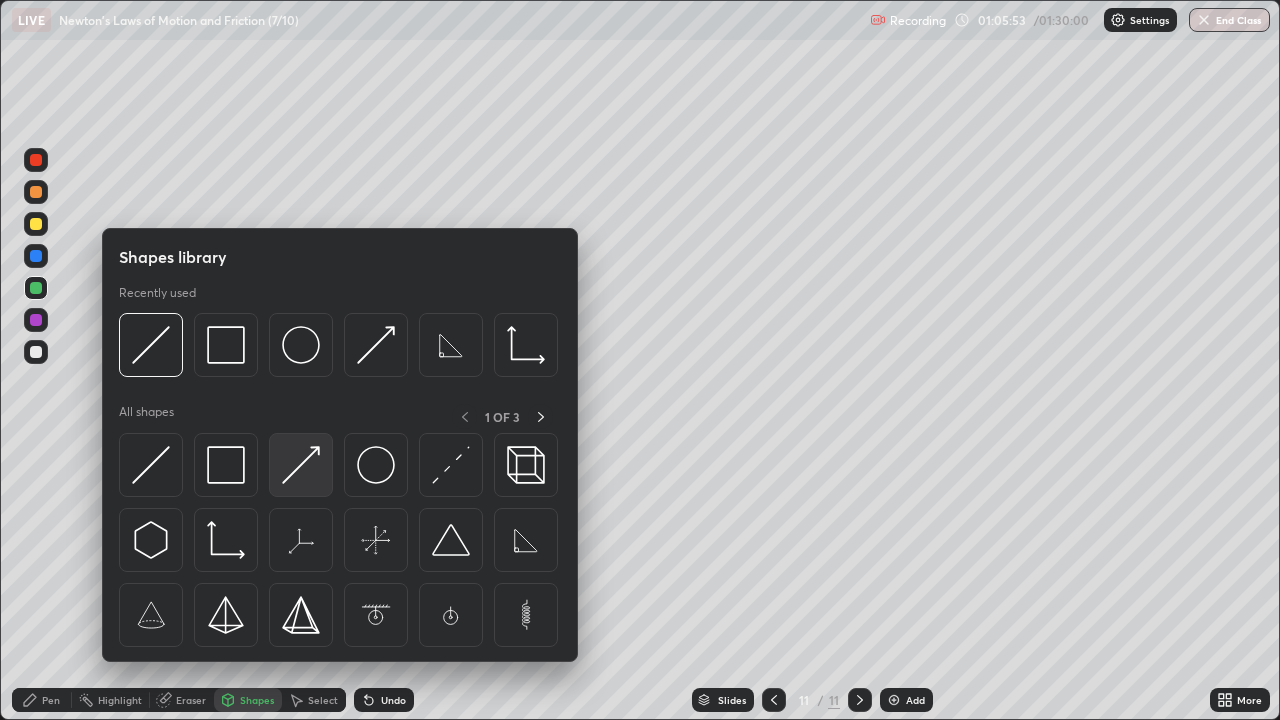 click at bounding box center [301, 465] 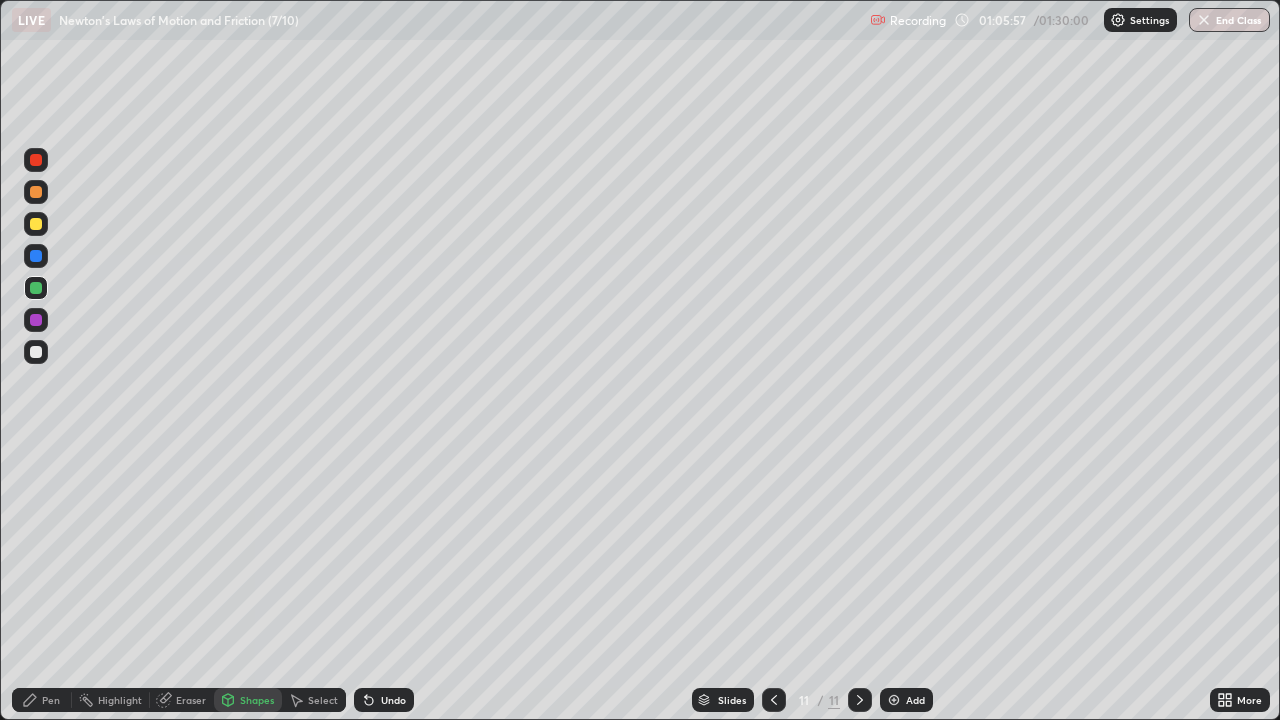 click on "Pen" at bounding box center (42, 700) 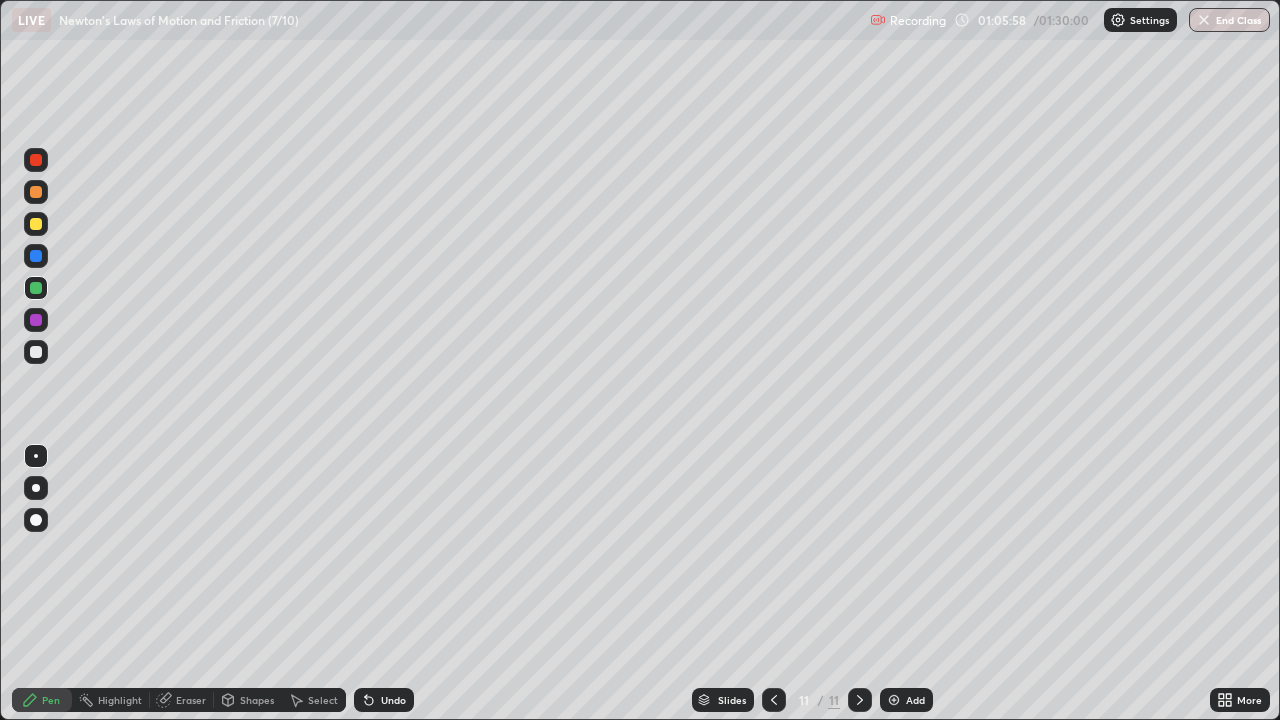 click at bounding box center (36, 320) 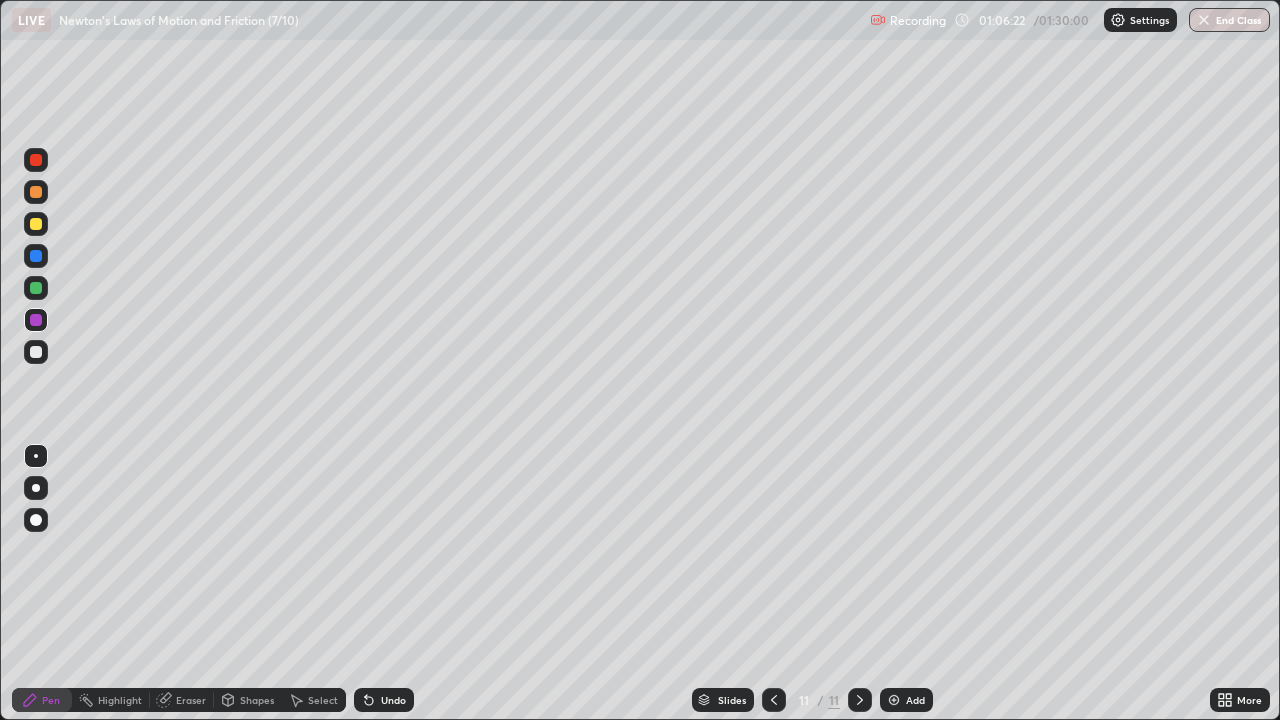 click on "Undo" at bounding box center (393, 700) 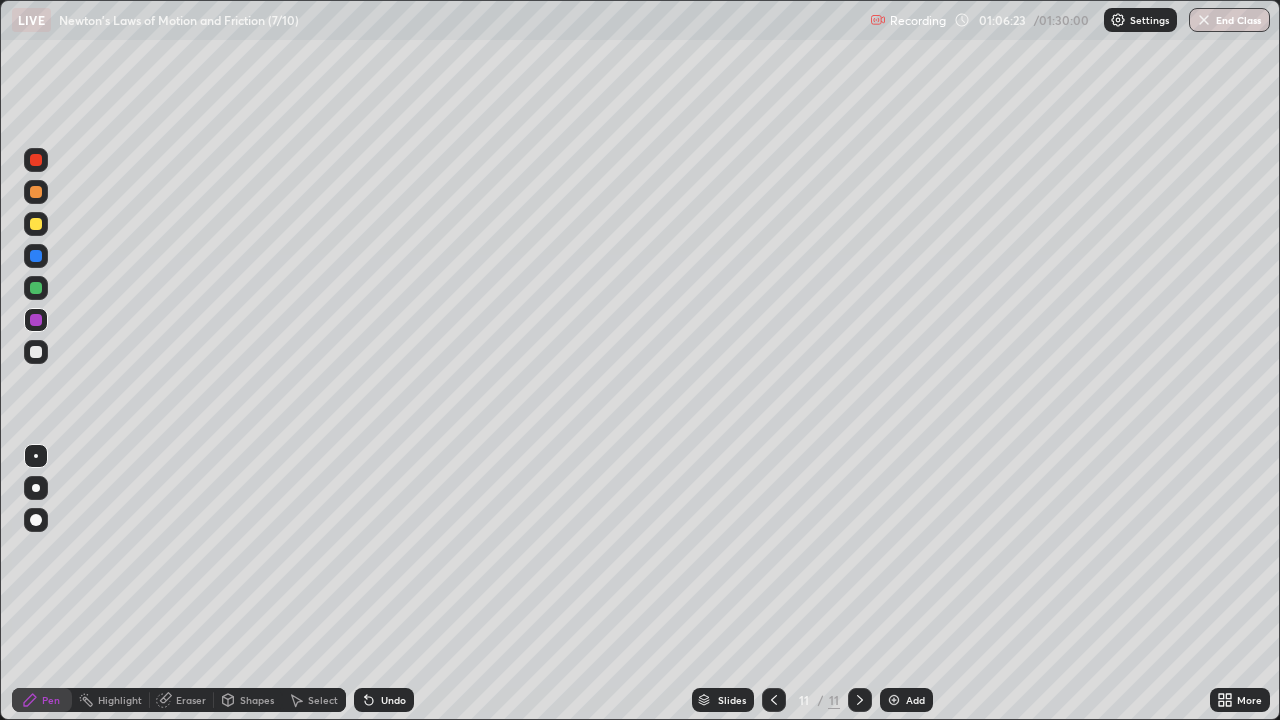 click on "Undo" at bounding box center (393, 700) 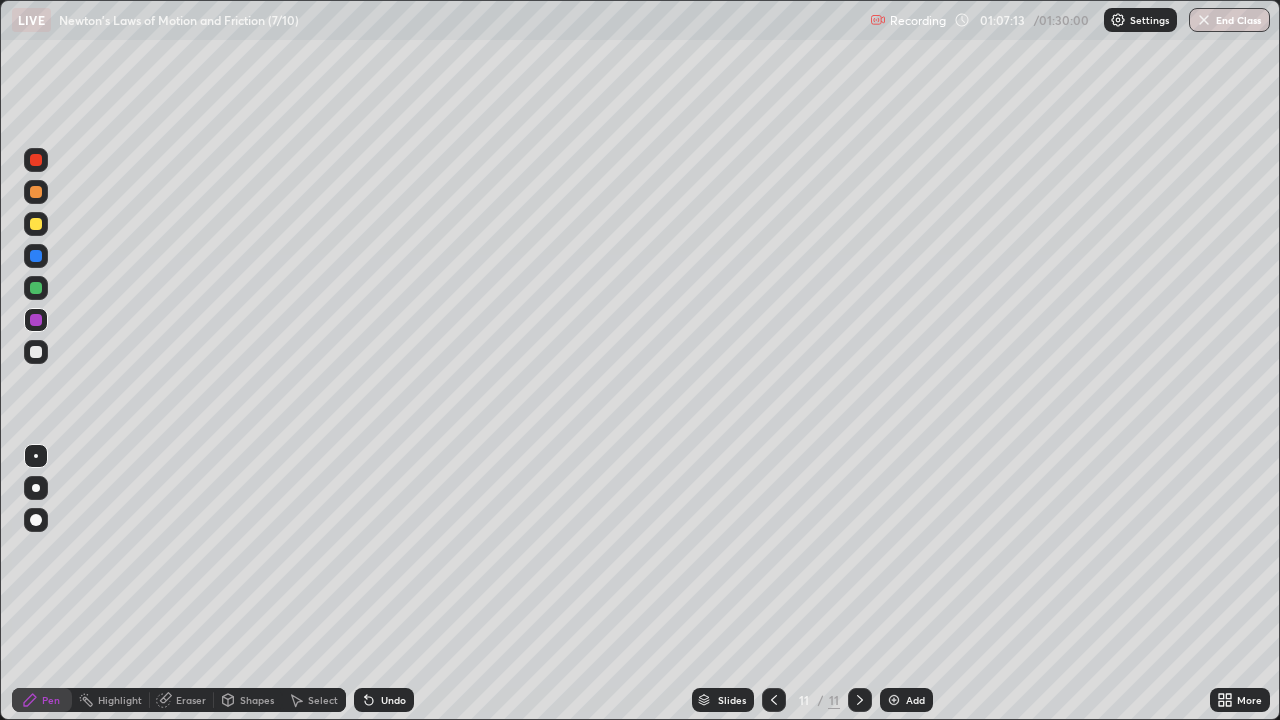 click on "Undo" at bounding box center [384, 700] 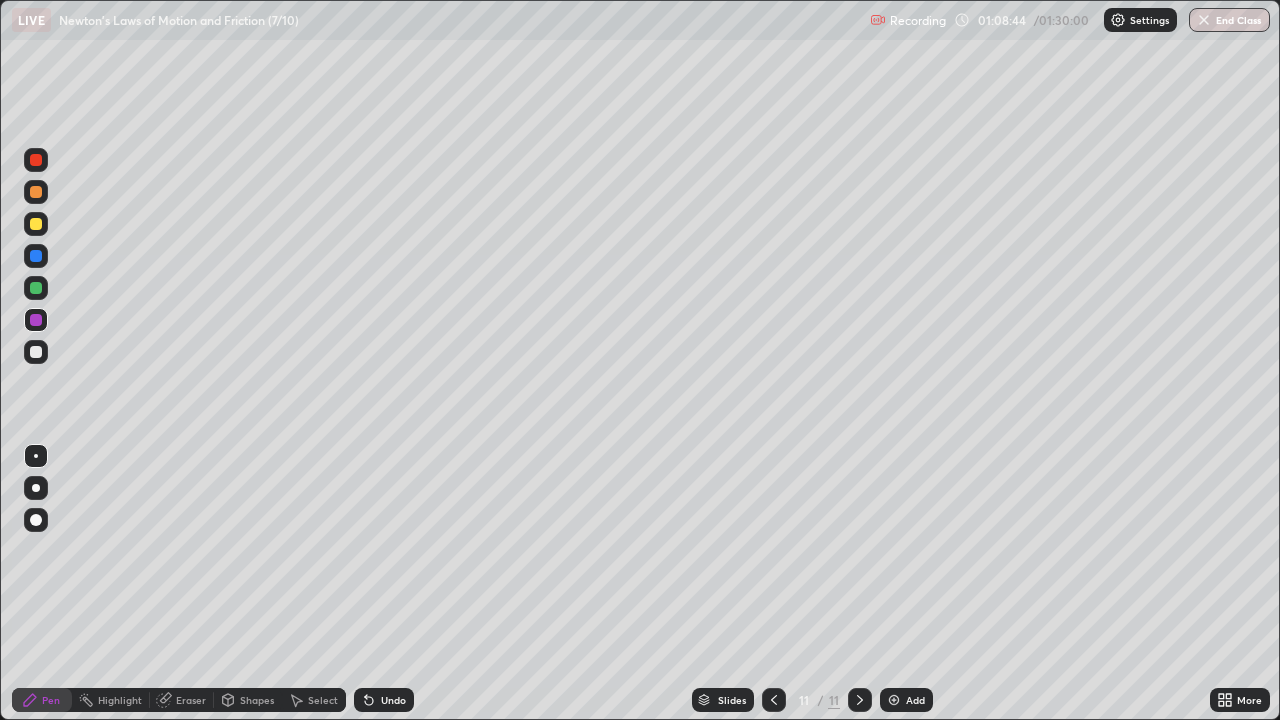 click on "Undo" at bounding box center [393, 700] 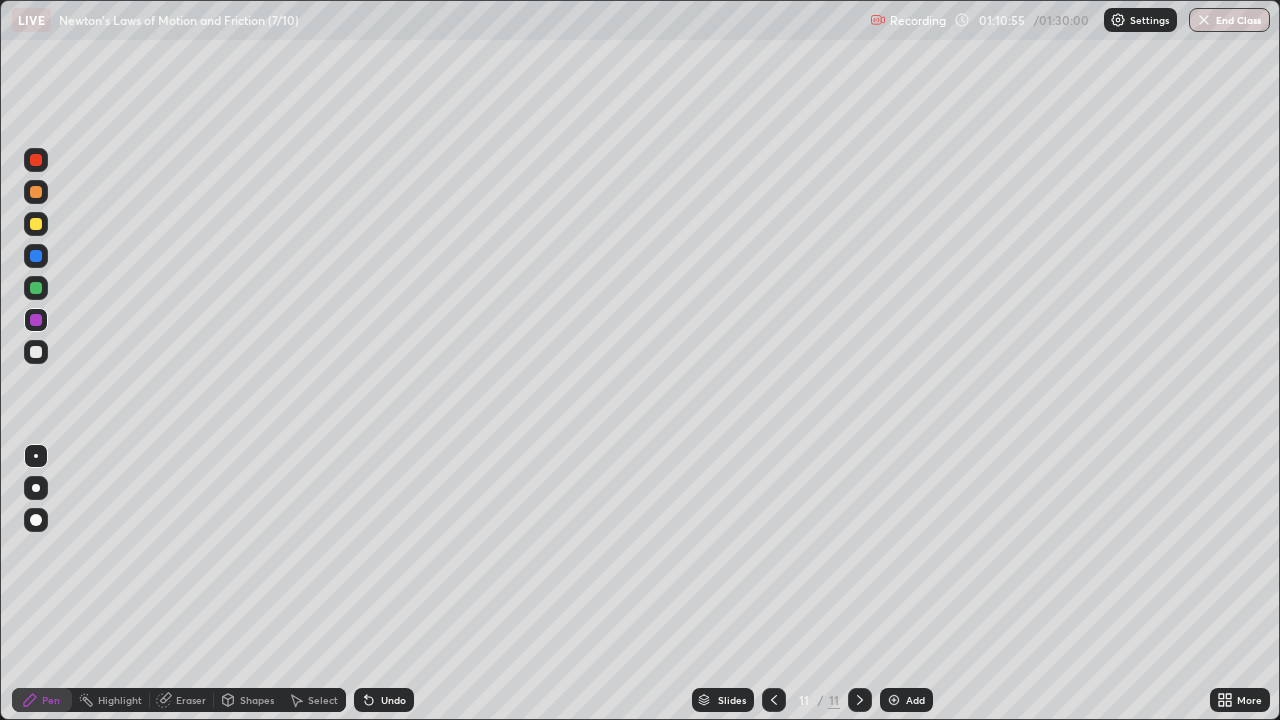 click at bounding box center [894, 700] 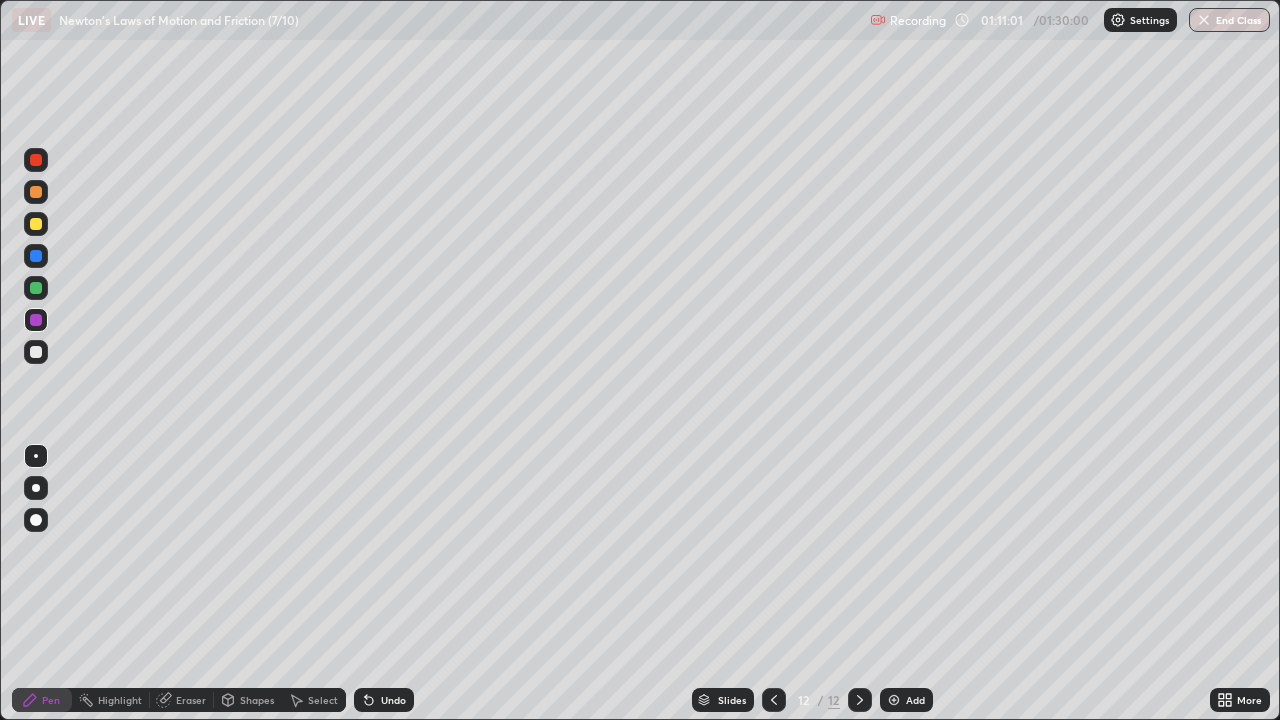 click on "Slides 12 / 12 Add" at bounding box center (812, 700) 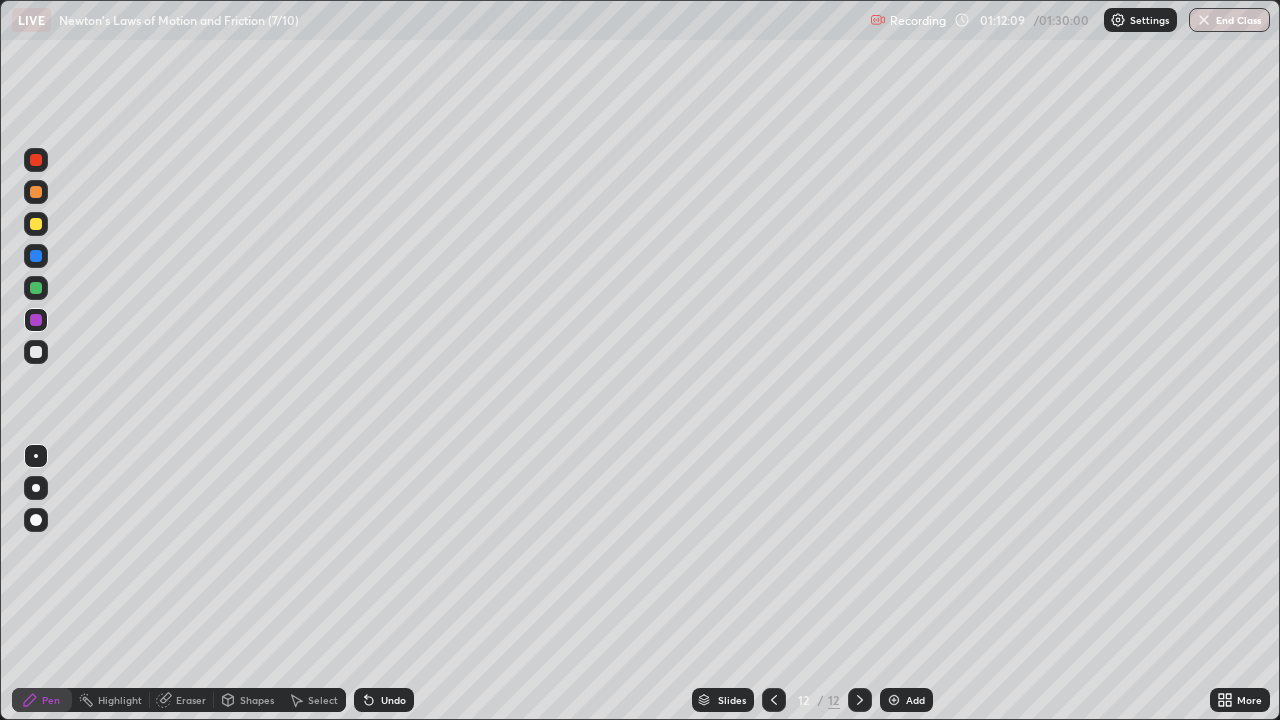 click at bounding box center (36, 352) 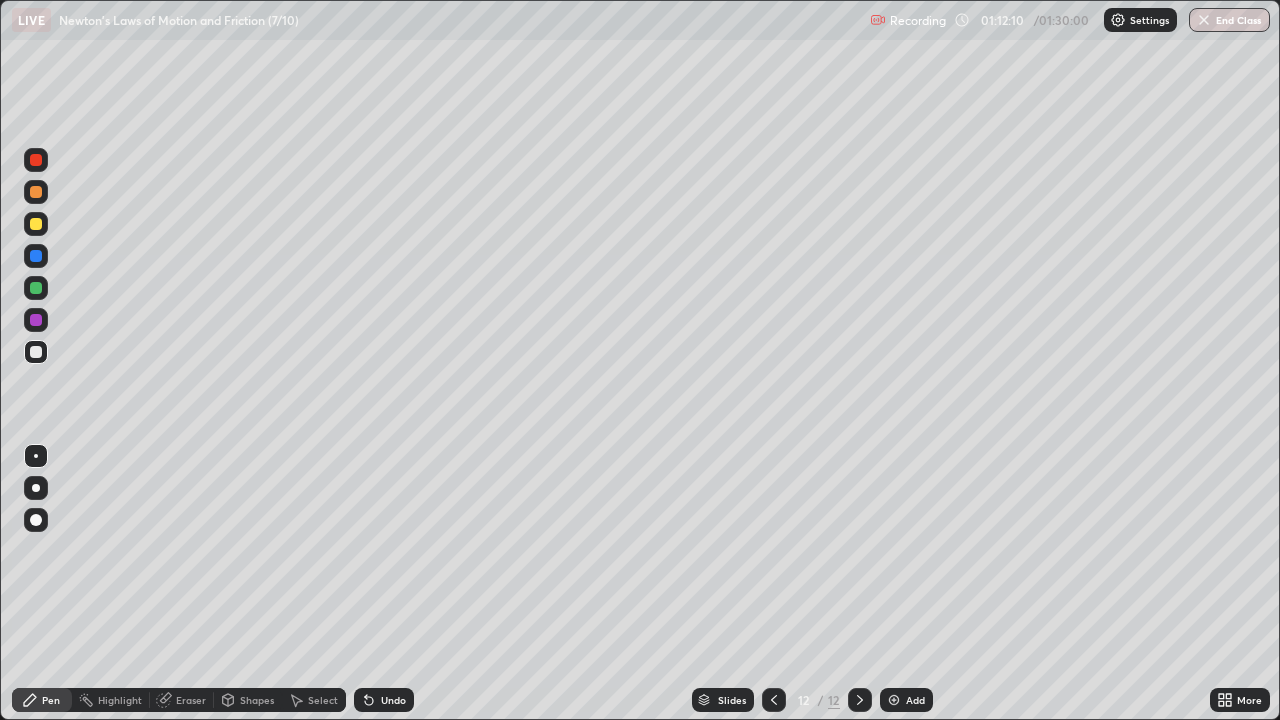 click on "Select" at bounding box center (323, 700) 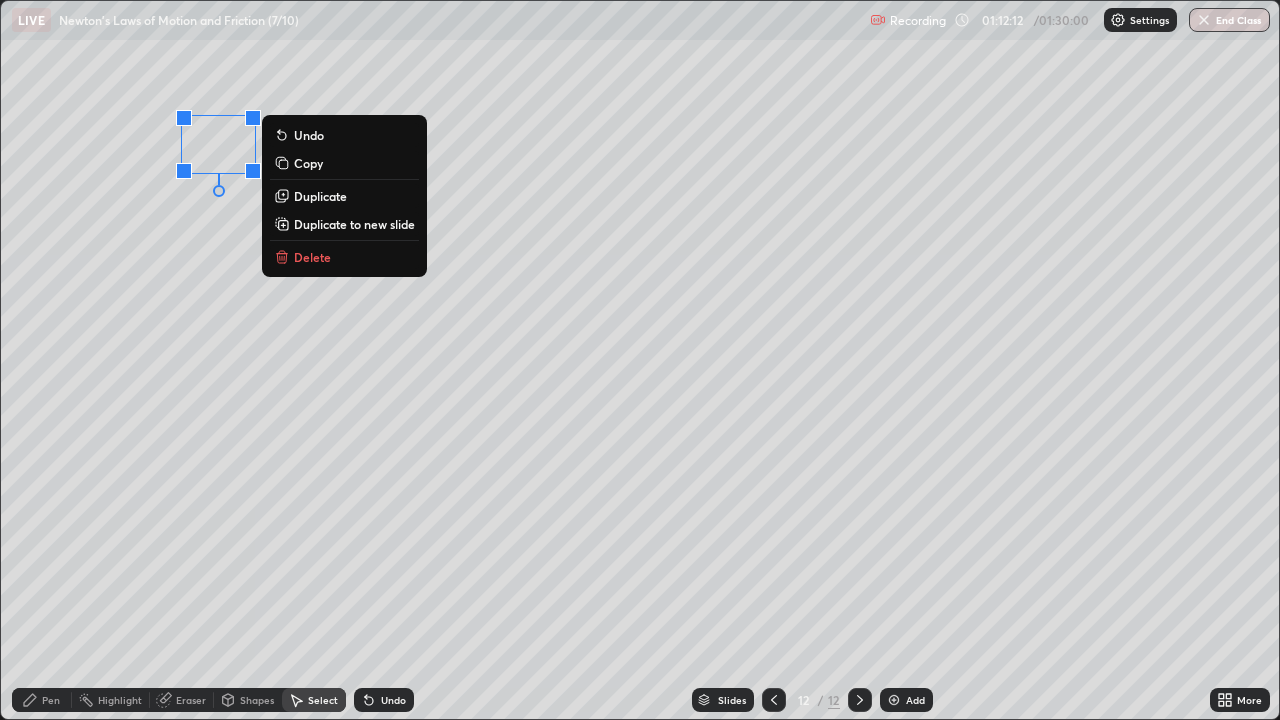 click on "Delete" at bounding box center (312, 257) 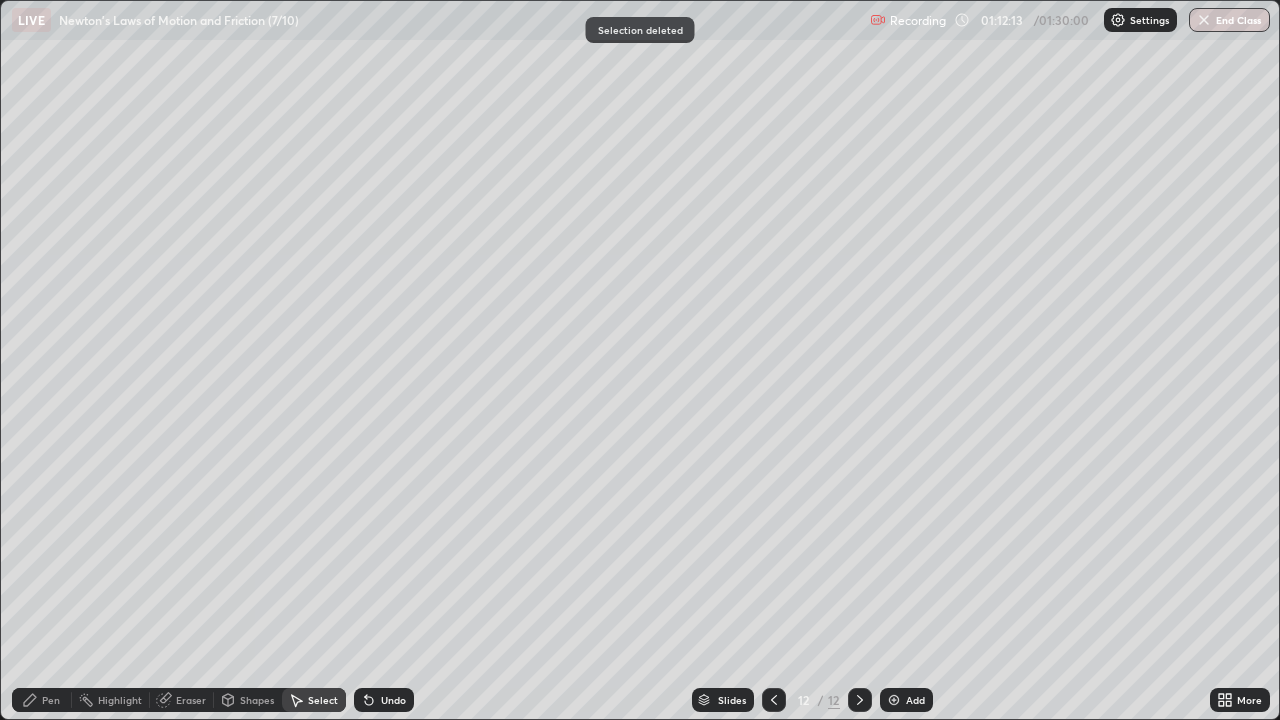 click on "Shapes" at bounding box center [248, 700] 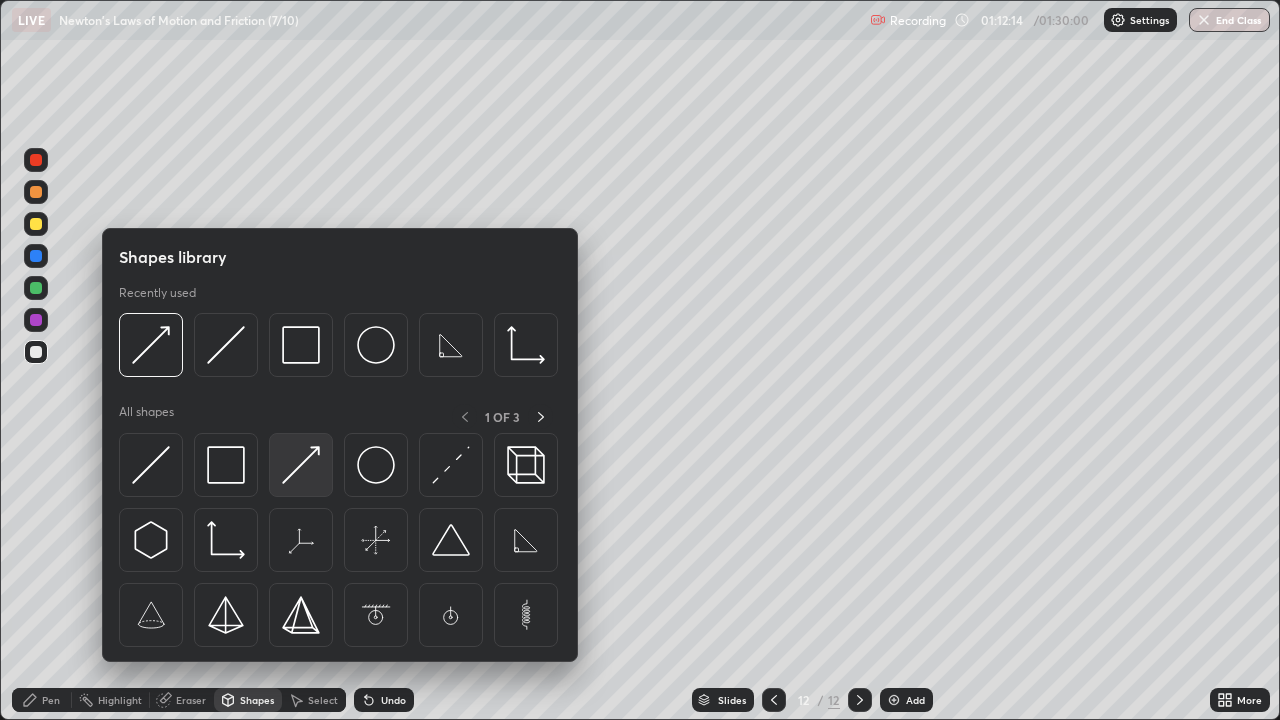 click at bounding box center (301, 465) 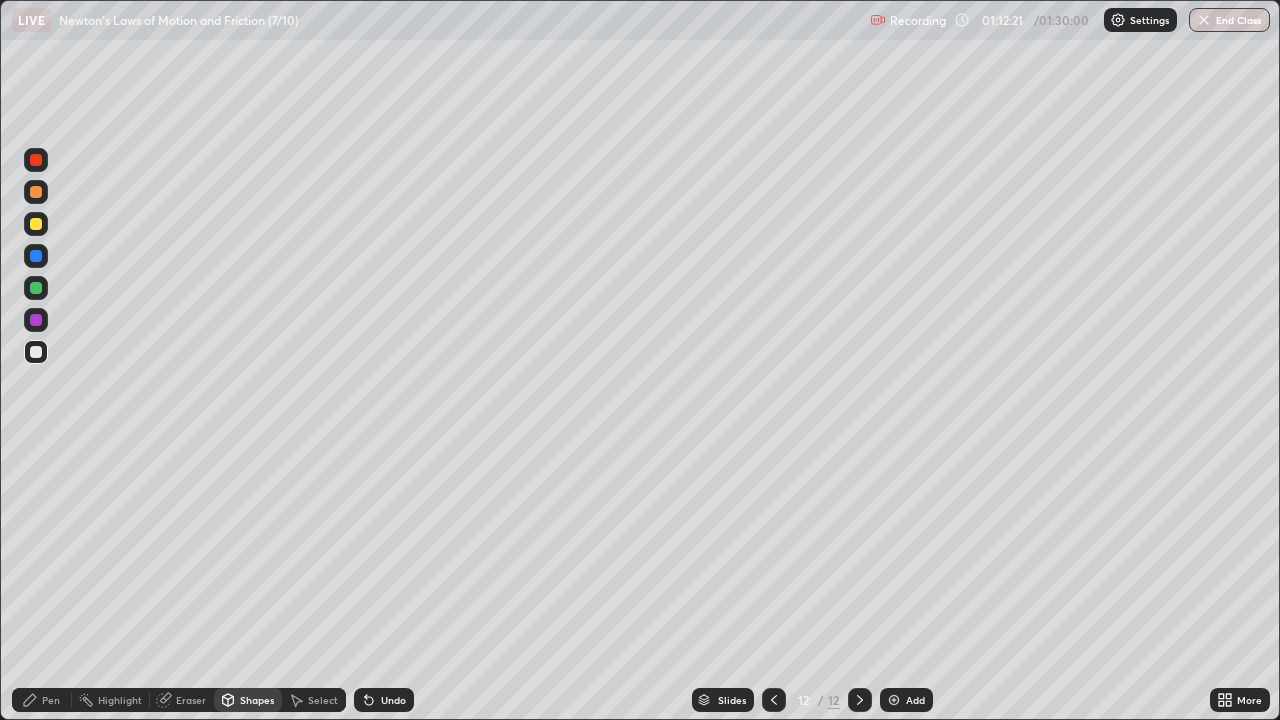 click on "Pen" at bounding box center (51, 700) 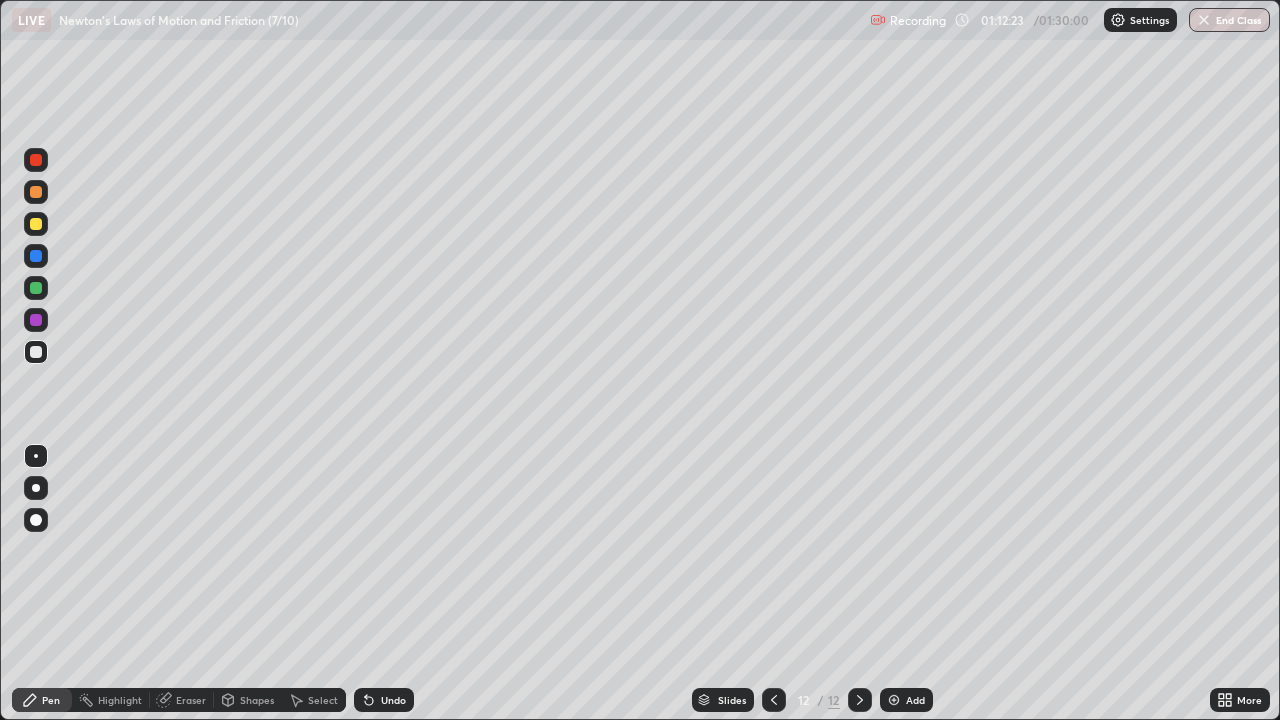 click at bounding box center [36, 288] 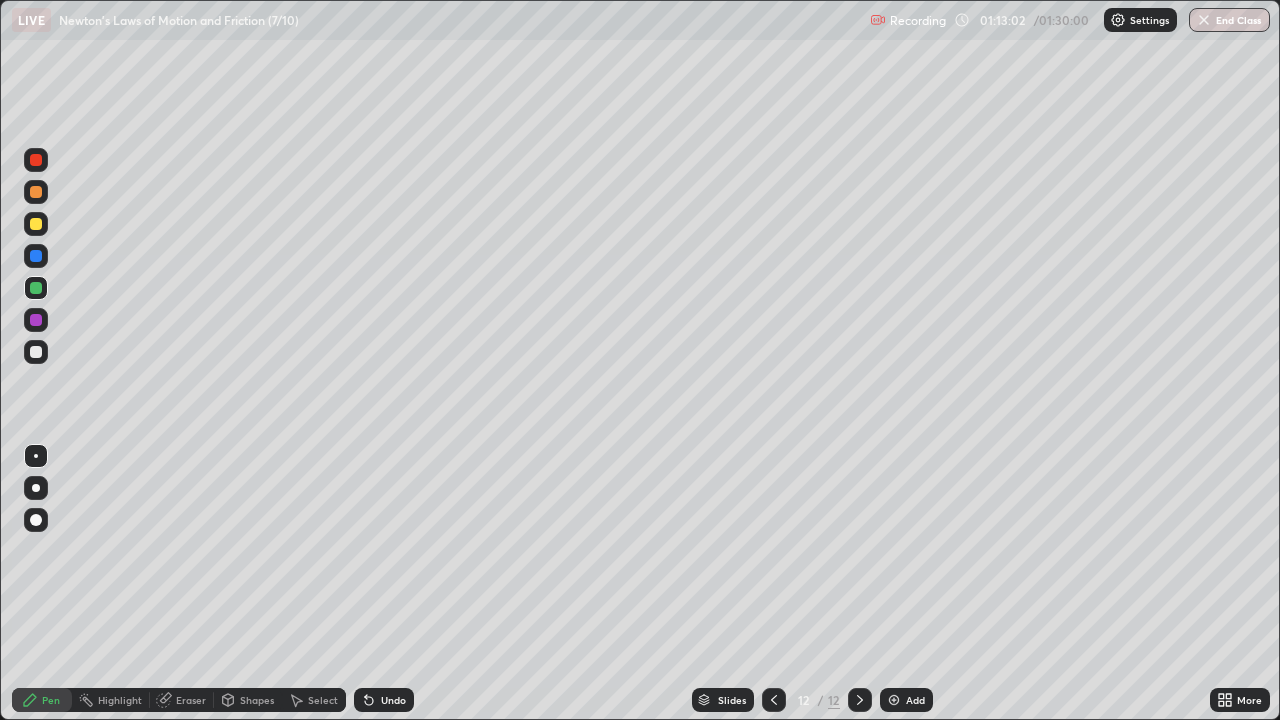 click on "Select" at bounding box center [323, 700] 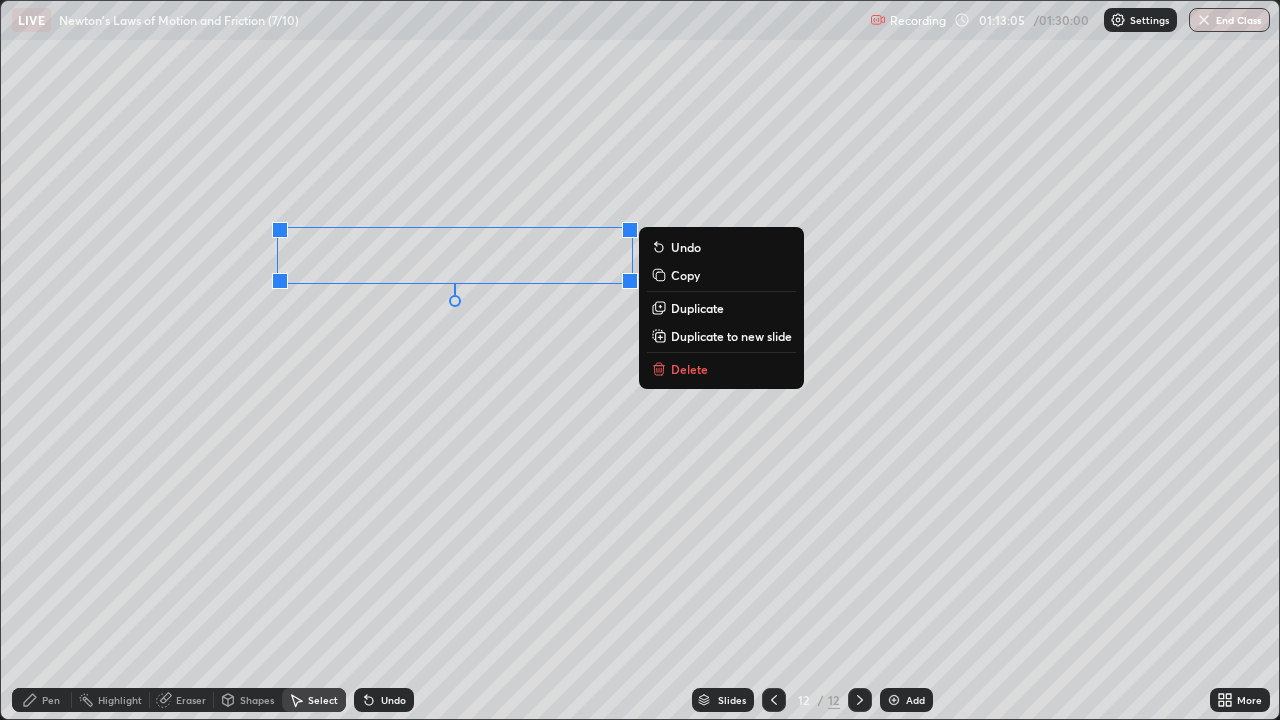 click on "0 ° Undo Copy Duplicate Duplicate to new slide Delete" at bounding box center [640, 360] 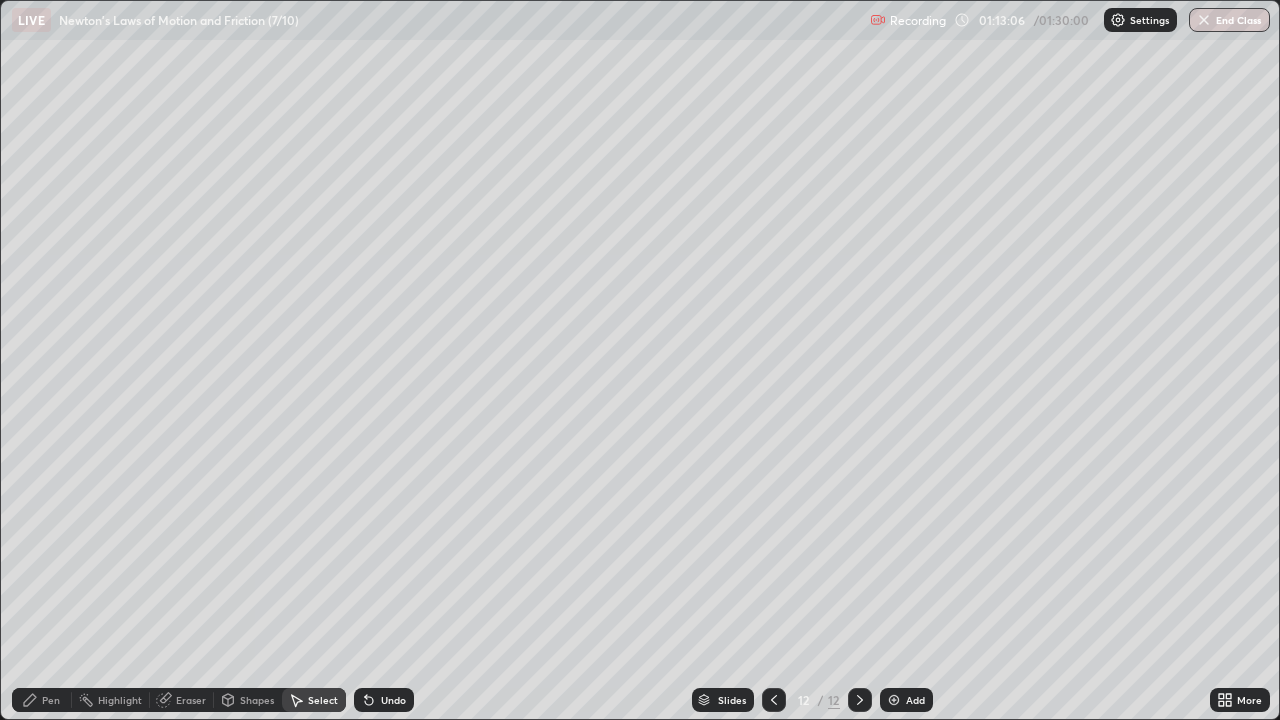 click on "Pen" at bounding box center [42, 700] 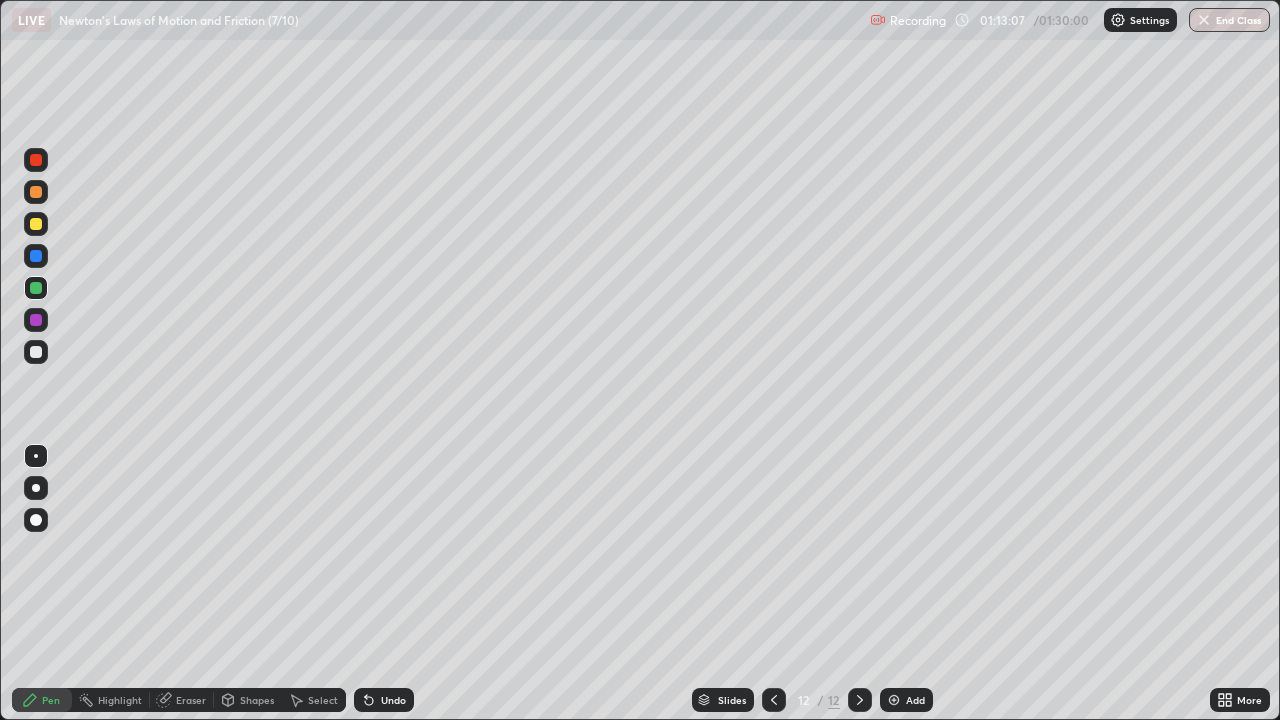 click at bounding box center (36, 320) 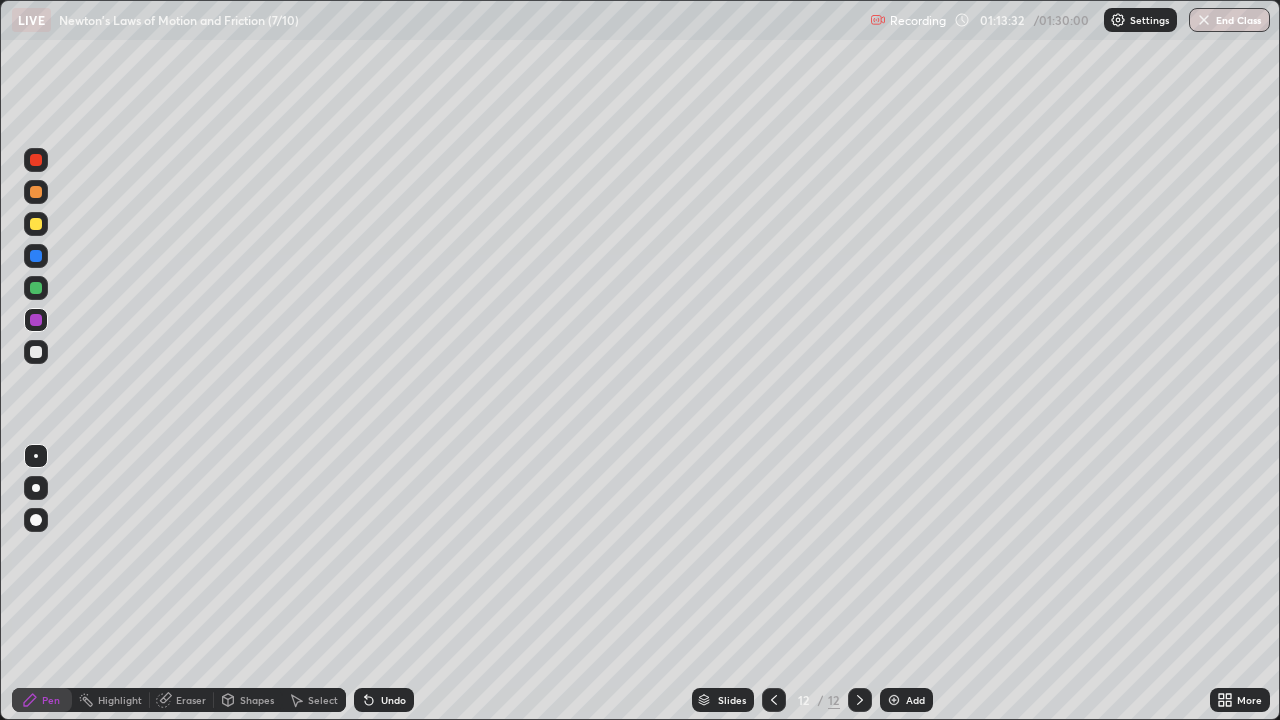 click at bounding box center (36, 352) 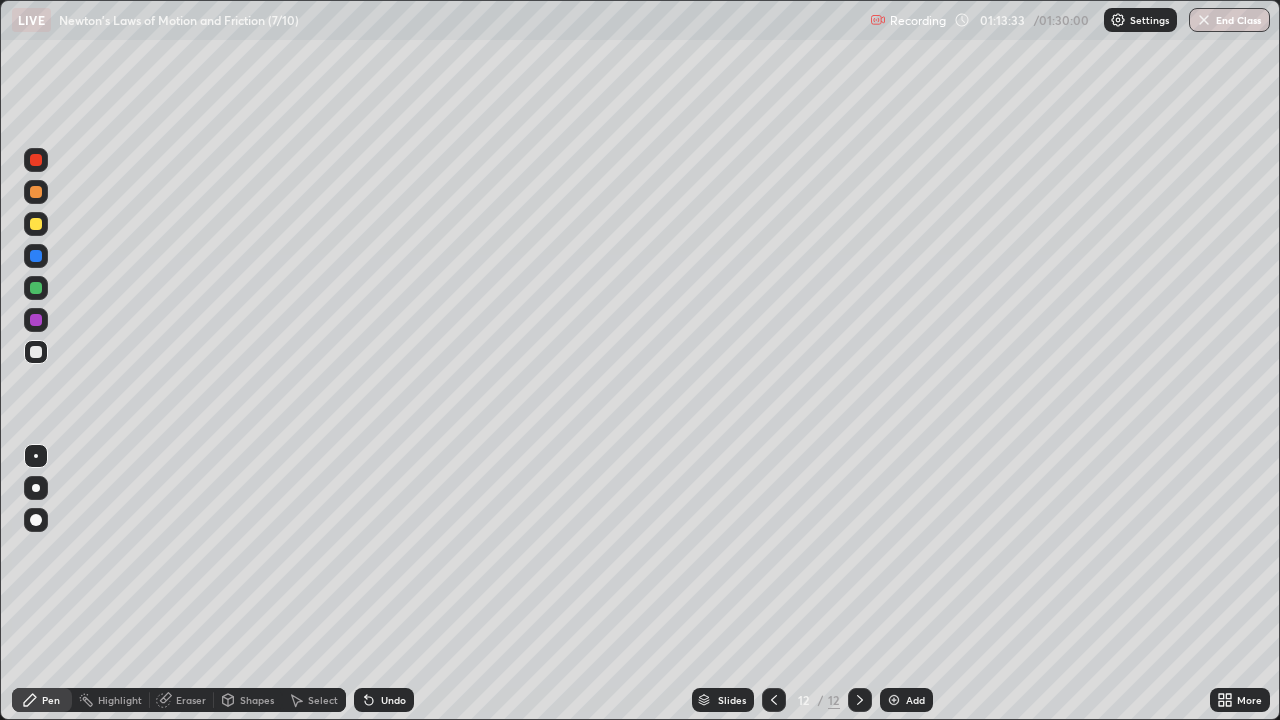 click on "Shapes" at bounding box center [257, 700] 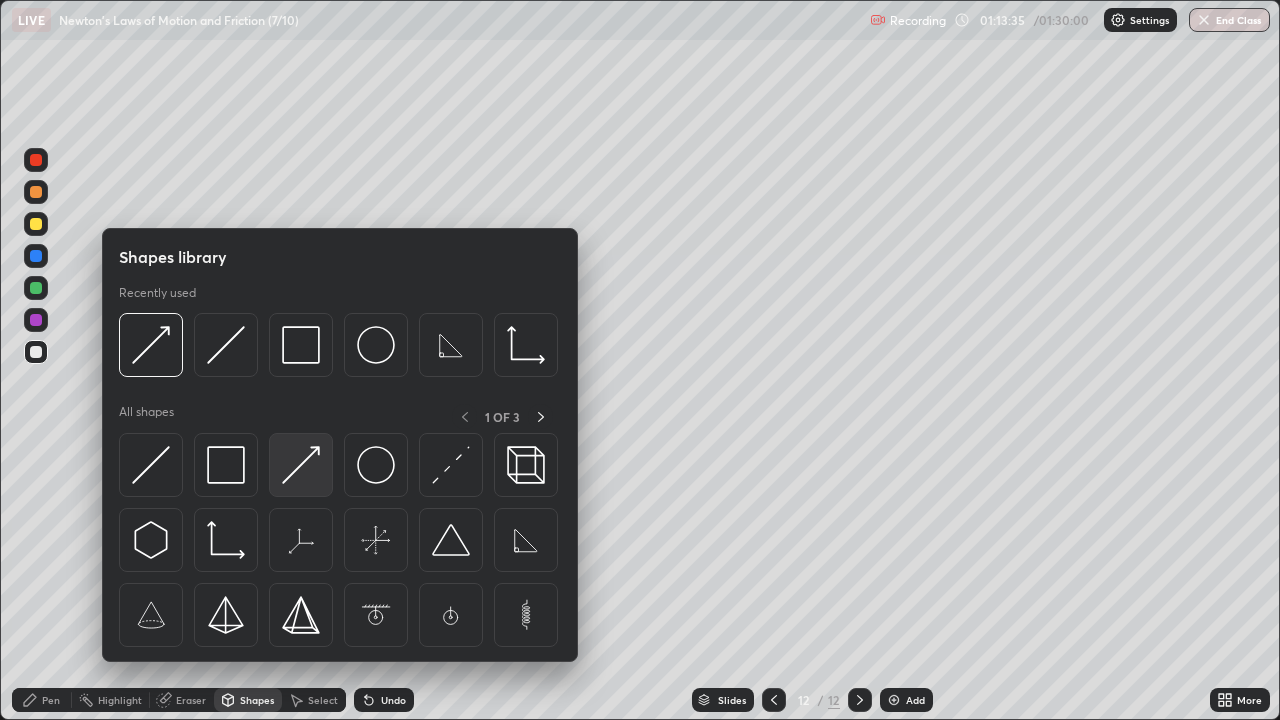 click at bounding box center [301, 465] 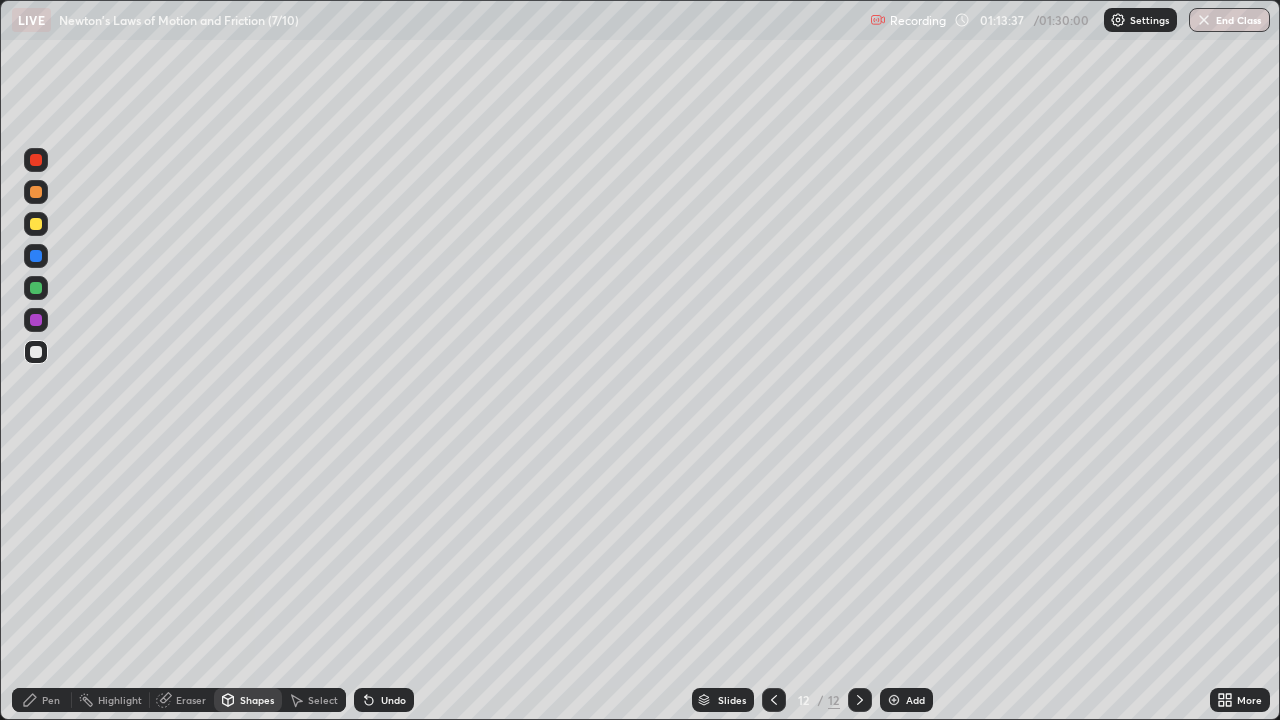 click on "Pen" at bounding box center (51, 700) 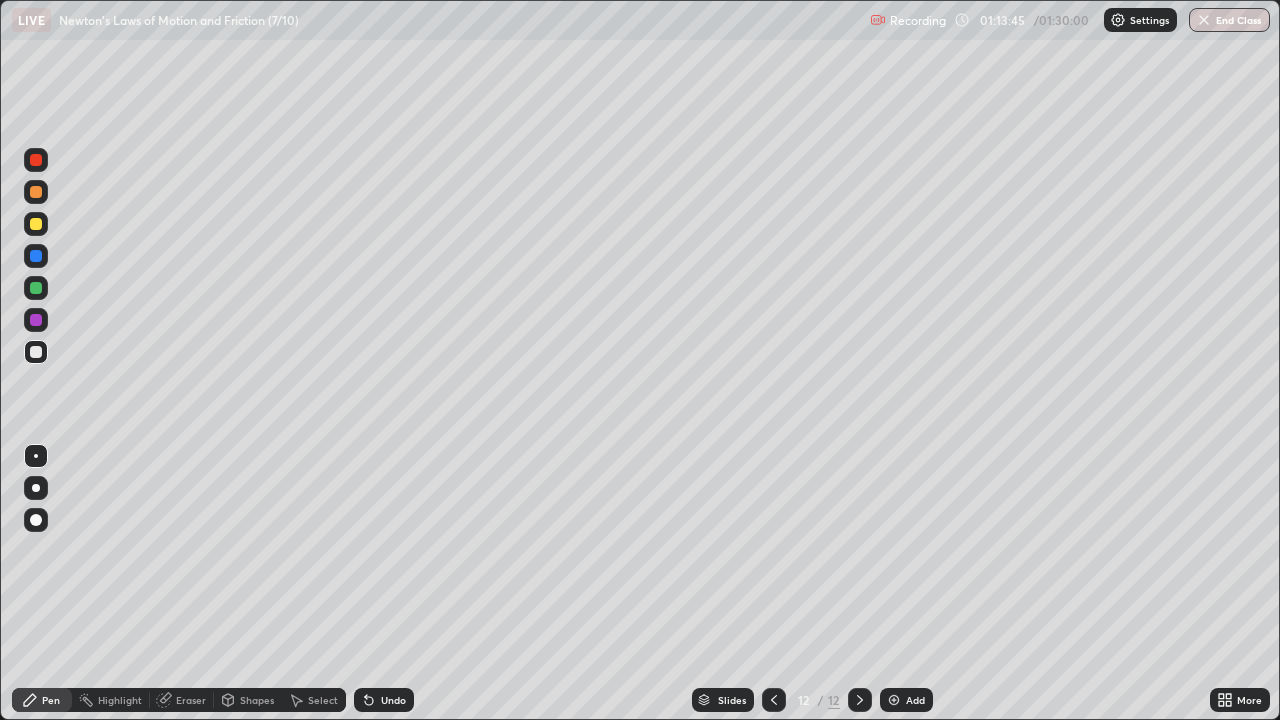 click on "Pen" at bounding box center (42, 700) 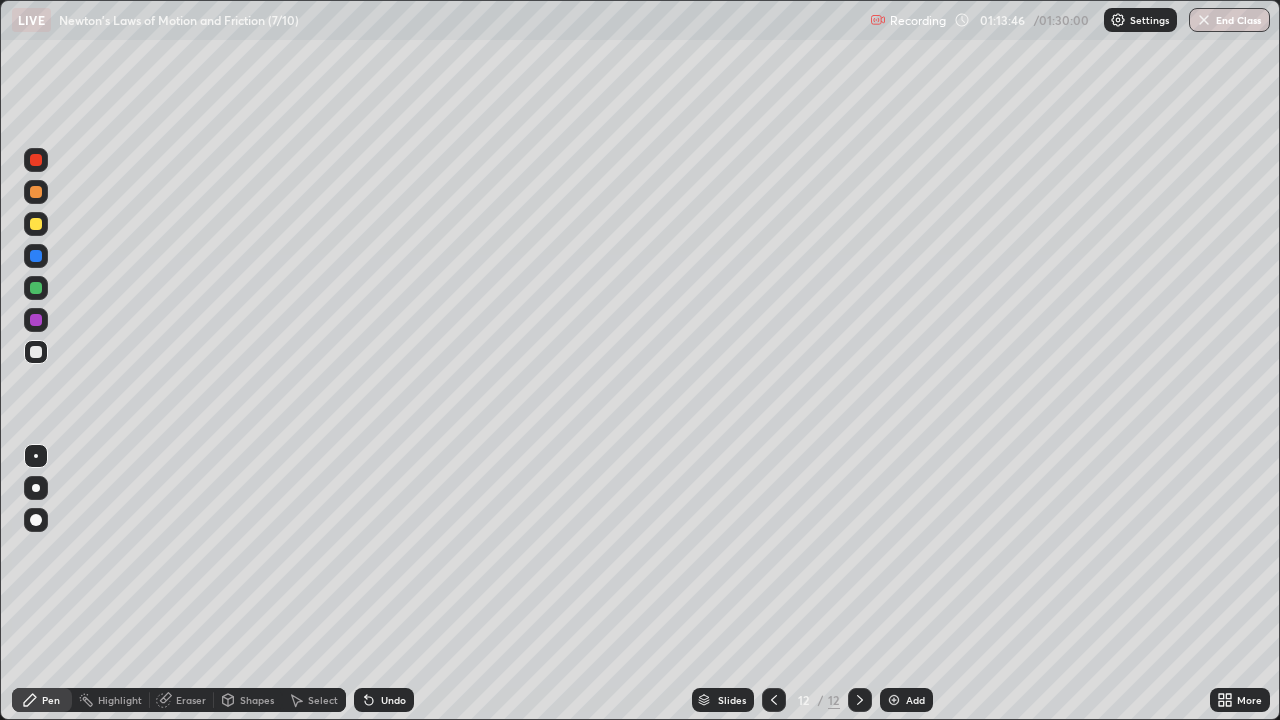 click at bounding box center (36, 288) 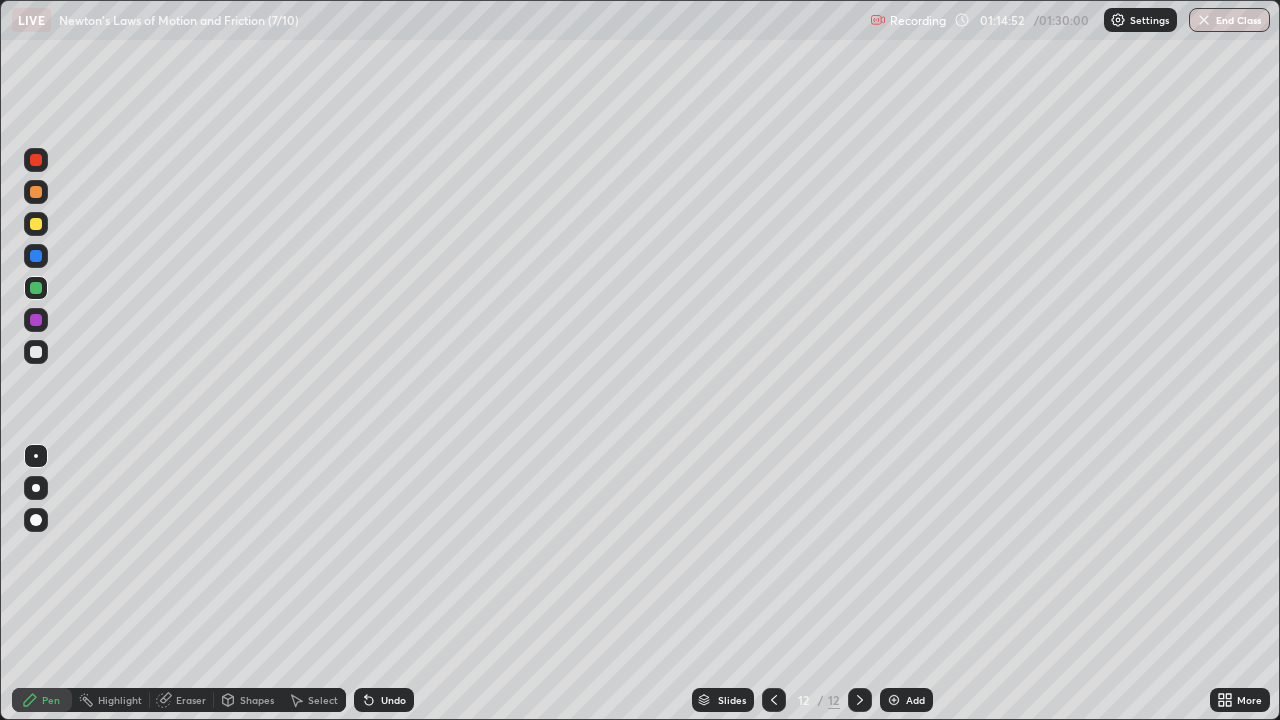 click at bounding box center (36, 256) 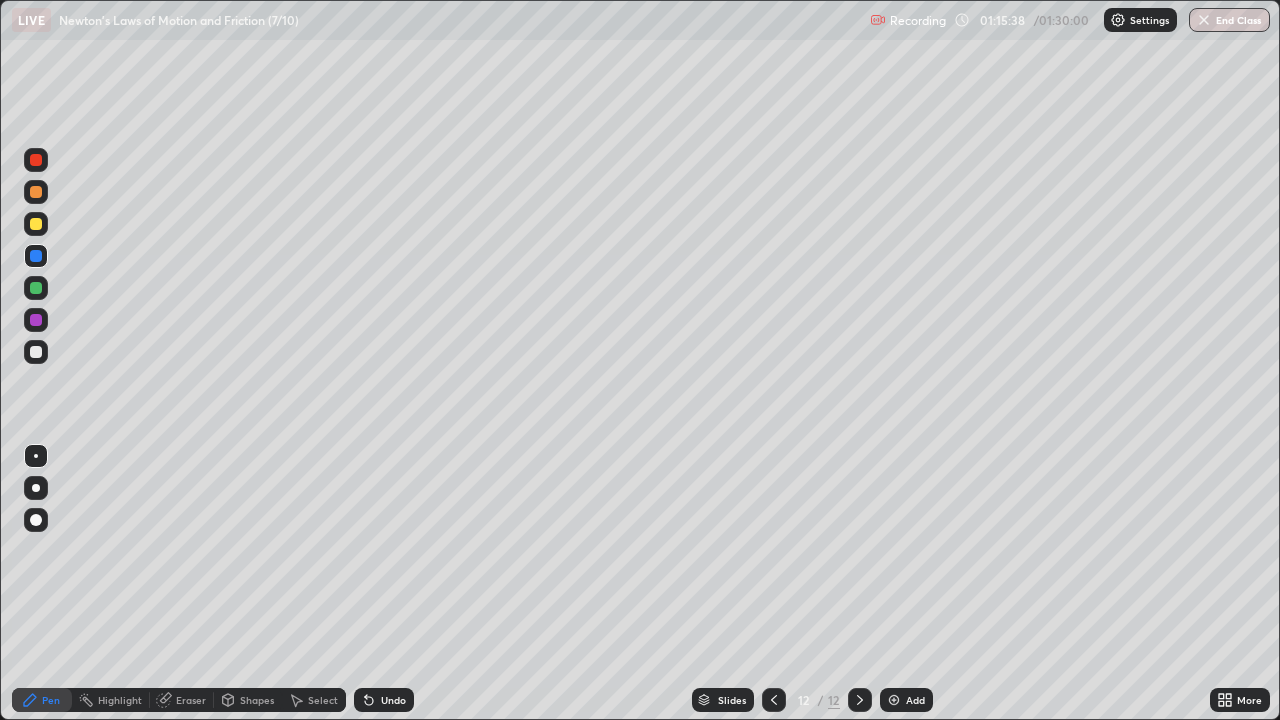 click at bounding box center (36, 224) 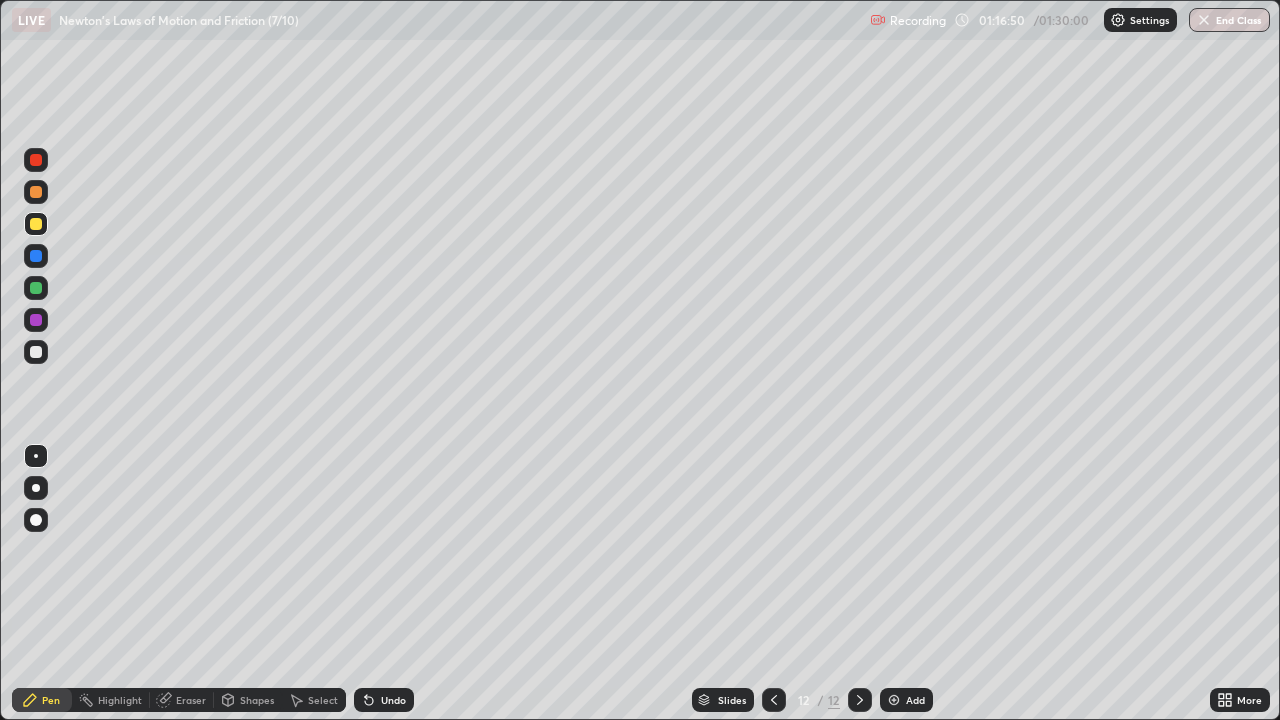 click on "Undo" at bounding box center [393, 700] 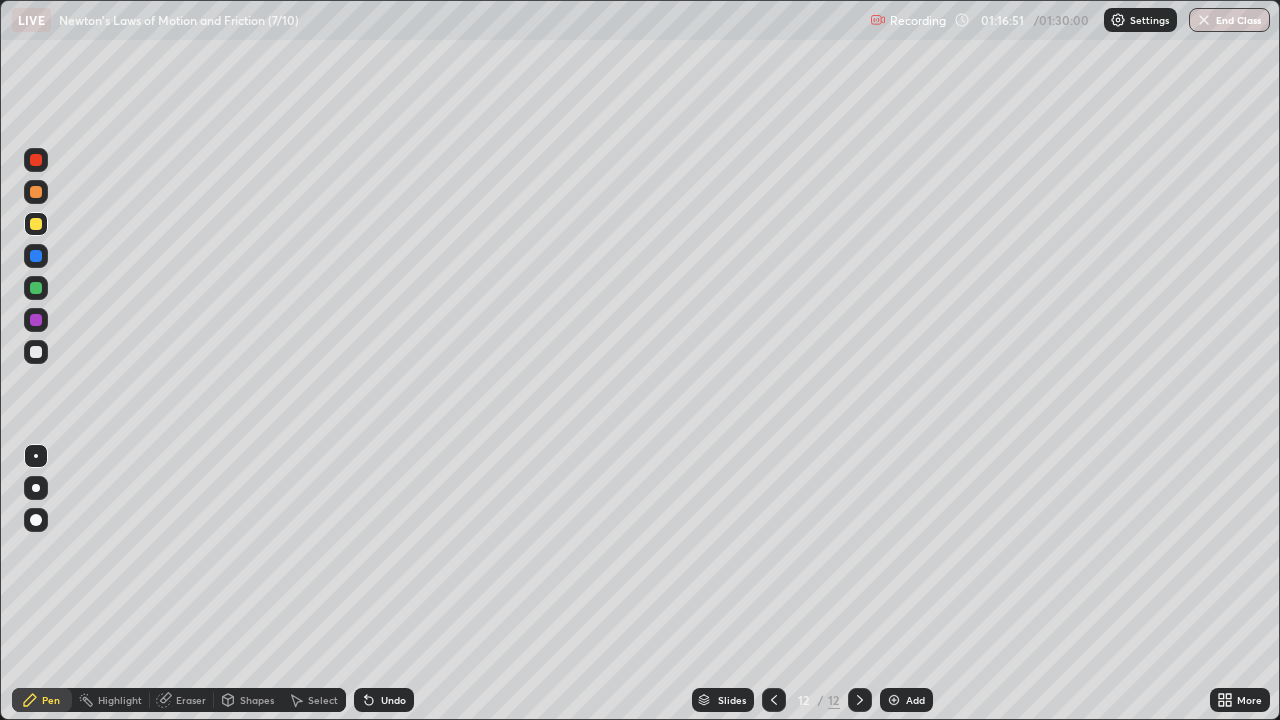 click on "Undo" at bounding box center (384, 700) 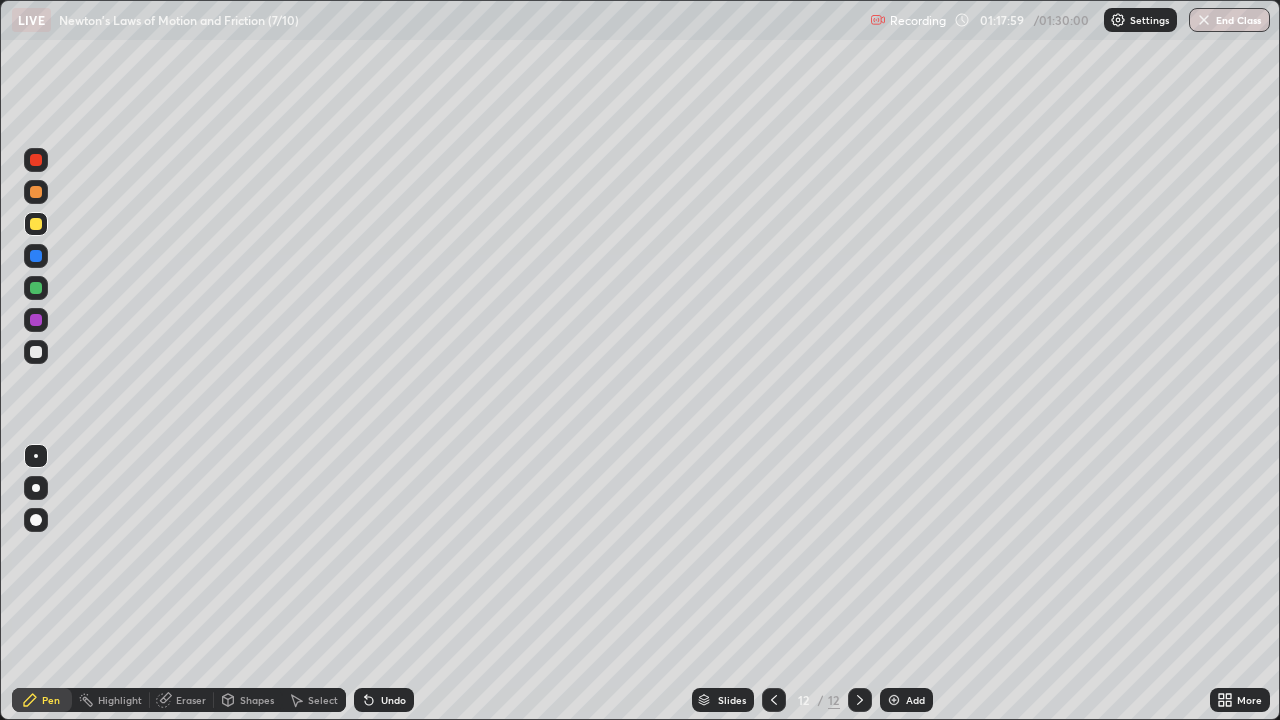 click at bounding box center (36, 160) 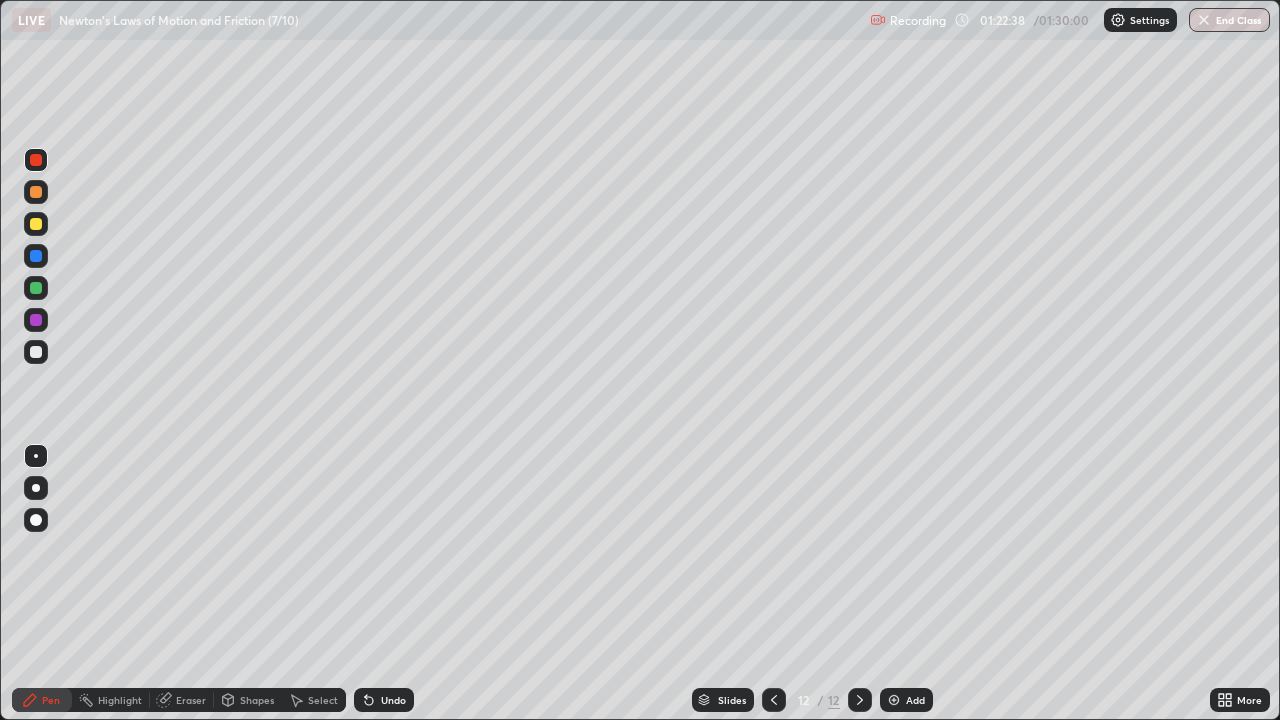 click on "End Class" at bounding box center (1229, 20) 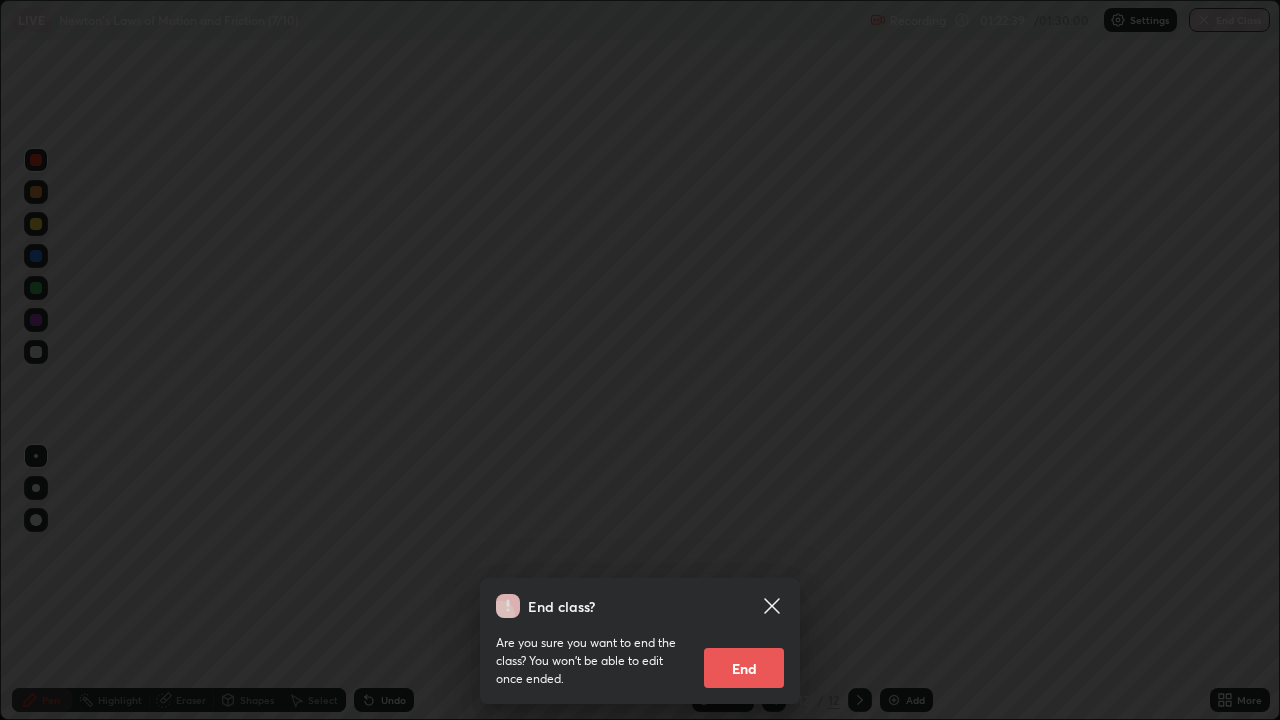 click on "End" at bounding box center (744, 668) 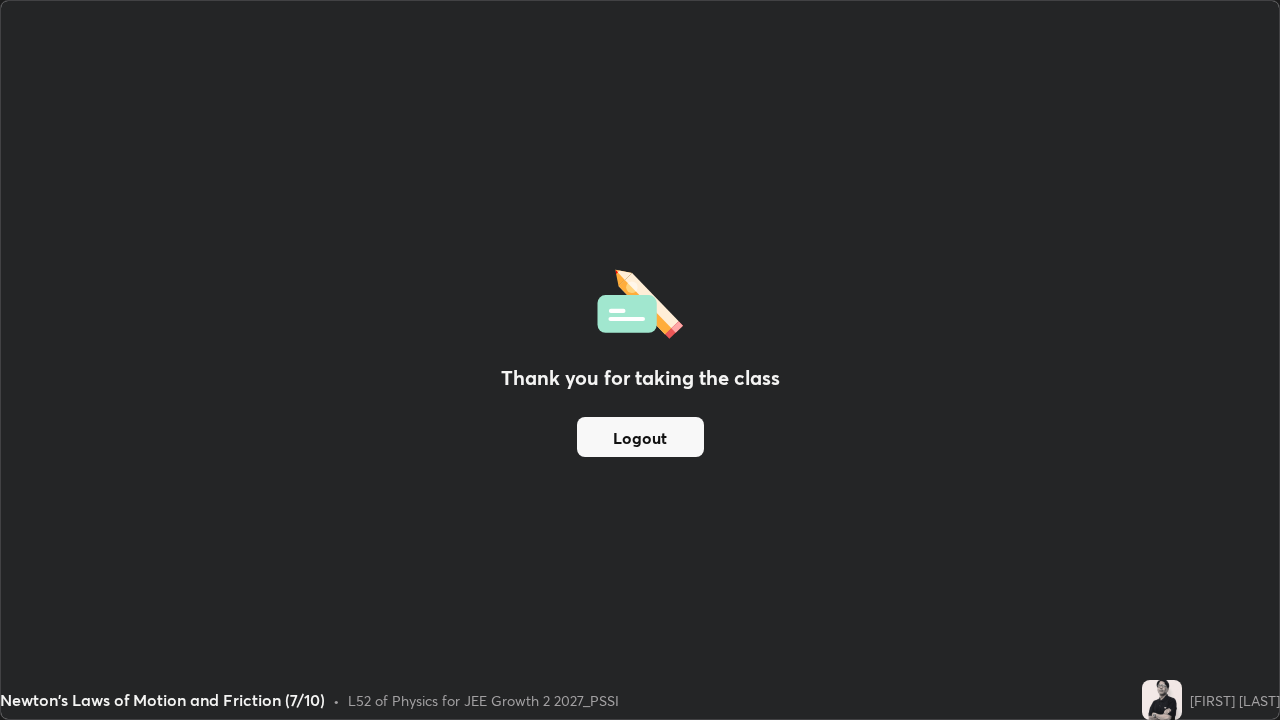 click on "Logout" at bounding box center (640, 437) 